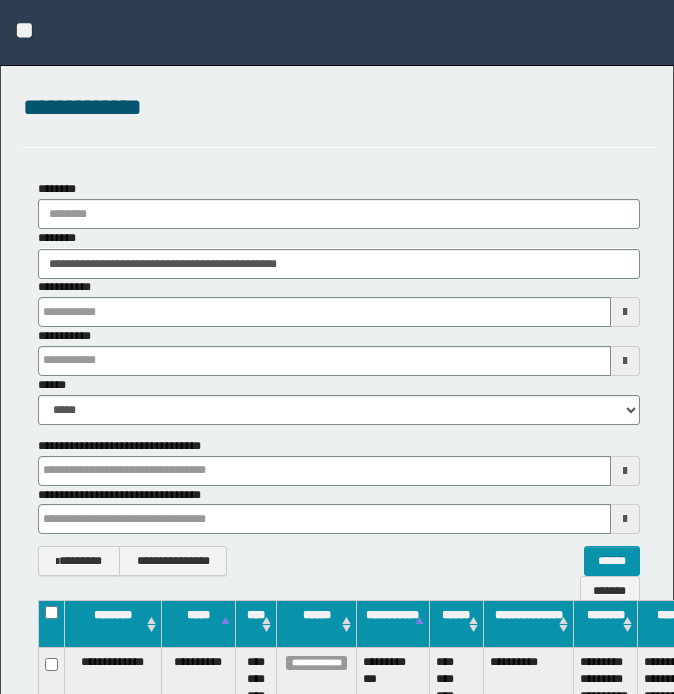 scroll, scrollTop: 0, scrollLeft: 0, axis: both 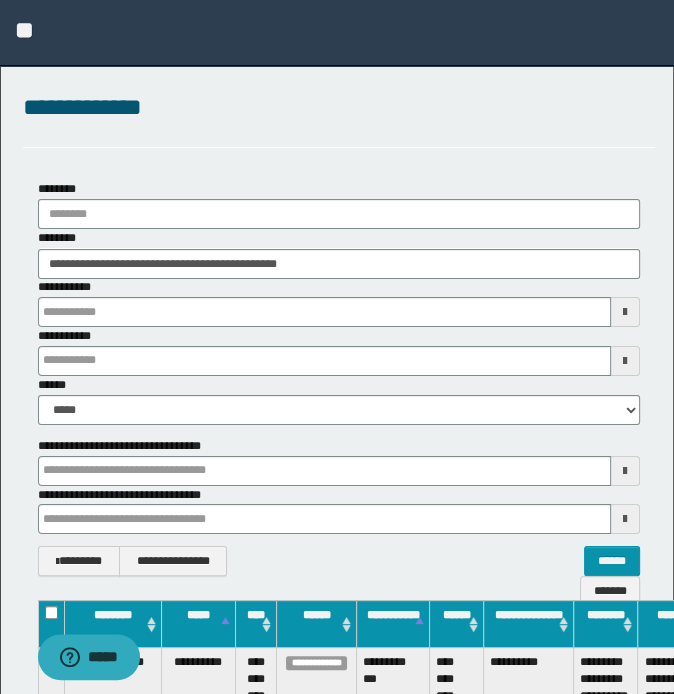 click on "**********" at bounding box center (337, 347) 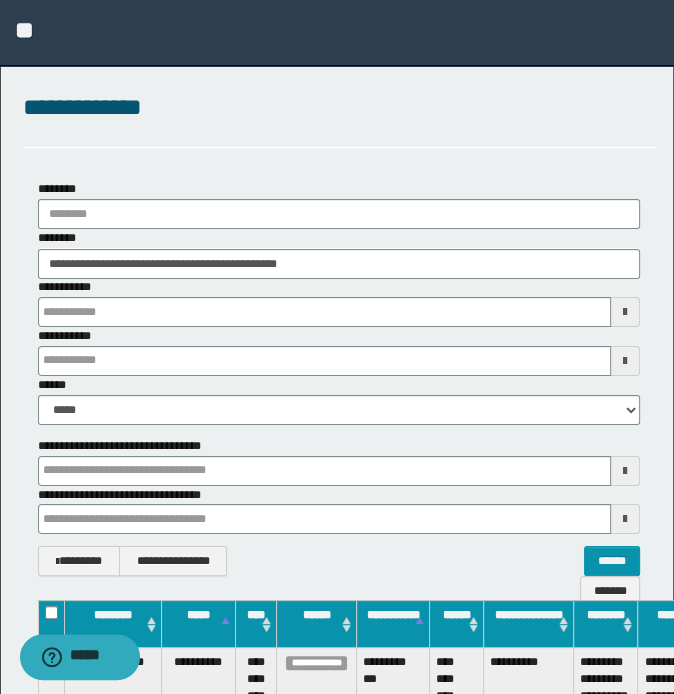 scroll, scrollTop: 0, scrollLeft: 0, axis: both 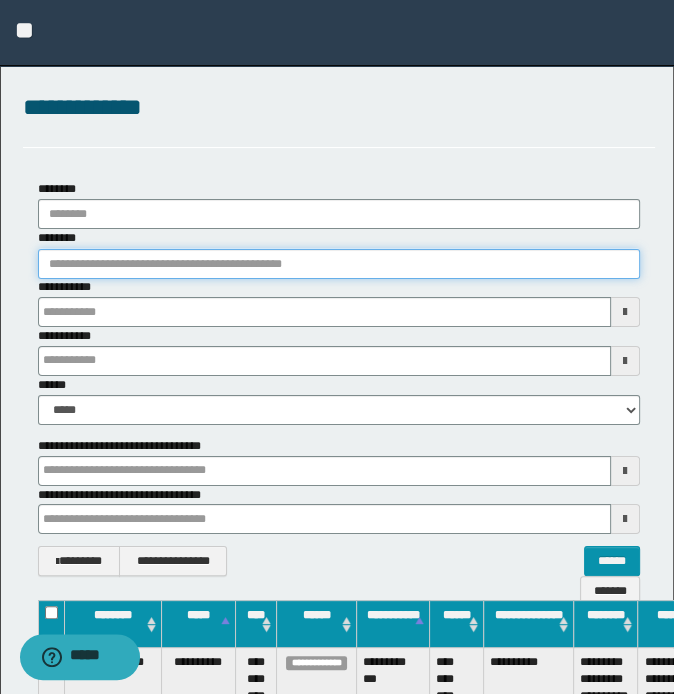 click on "********" at bounding box center [339, 264] 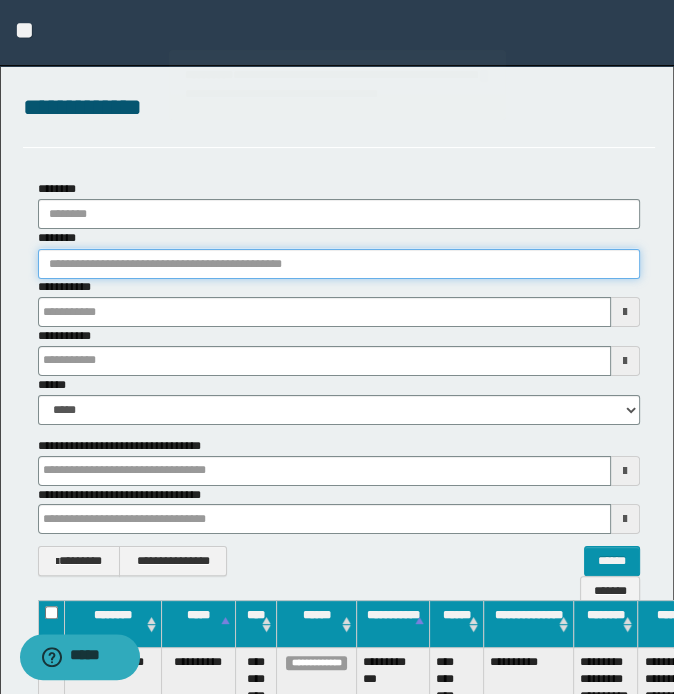 paste on "********" 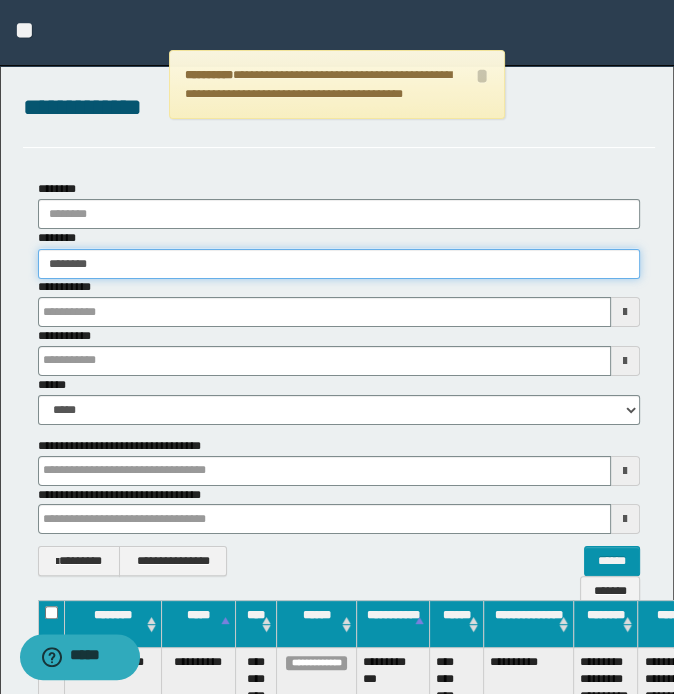 type on "********" 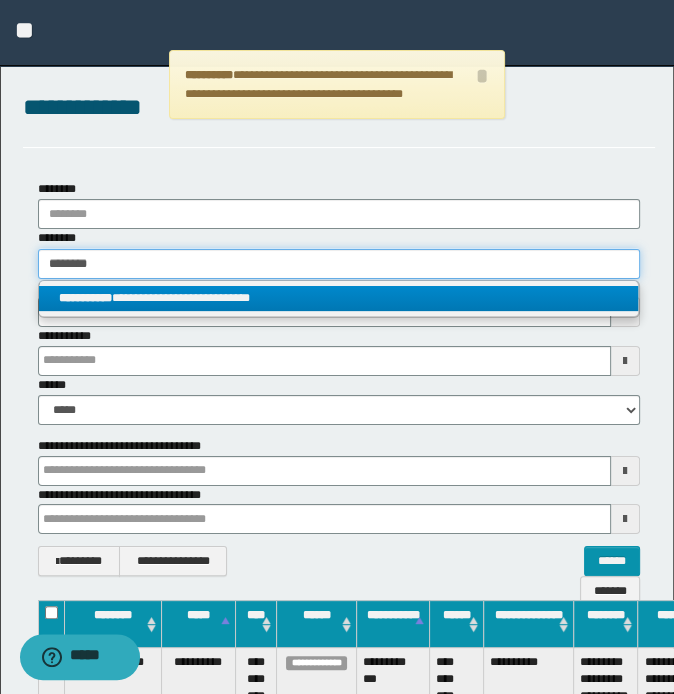 type on "********" 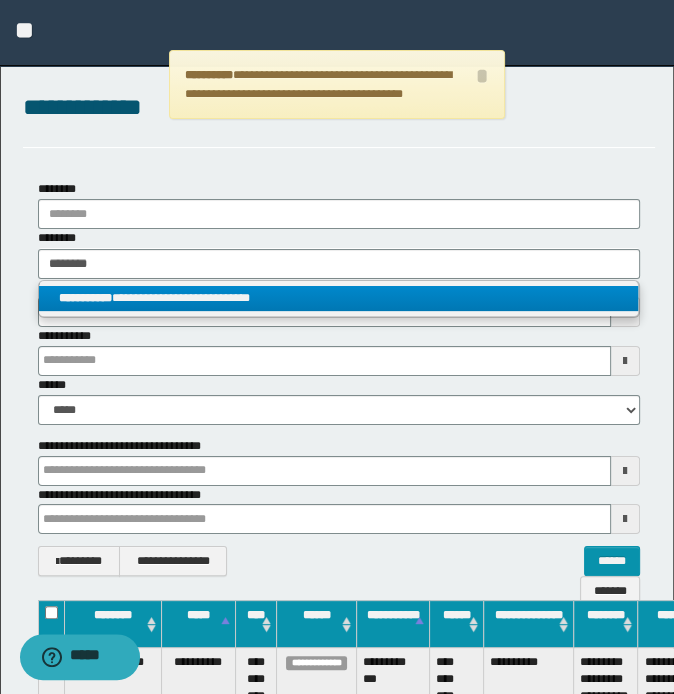 click on "**********" at bounding box center [339, 298] 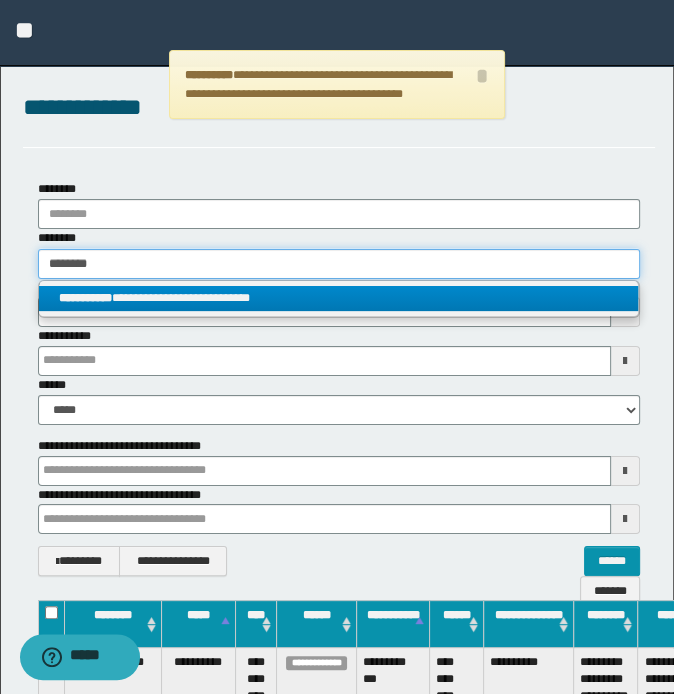 type 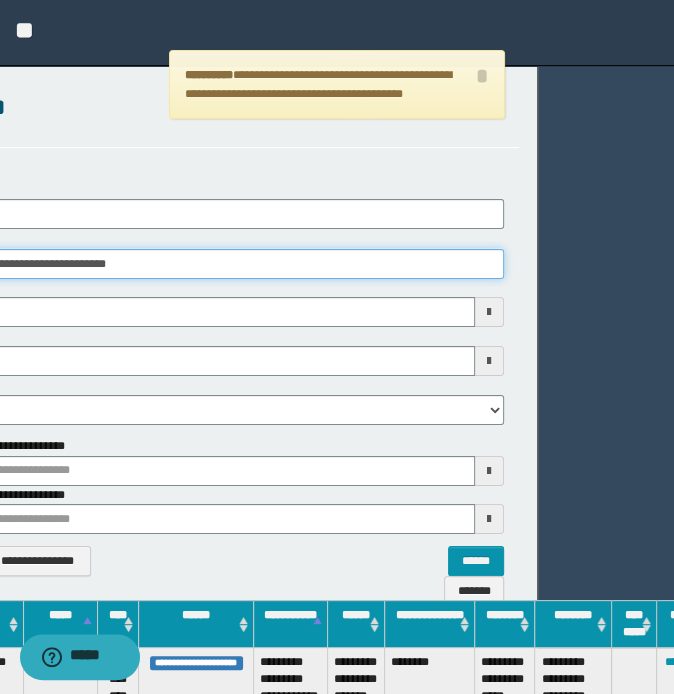 scroll, scrollTop: 0, scrollLeft: 173, axis: horizontal 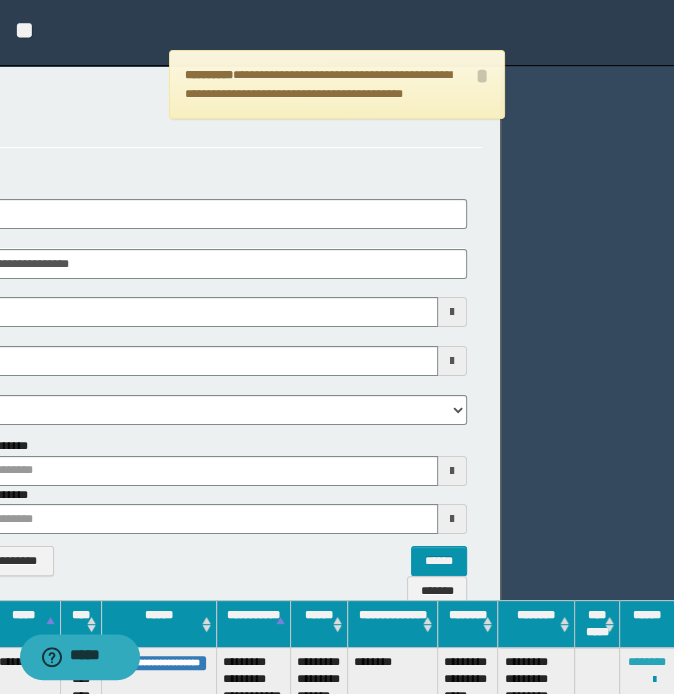 click on "********" at bounding box center [647, 662] 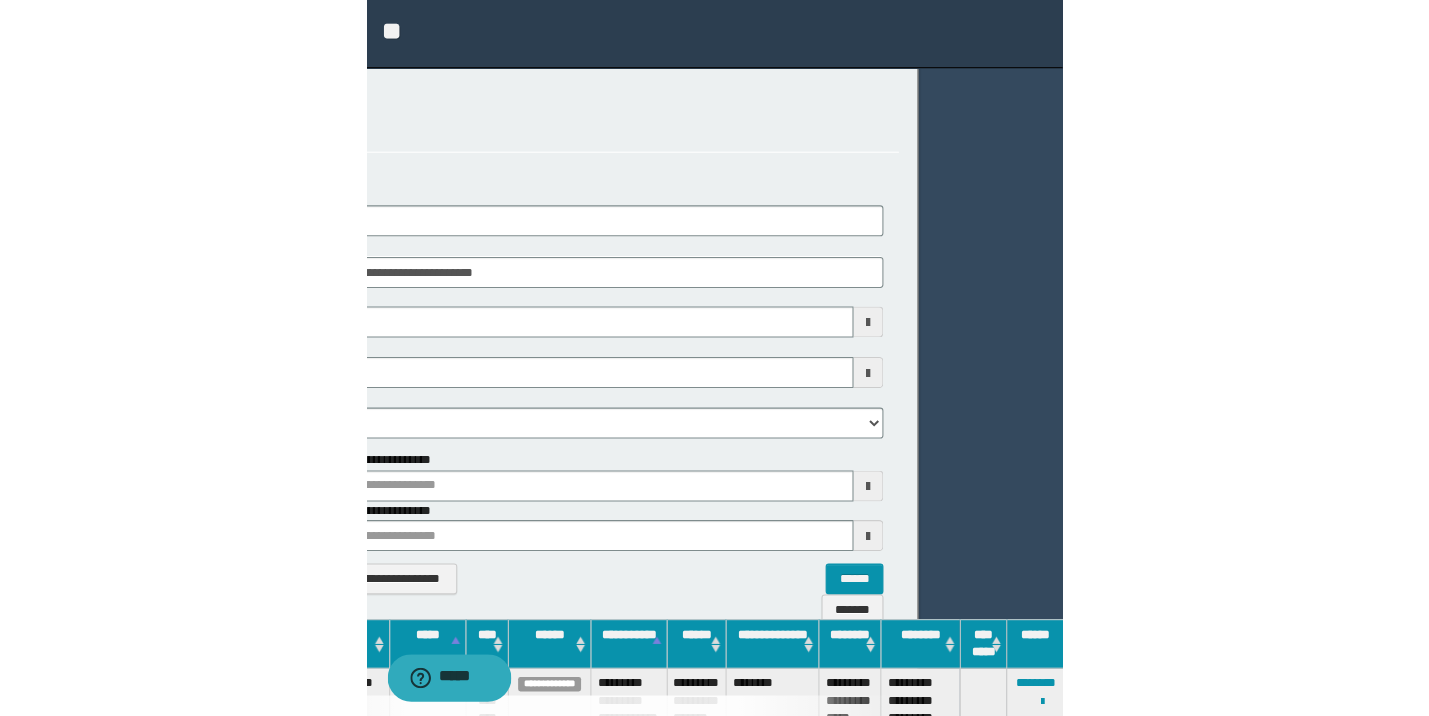 scroll, scrollTop: 0, scrollLeft: 0, axis: both 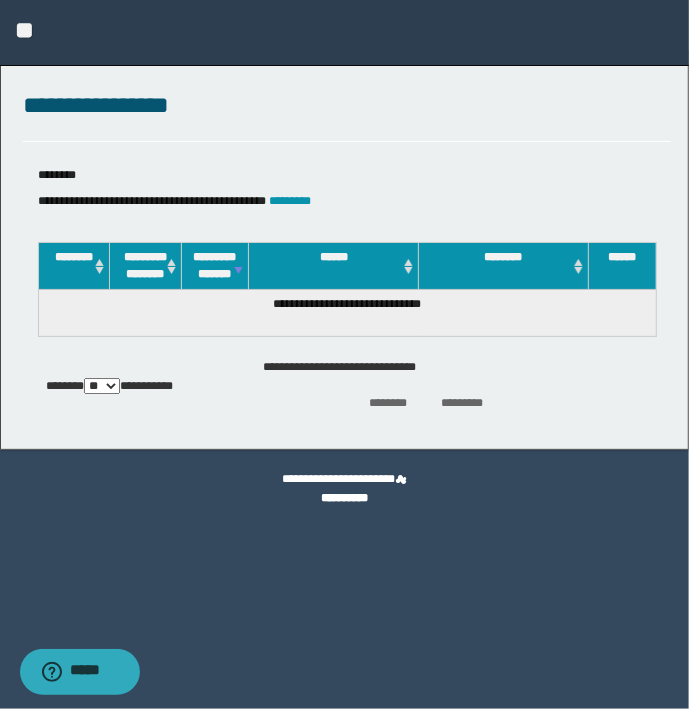 click on "**********" at bounding box center [347, 201] 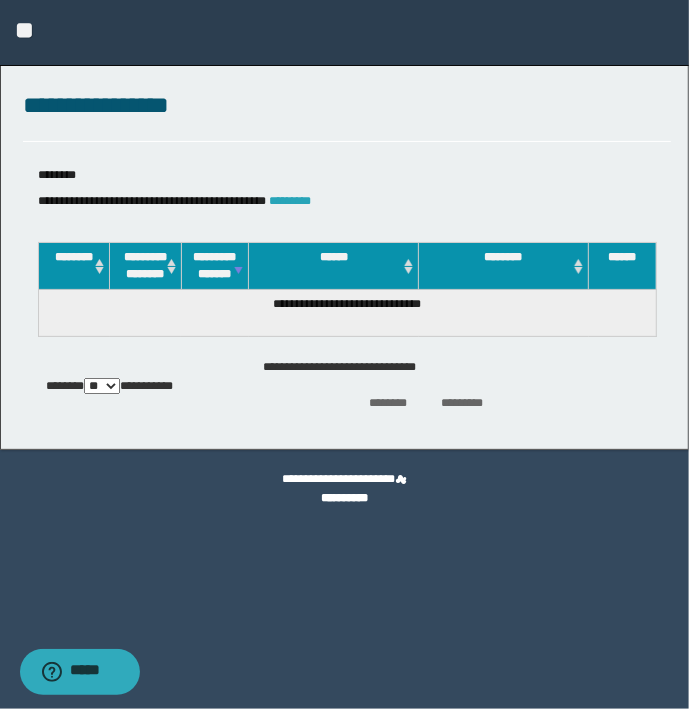 click on "*********" at bounding box center [290, 201] 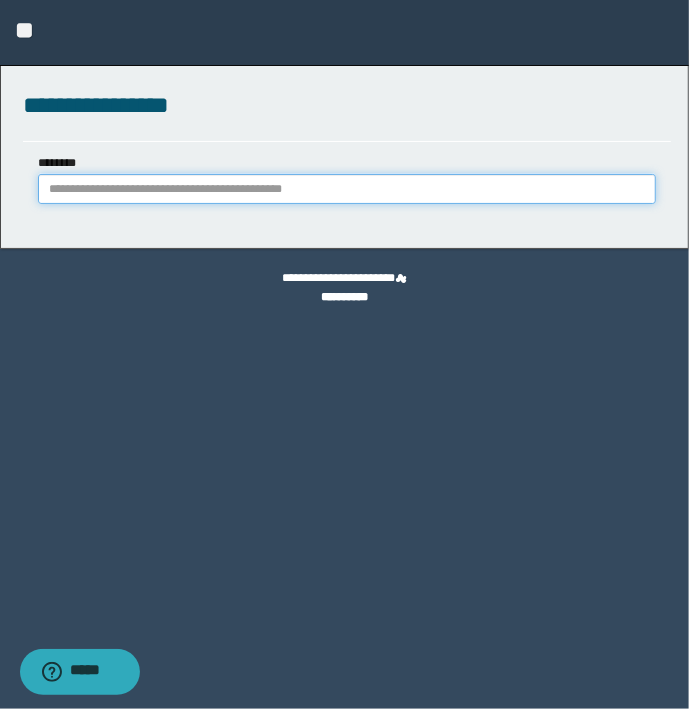 click on "********" at bounding box center (347, 189) 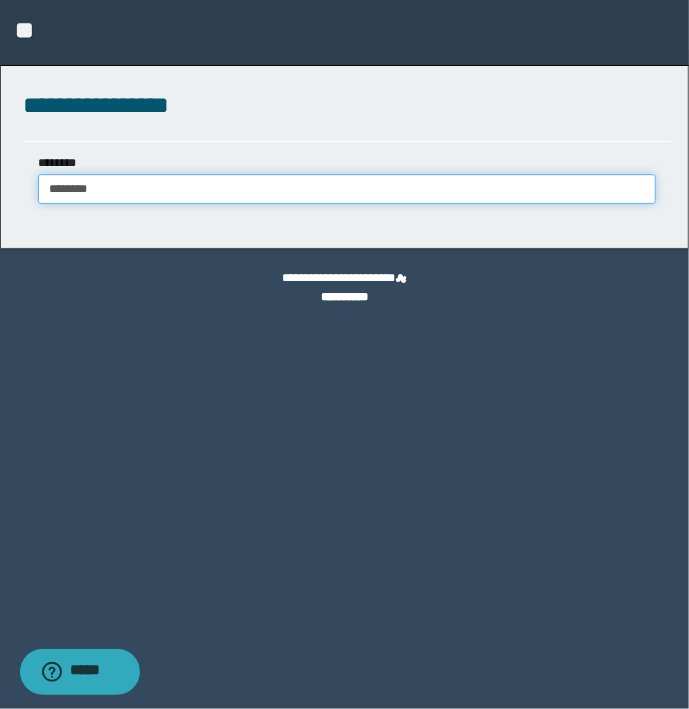 type on "********" 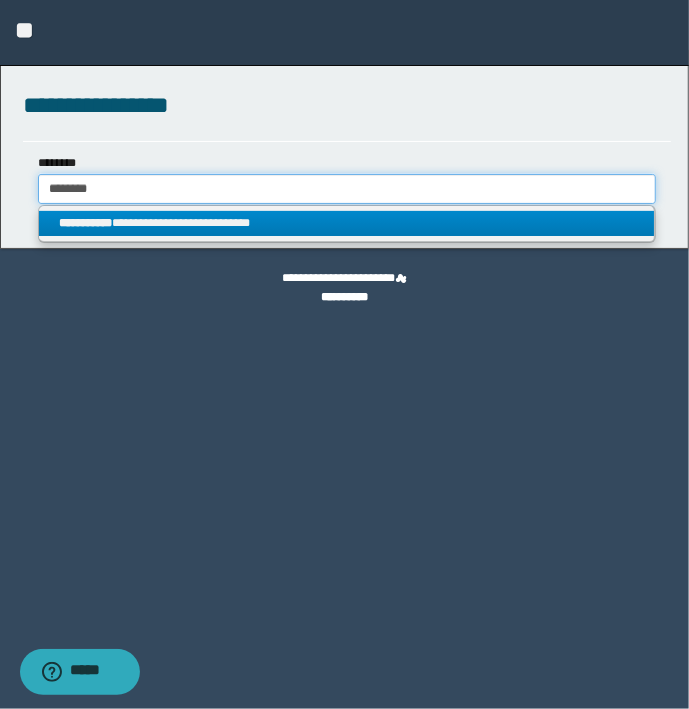 type on "********" 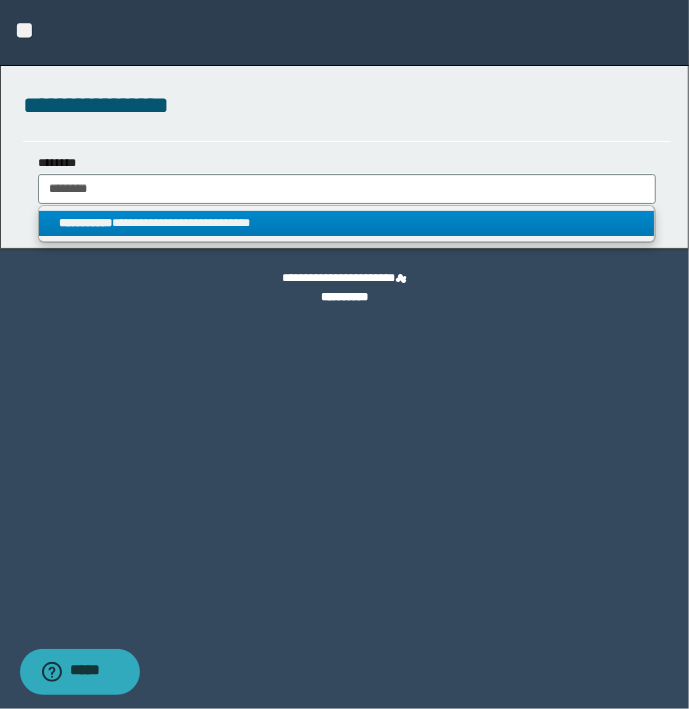 click on "**********" at bounding box center [347, 223] 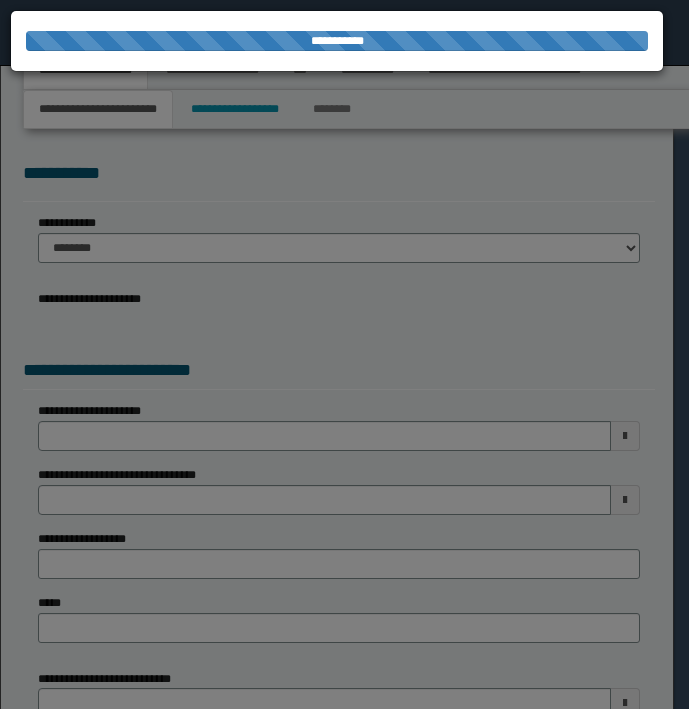 select on "**" 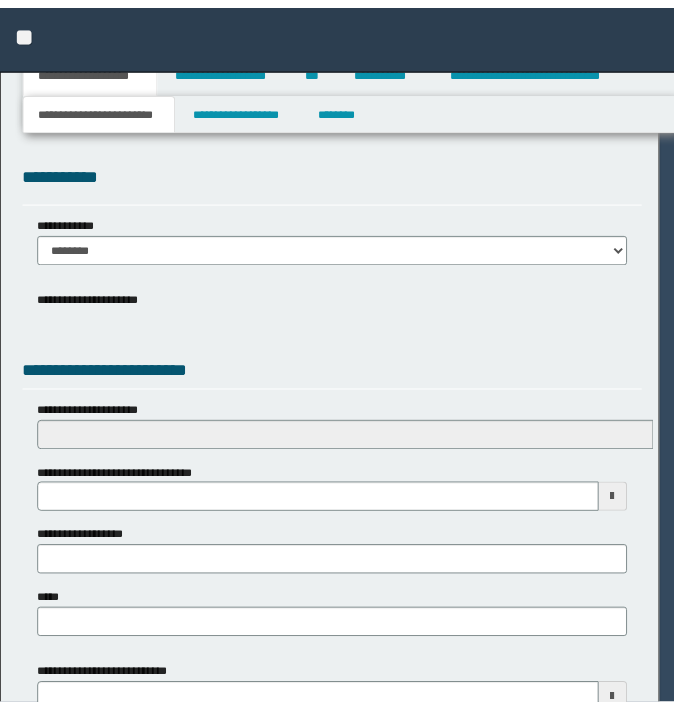 scroll, scrollTop: 0, scrollLeft: 0, axis: both 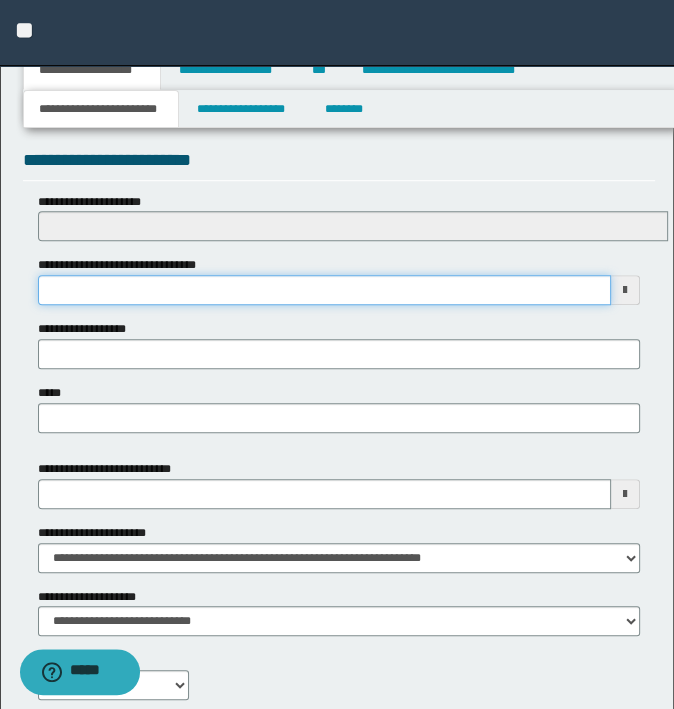 click on "**********" at bounding box center [325, 290] 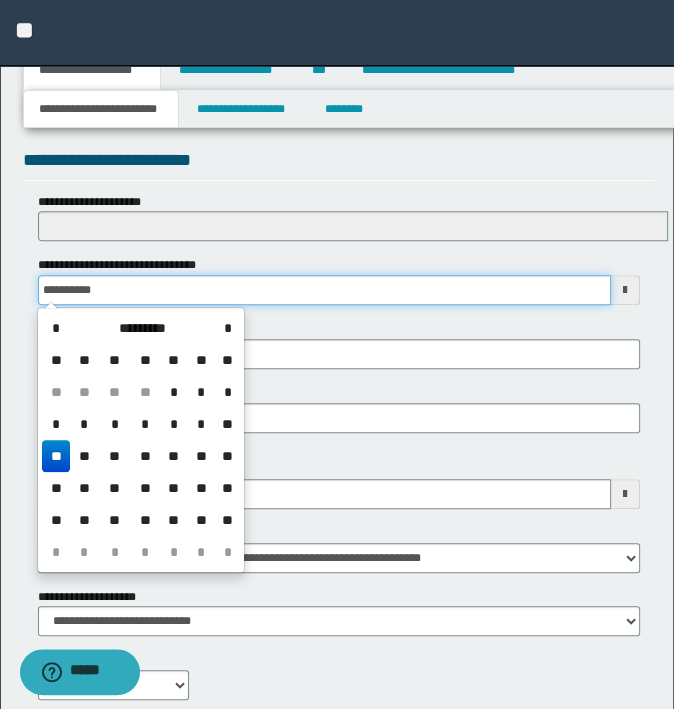 type on "**********" 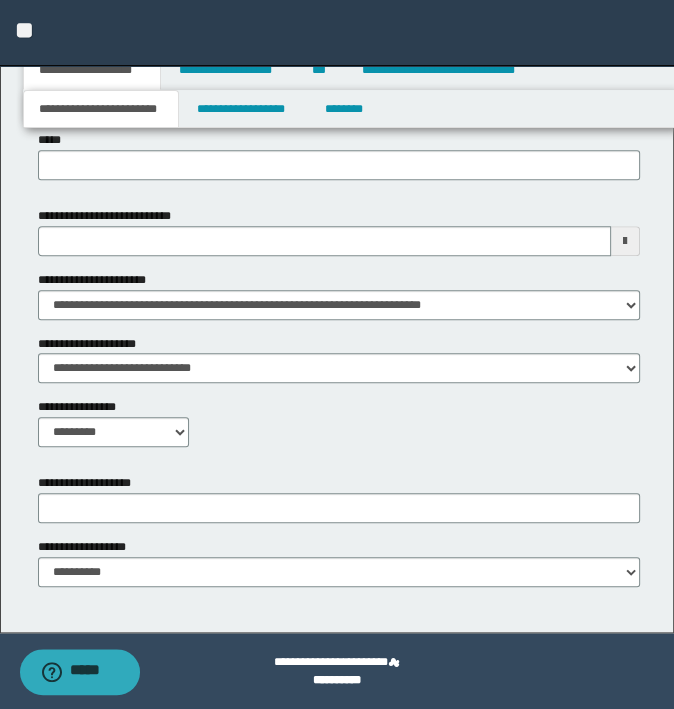 scroll, scrollTop: 953, scrollLeft: 0, axis: vertical 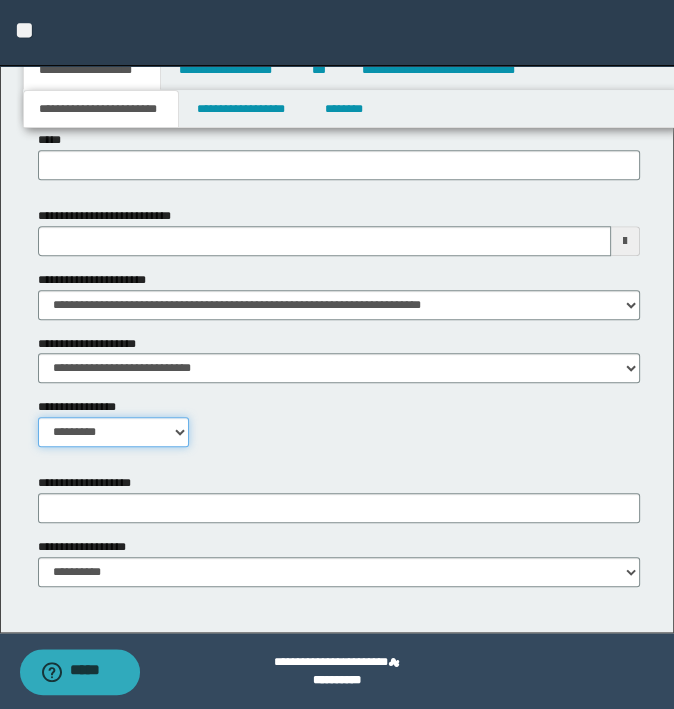 click on "**********" at bounding box center [114, 432] 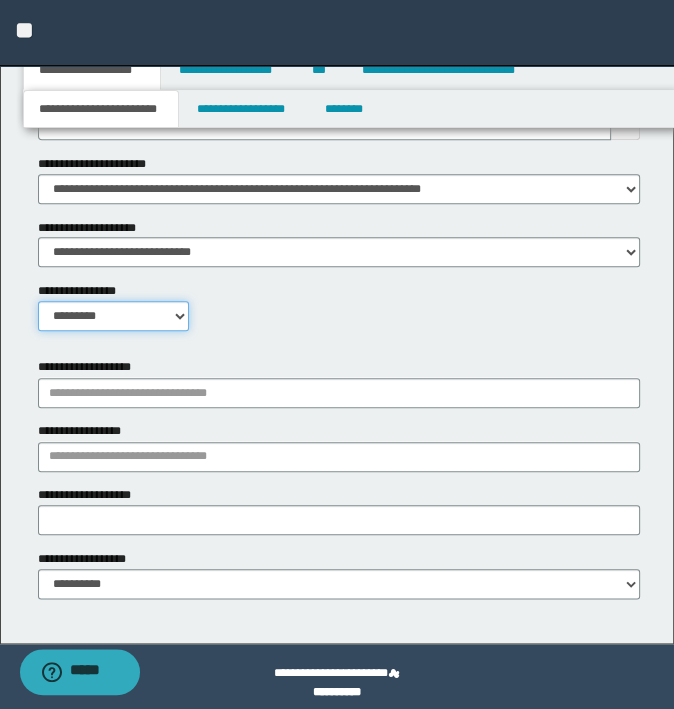 scroll, scrollTop: 1081, scrollLeft: 0, axis: vertical 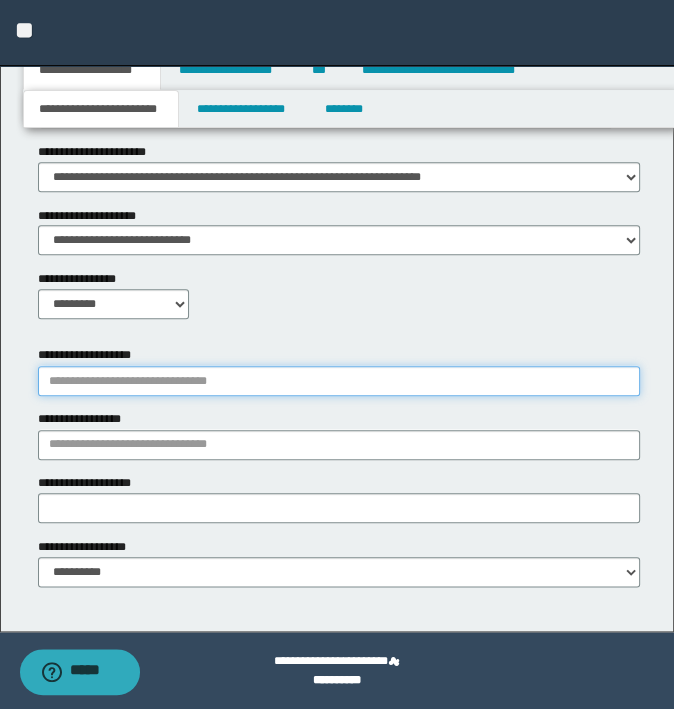 click on "**********" at bounding box center [339, 381] 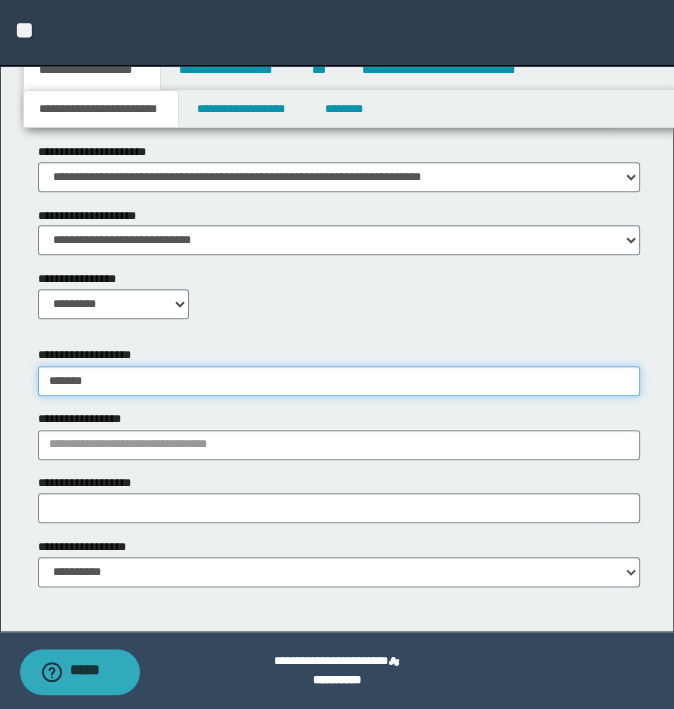 type on "*******" 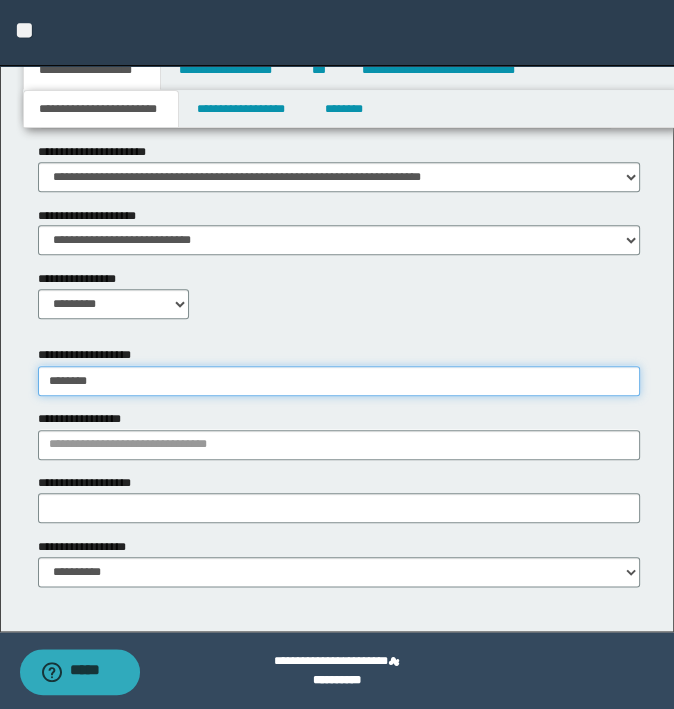 type on "**********" 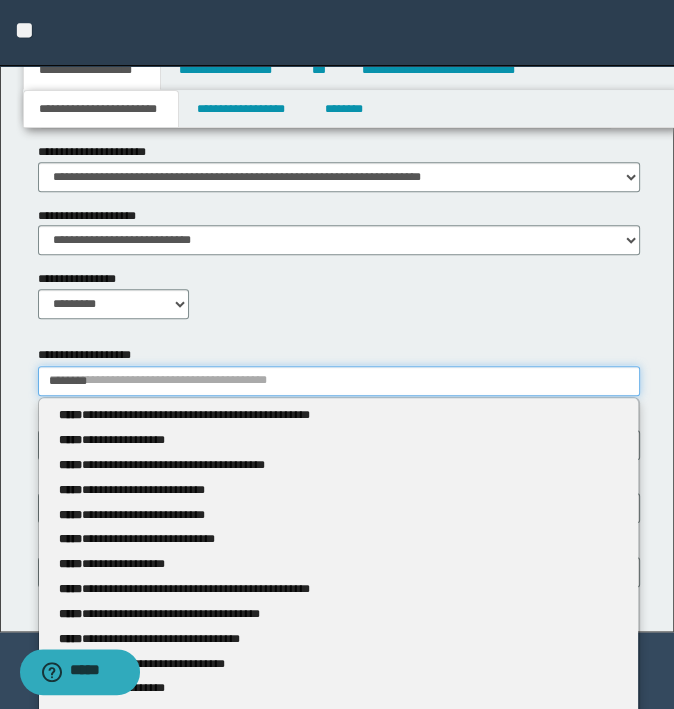 type 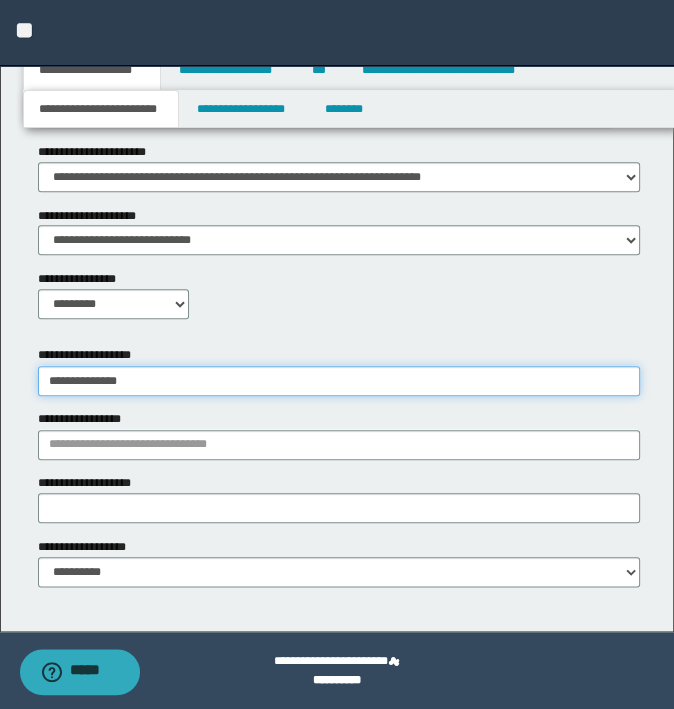 type on "**********" 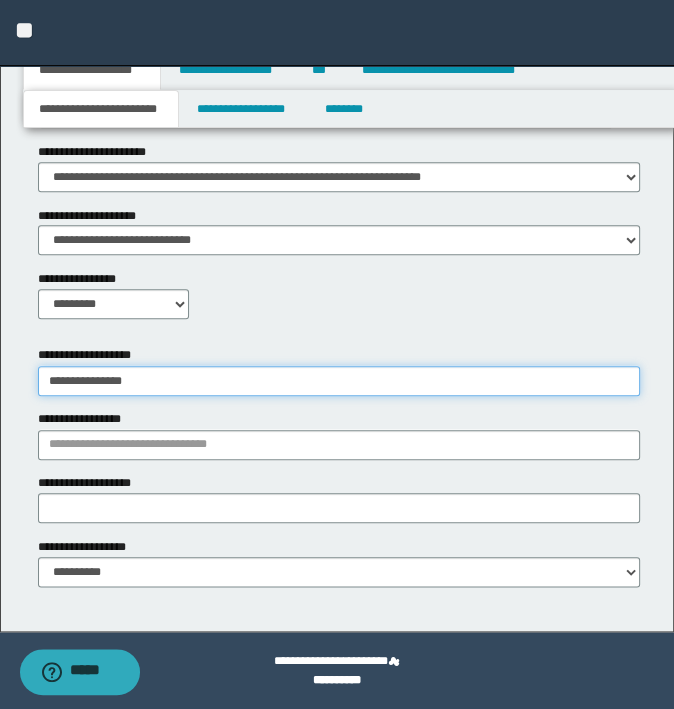 type on "**********" 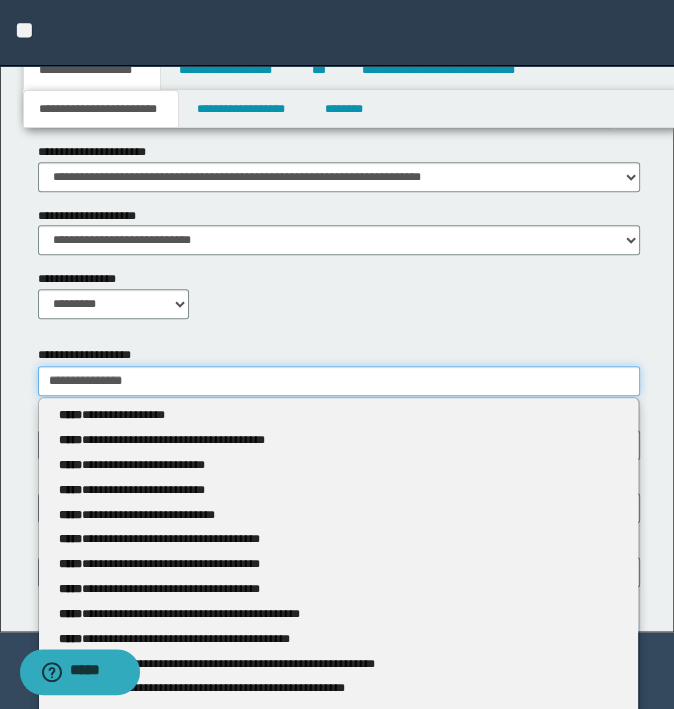 type on "**********" 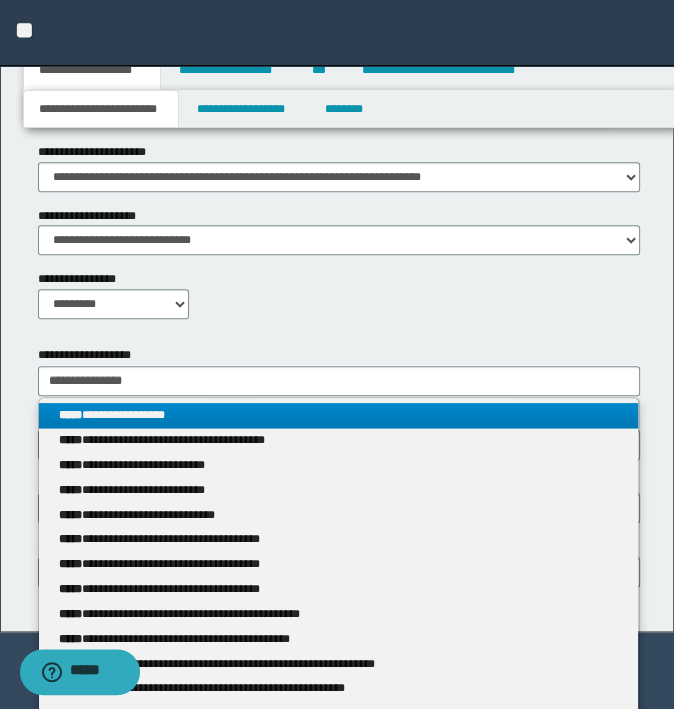 click on "**********" at bounding box center [339, 415] 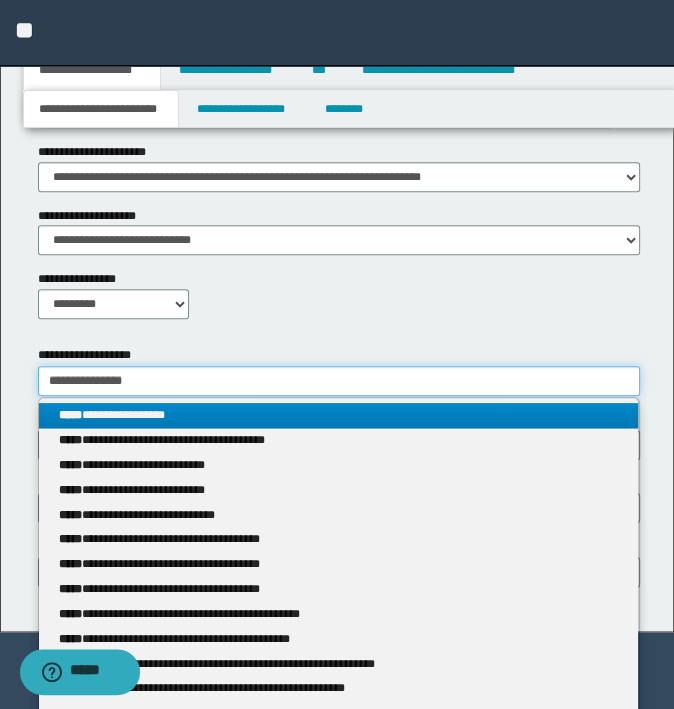 type 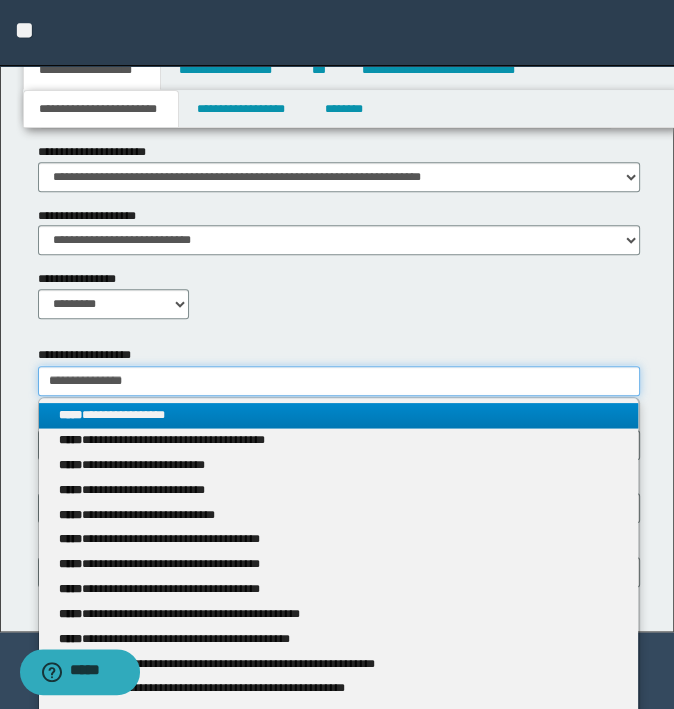 type on "**********" 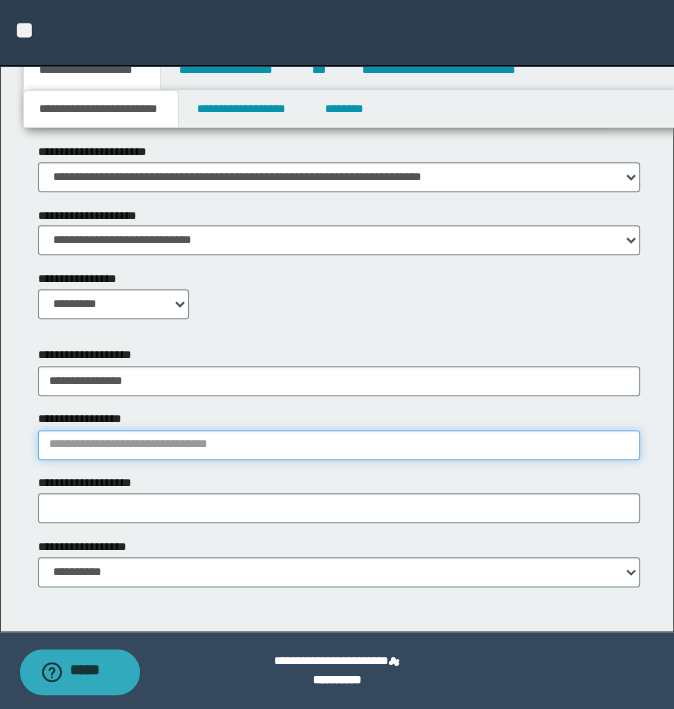 click on "**********" at bounding box center (339, 445) 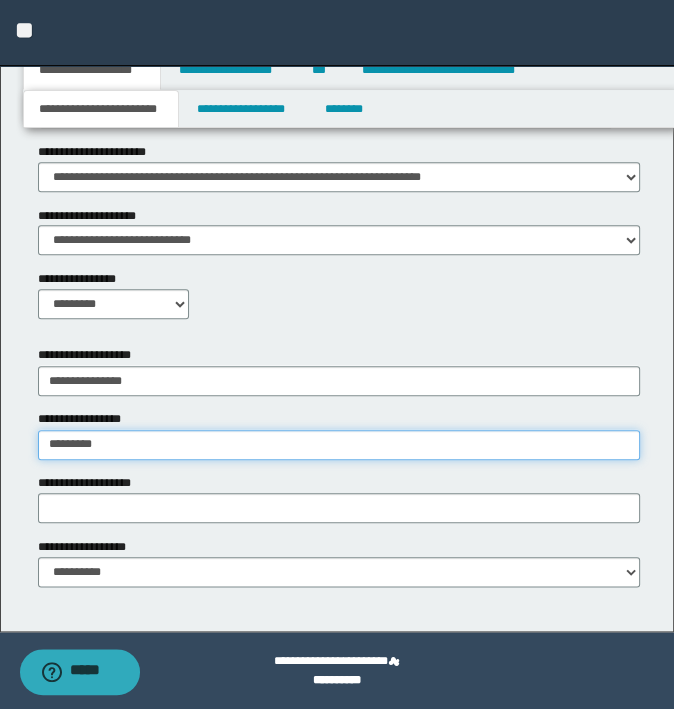 type on "**********" 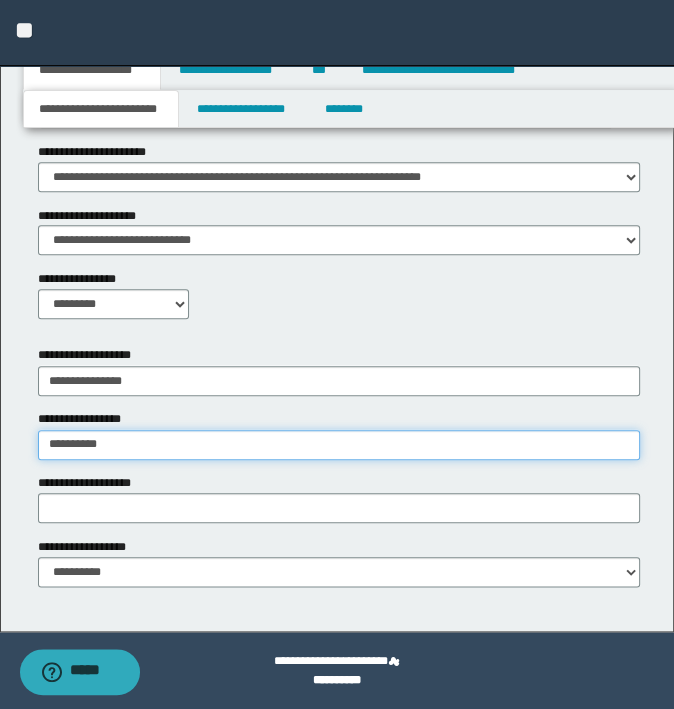 type on "**********" 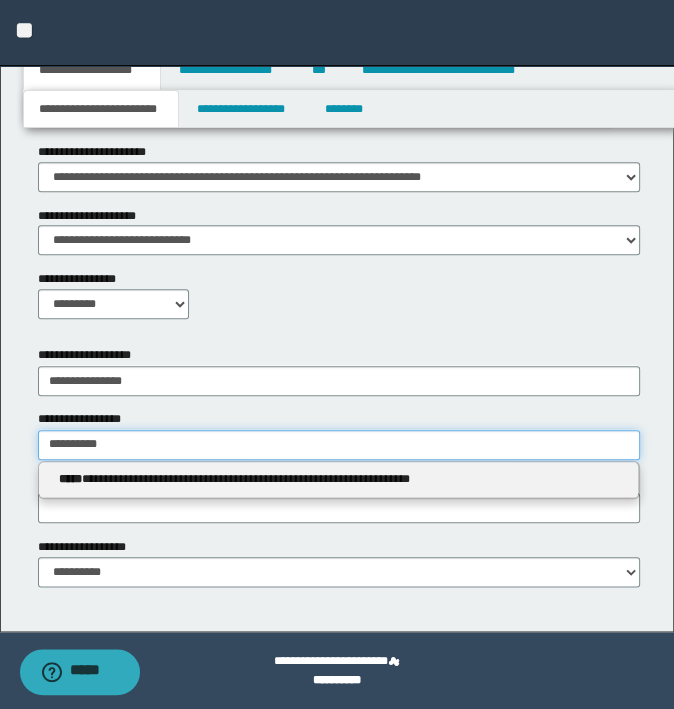 type 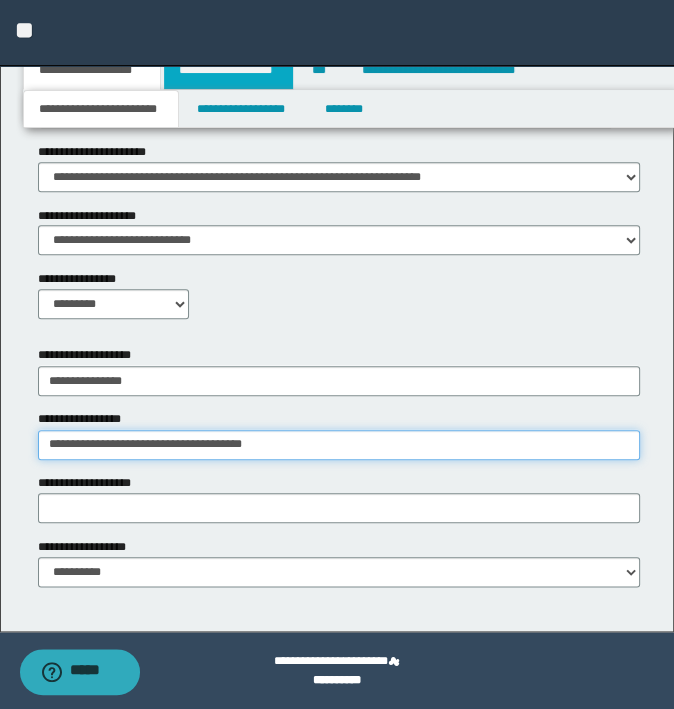 type on "**********" 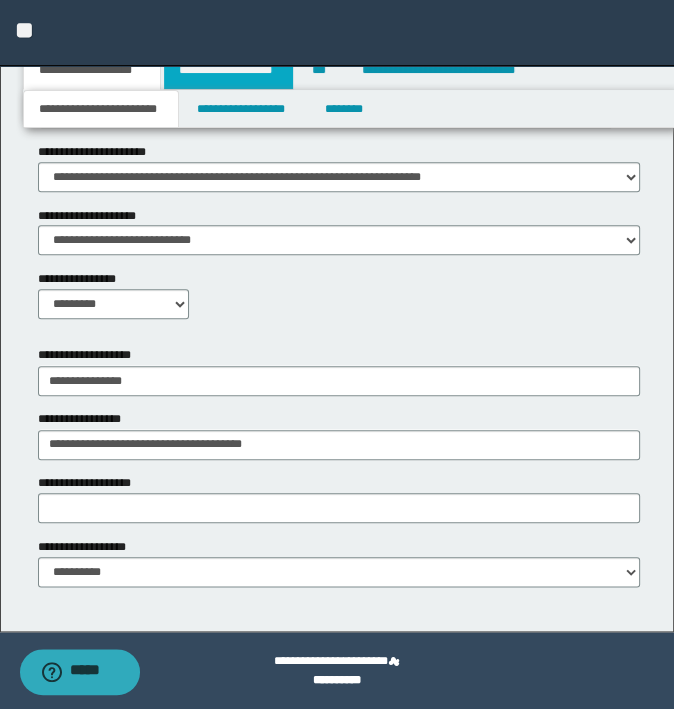 click on "**********" at bounding box center [228, 70] 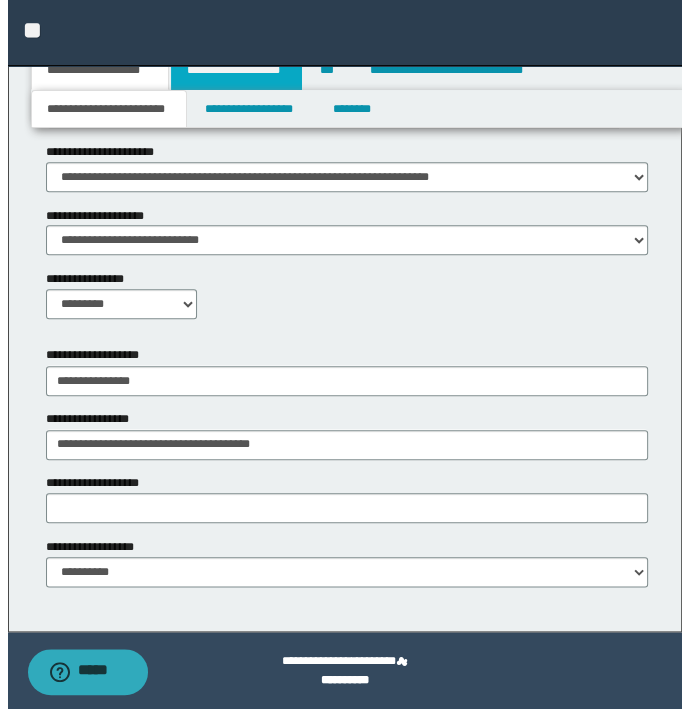 scroll, scrollTop: 0, scrollLeft: 0, axis: both 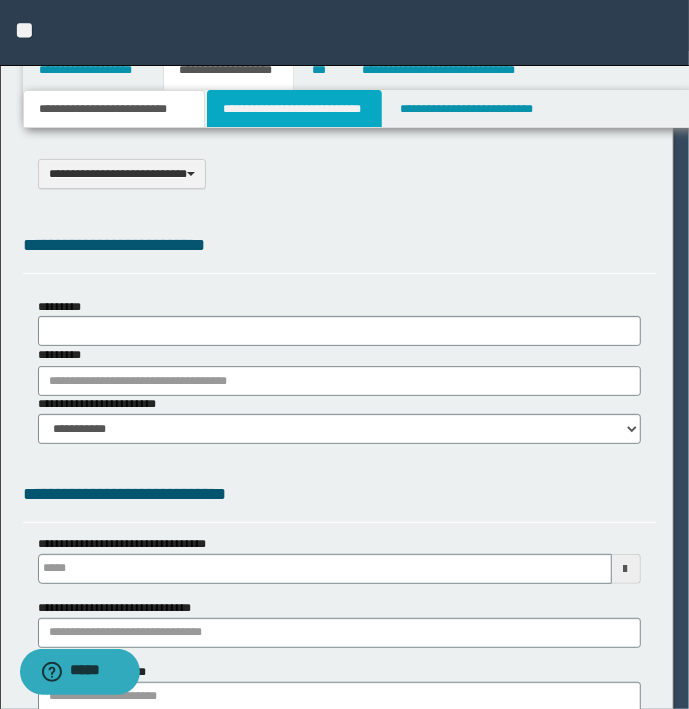 click on "**********" at bounding box center (294, 109) 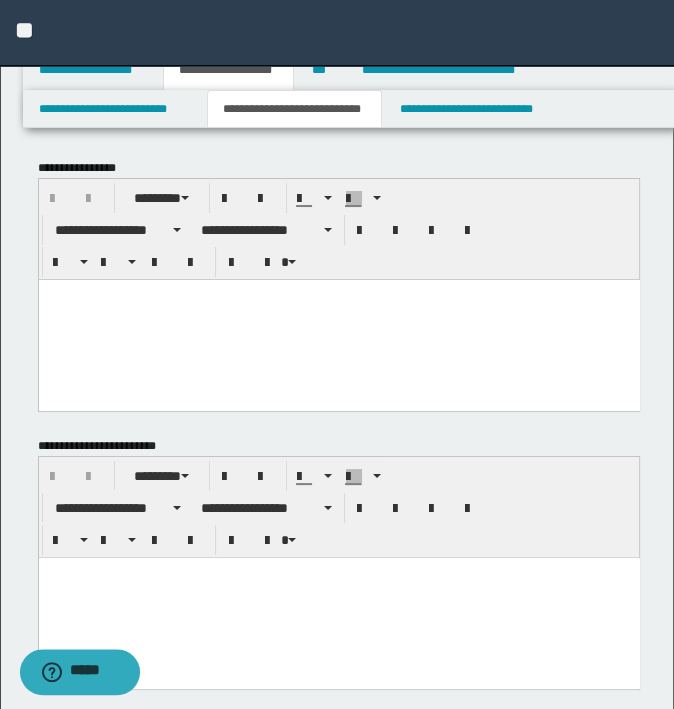 scroll, scrollTop: 0, scrollLeft: 0, axis: both 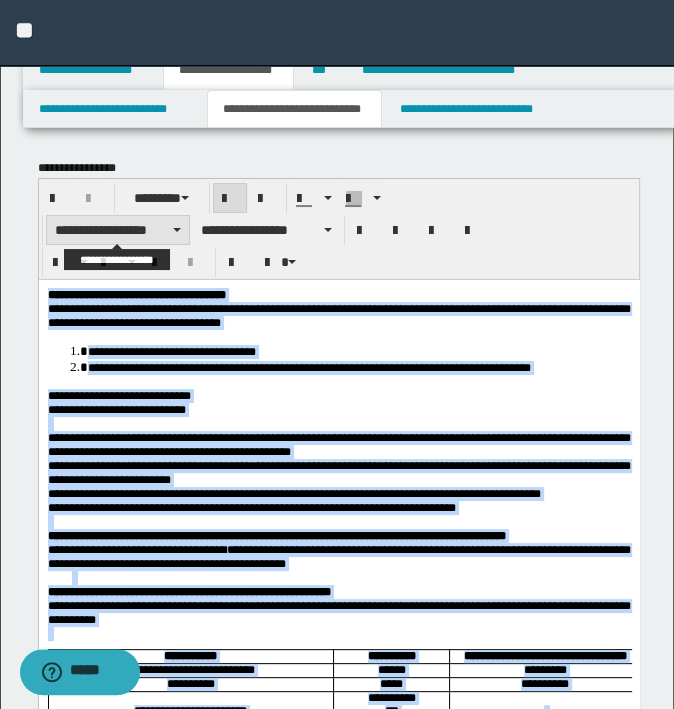 click on "**********" at bounding box center [118, 230] 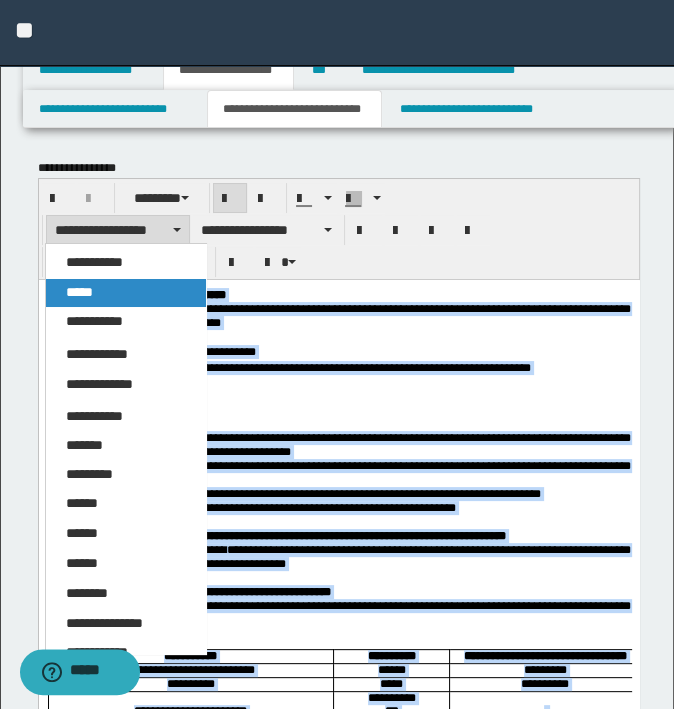 click on "*****" at bounding box center [126, 293] 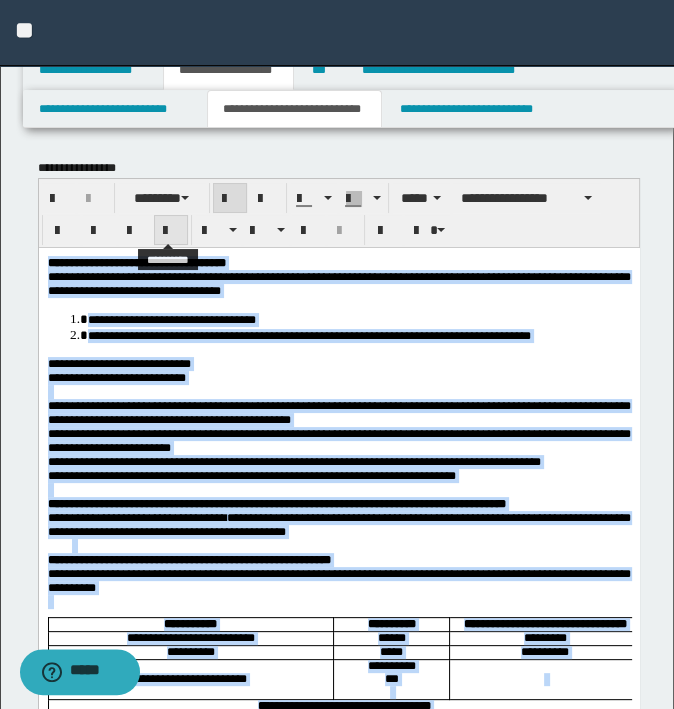 click at bounding box center (171, 231) 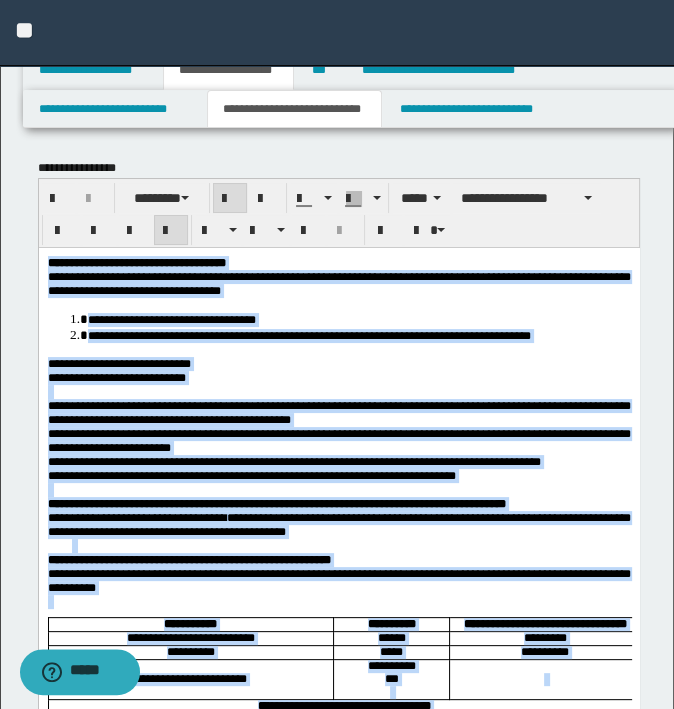 click on "**********" at bounding box center (338, 1011) 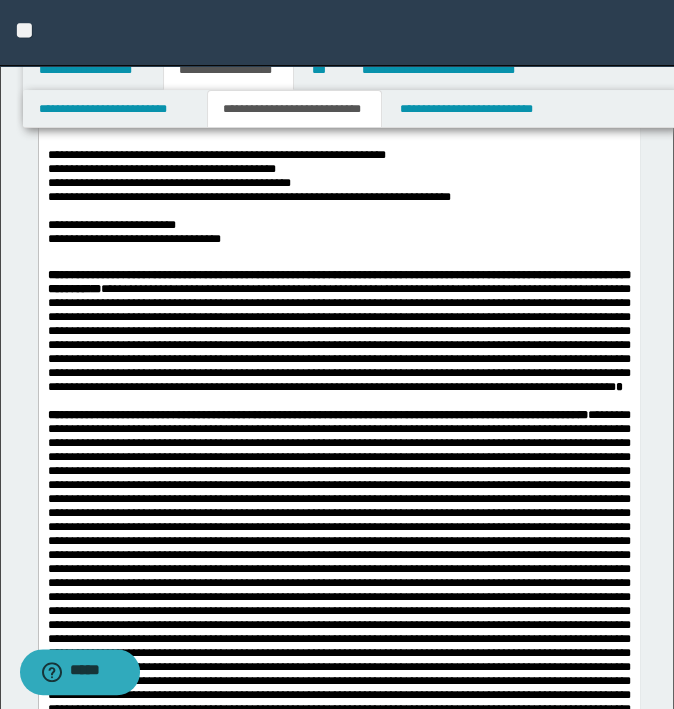 scroll, scrollTop: 700, scrollLeft: 0, axis: vertical 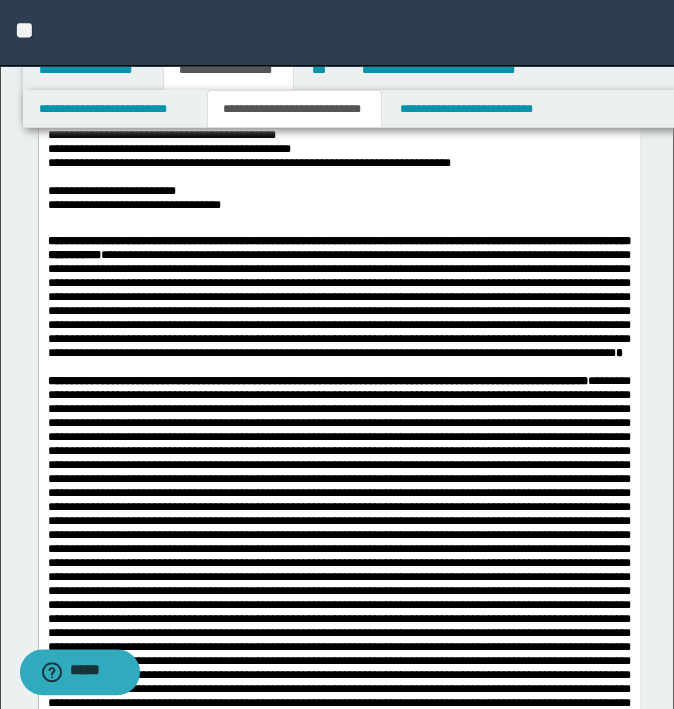 click on "**********" at bounding box center [248, 163] 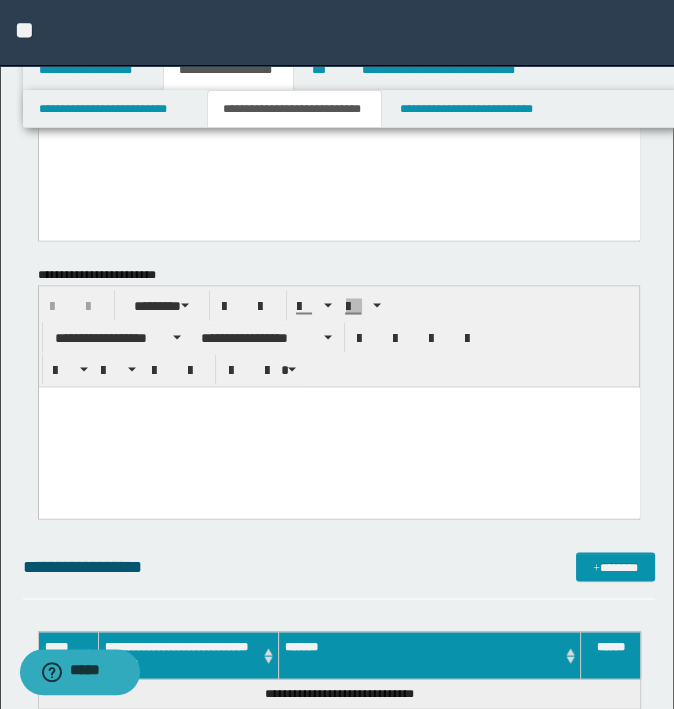scroll, scrollTop: 2000, scrollLeft: 0, axis: vertical 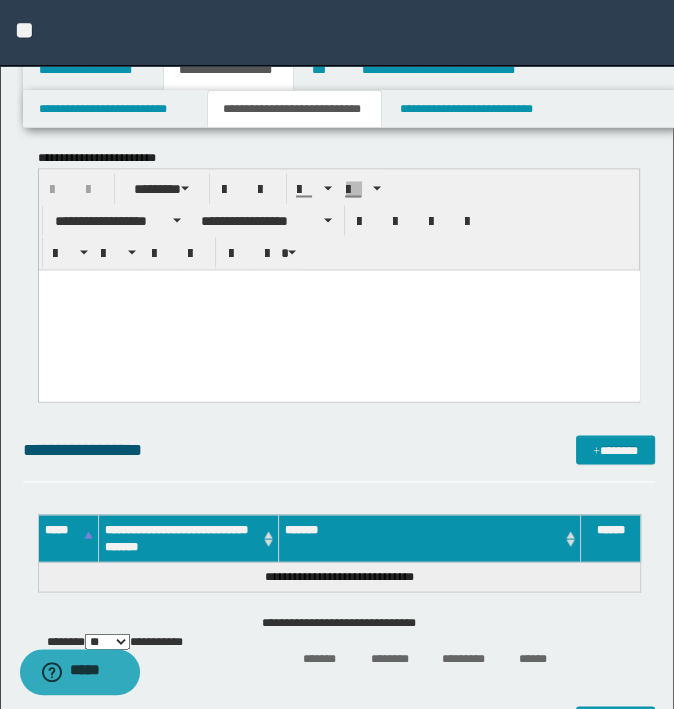 click at bounding box center (338, 310) 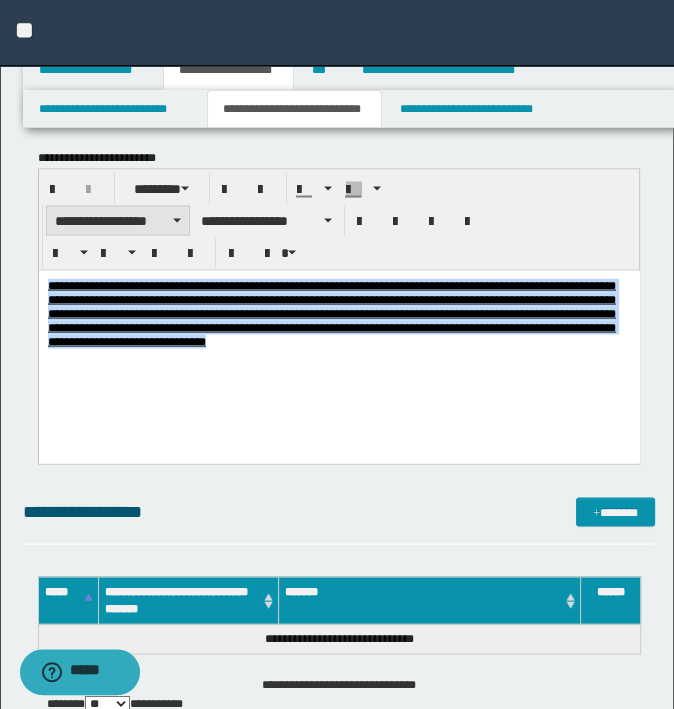 click on "**********" at bounding box center (118, 220) 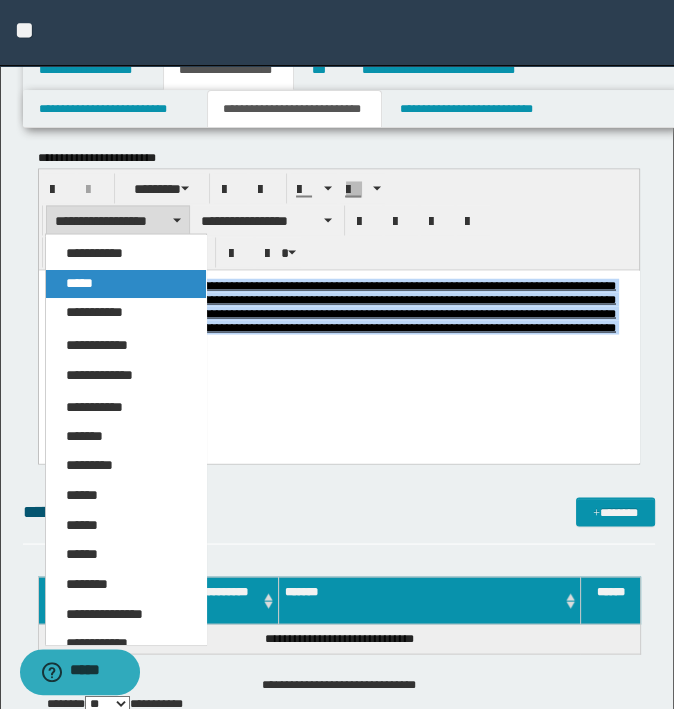 click on "*****" at bounding box center [126, 283] 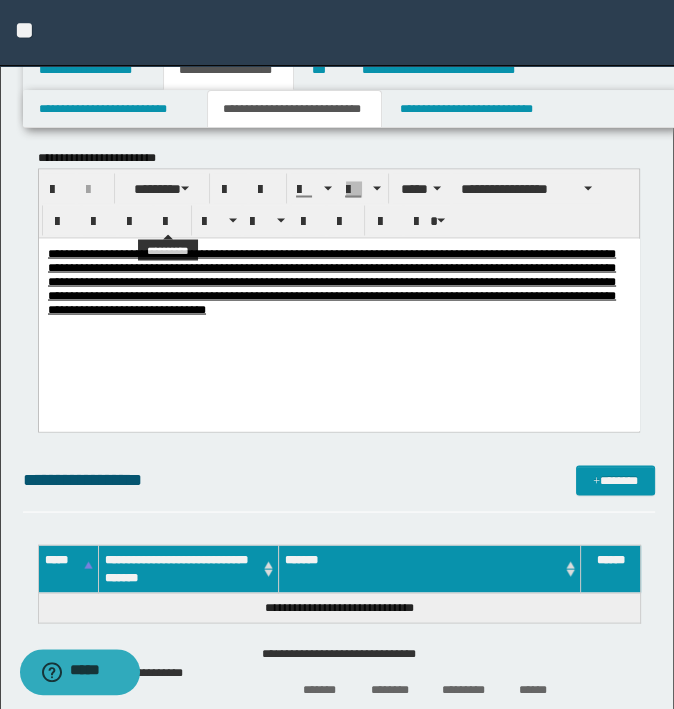 click at bounding box center [171, 220] 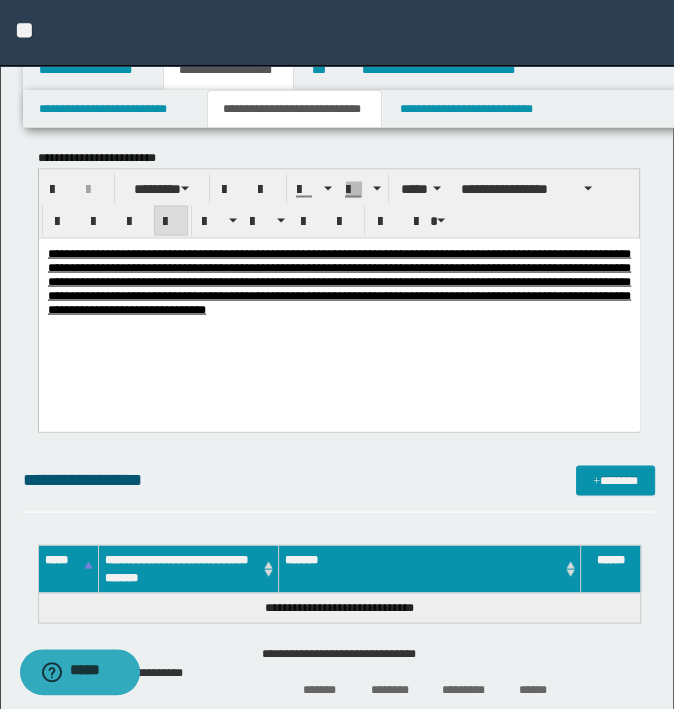 click on "**********" at bounding box center [338, 306] 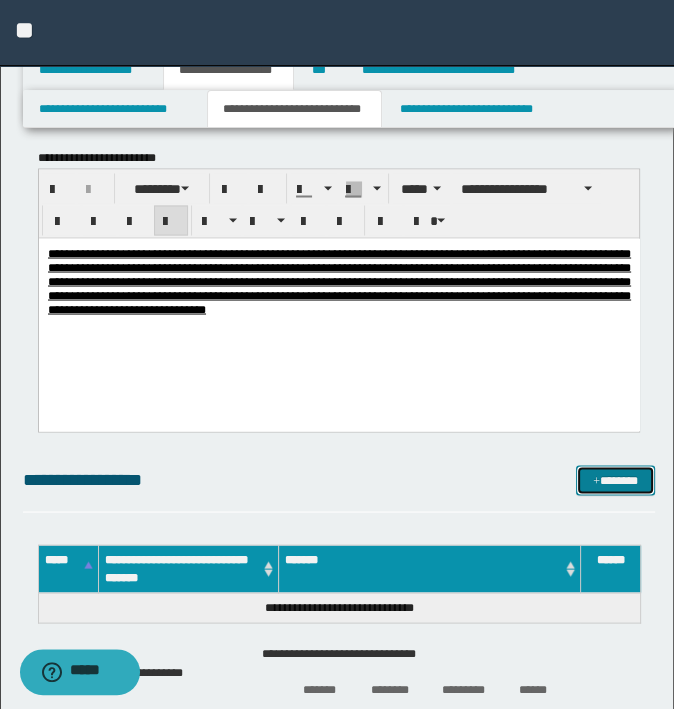 click on "*******" at bounding box center (615, 480) 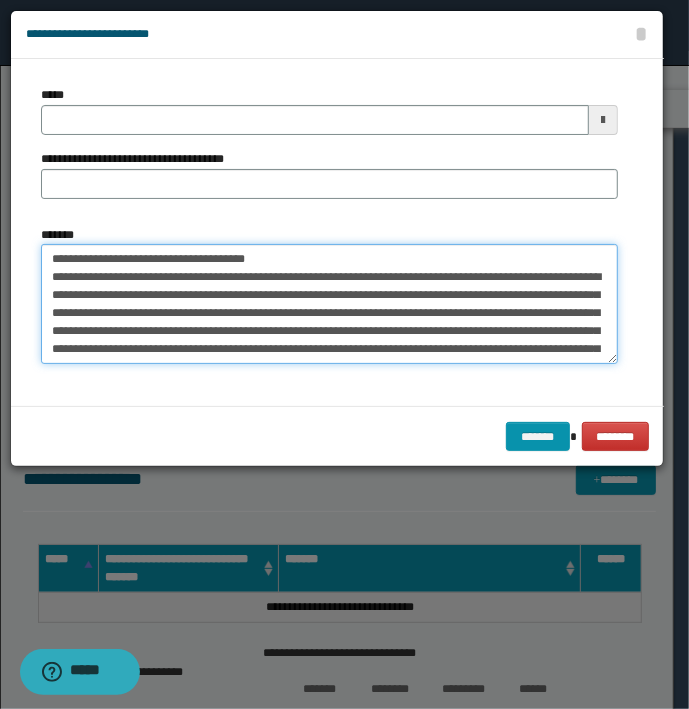 click on "*******" at bounding box center (329, 304) 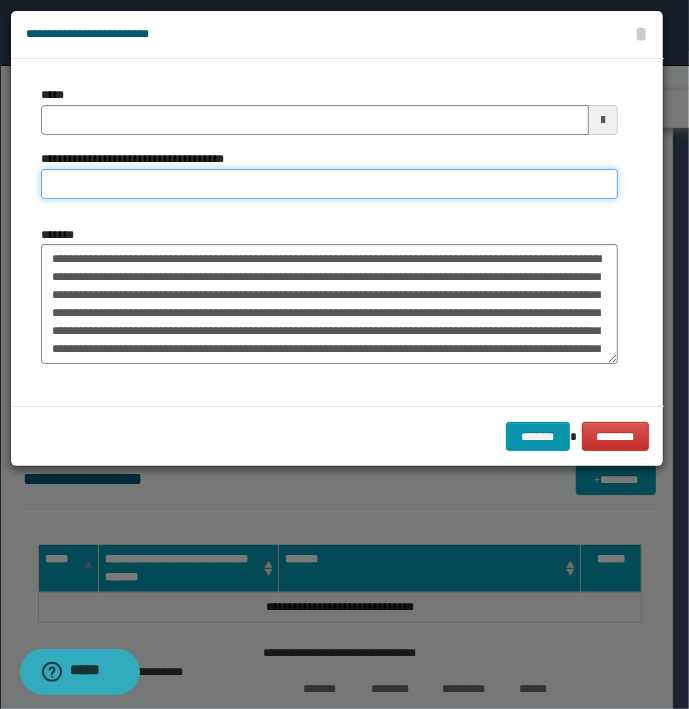 type on "**********" 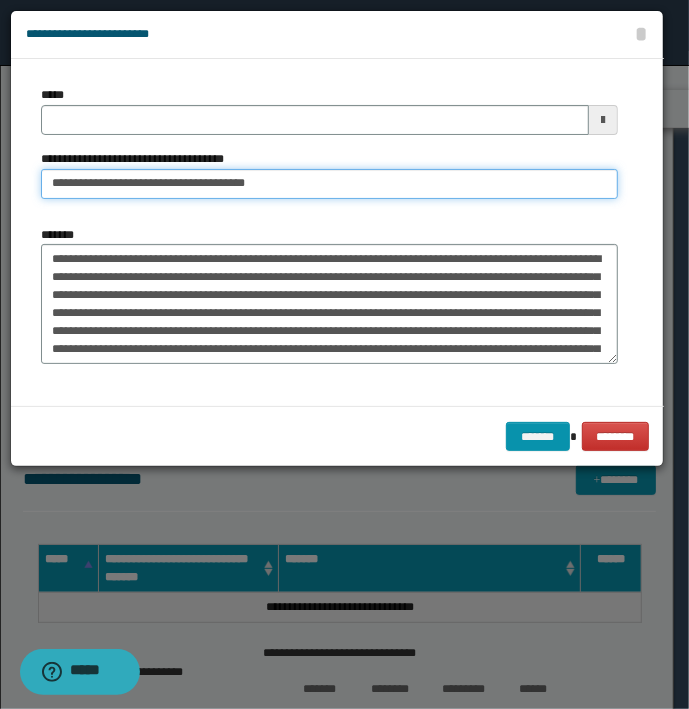 type 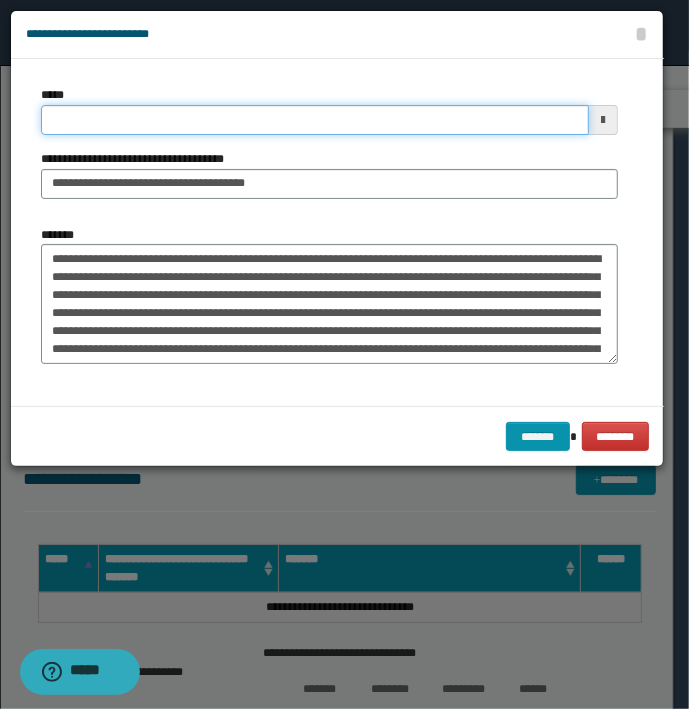 click on "*****" at bounding box center (315, 120) 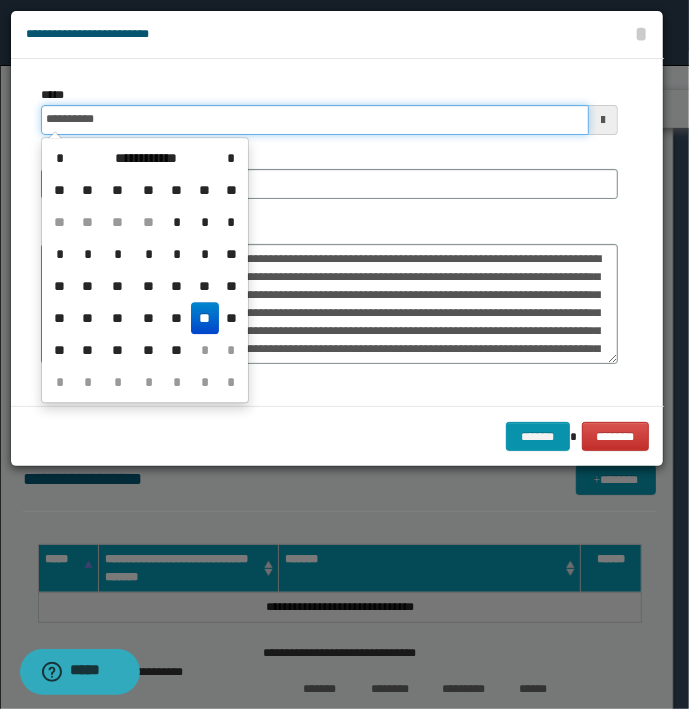 type on "**********" 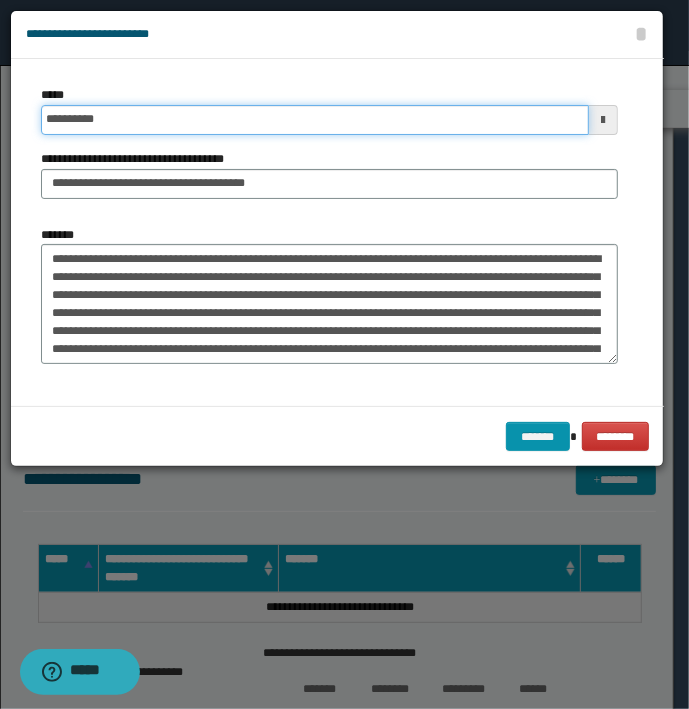 click on "*******" at bounding box center (538, 437) 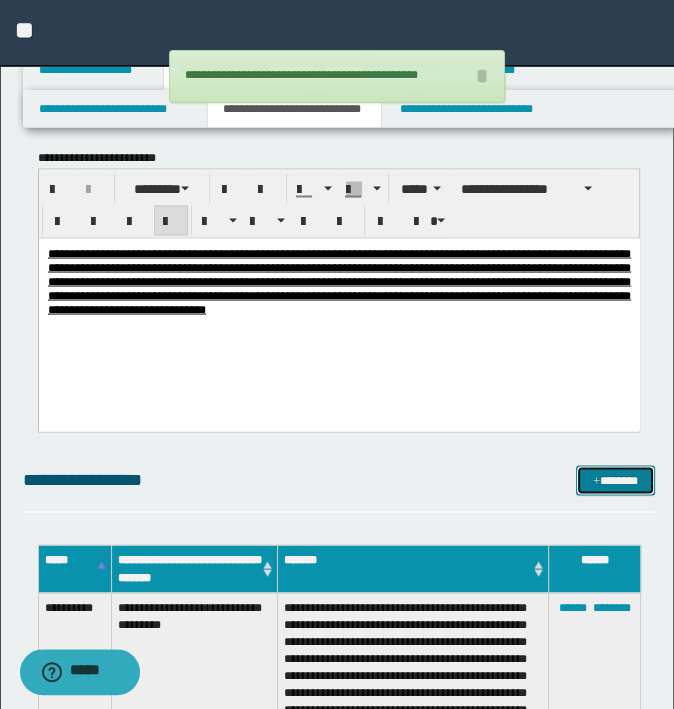 click on "*******" at bounding box center (615, 480) 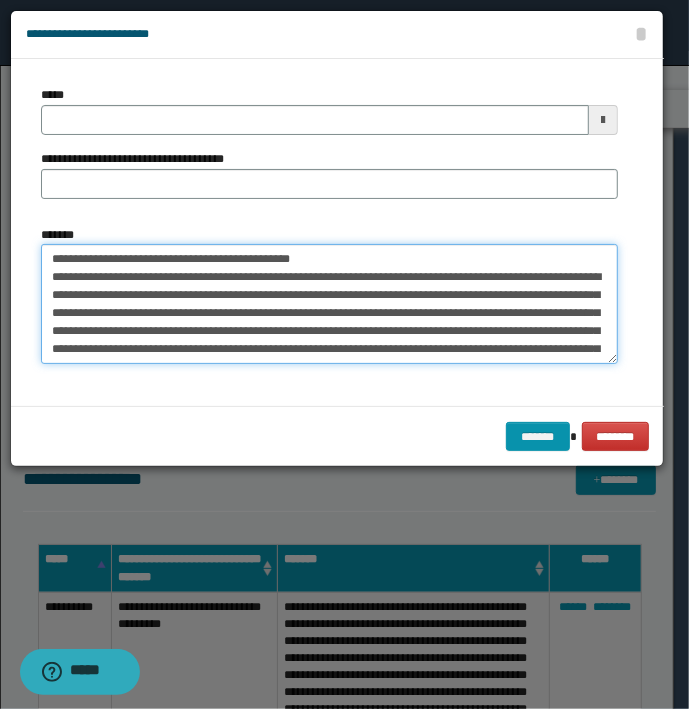 click on "*******" at bounding box center [329, 304] 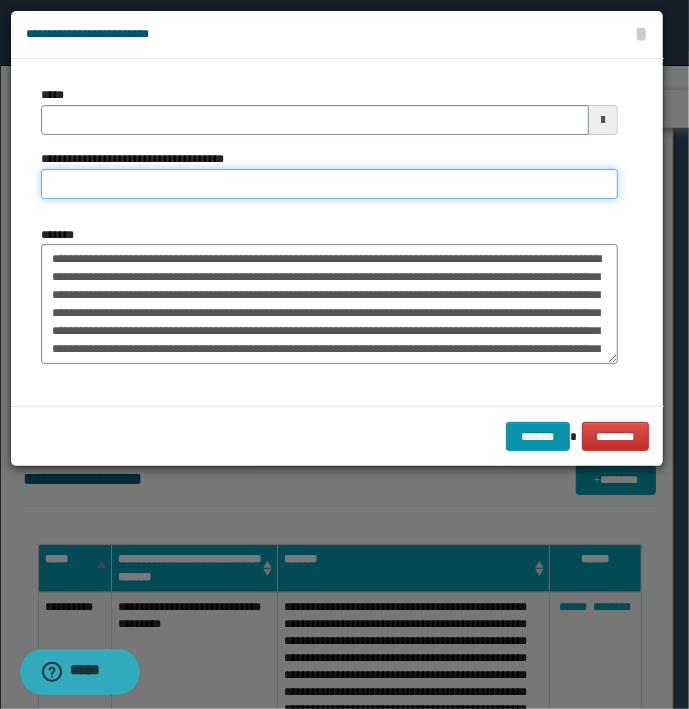 type on "**********" 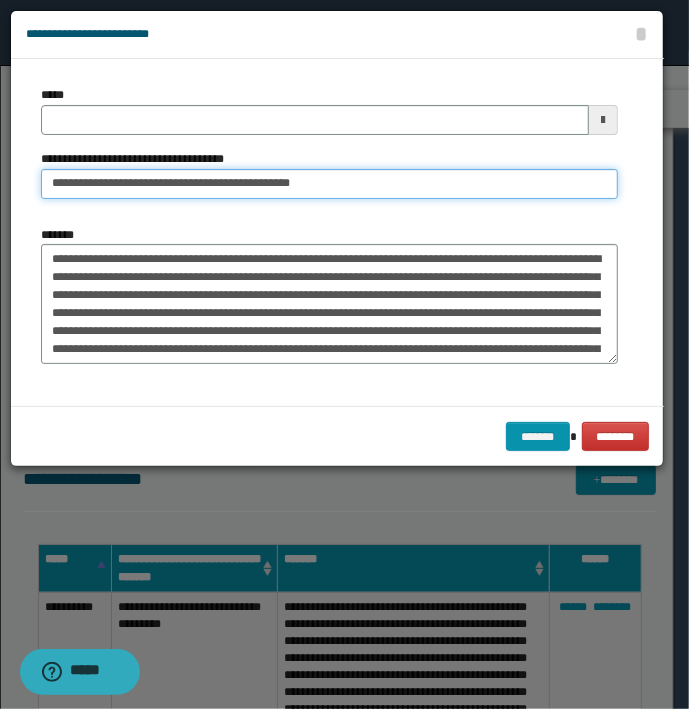 type 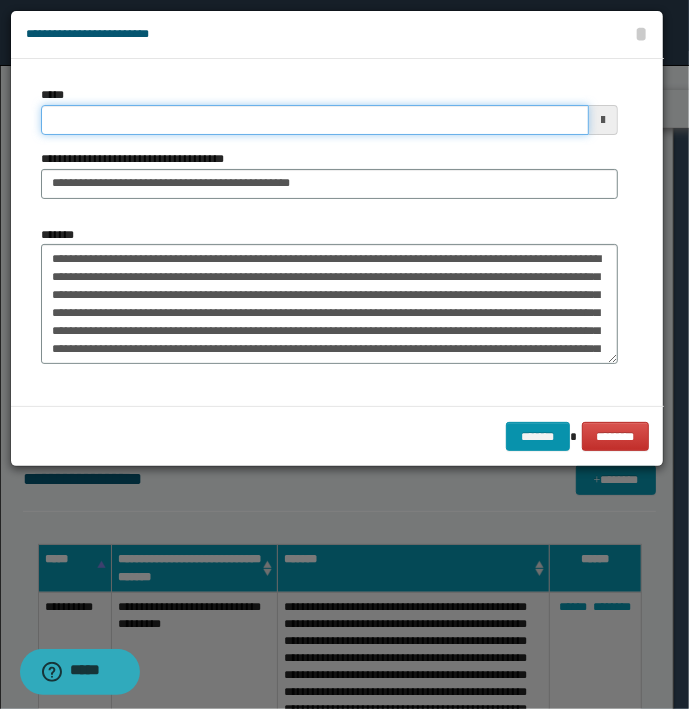 click on "*****" at bounding box center (315, 120) 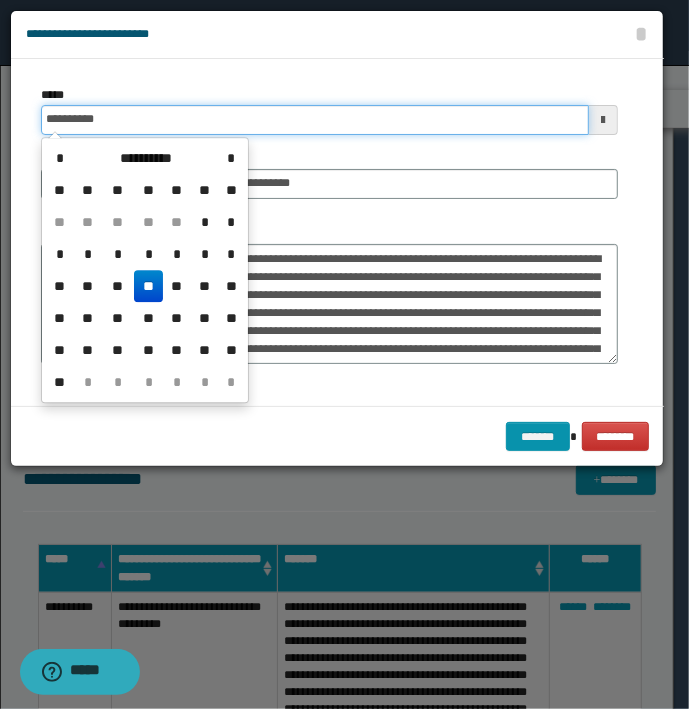 type on "**********" 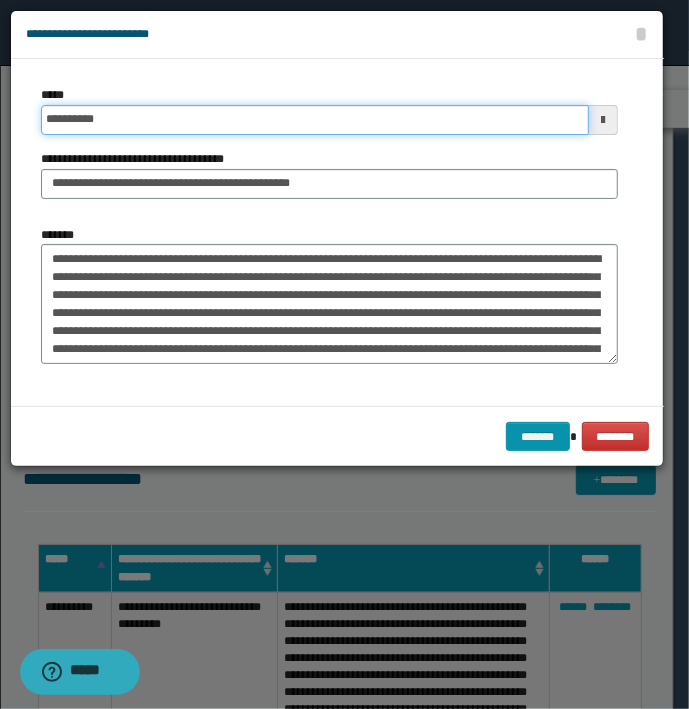 click on "*******" at bounding box center (538, 437) 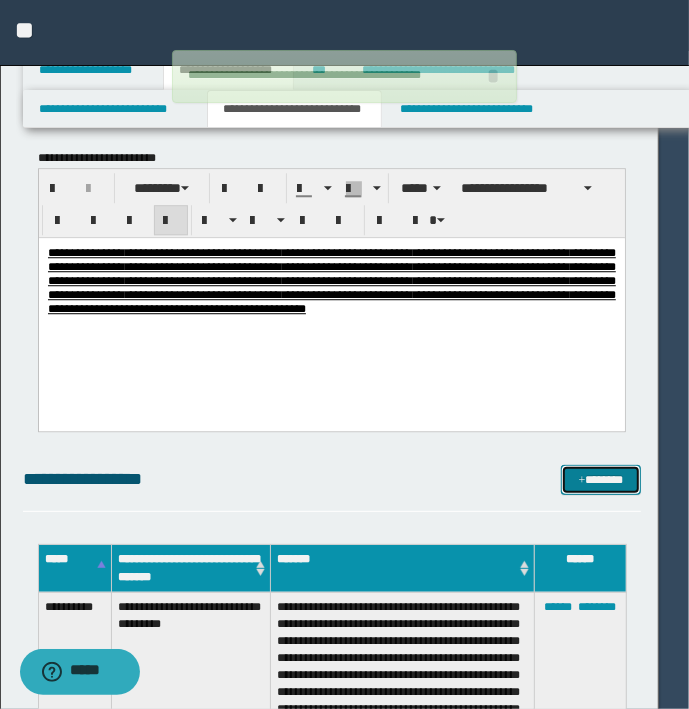 type 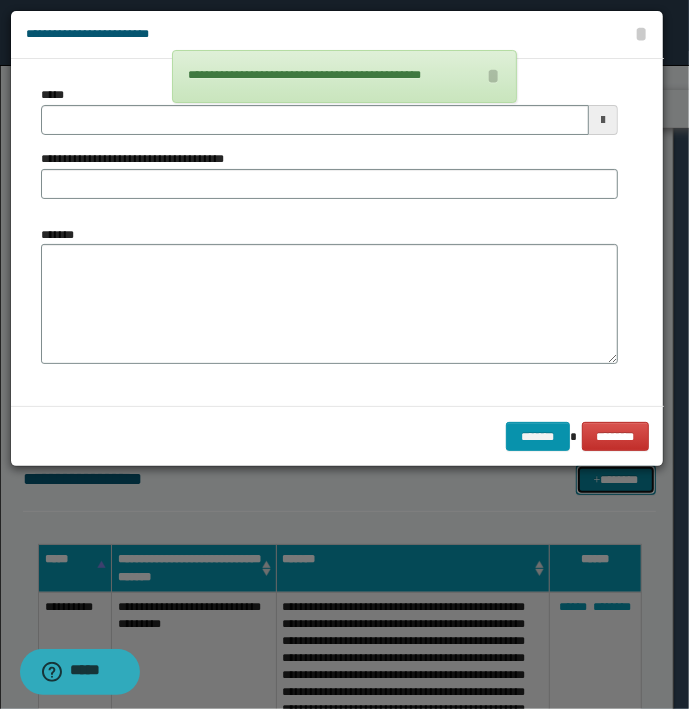 type 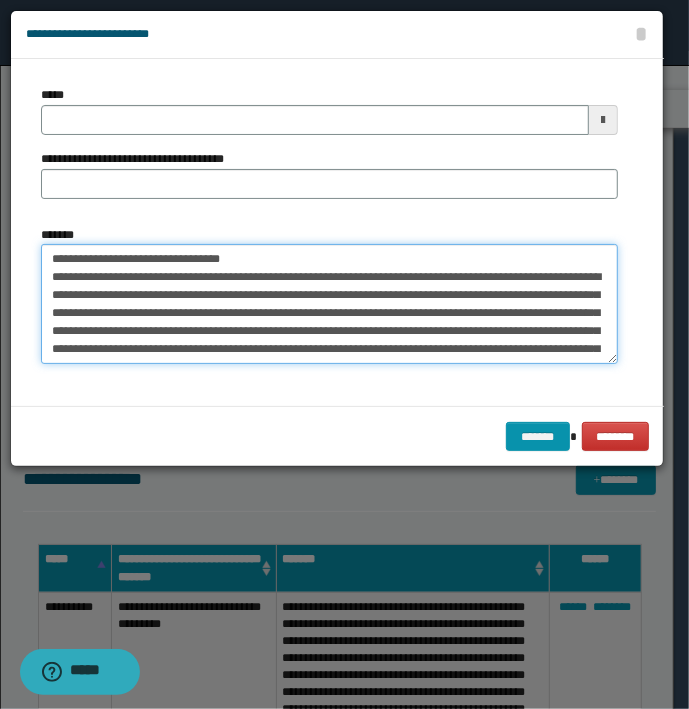 click on "*******" at bounding box center (329, 304) 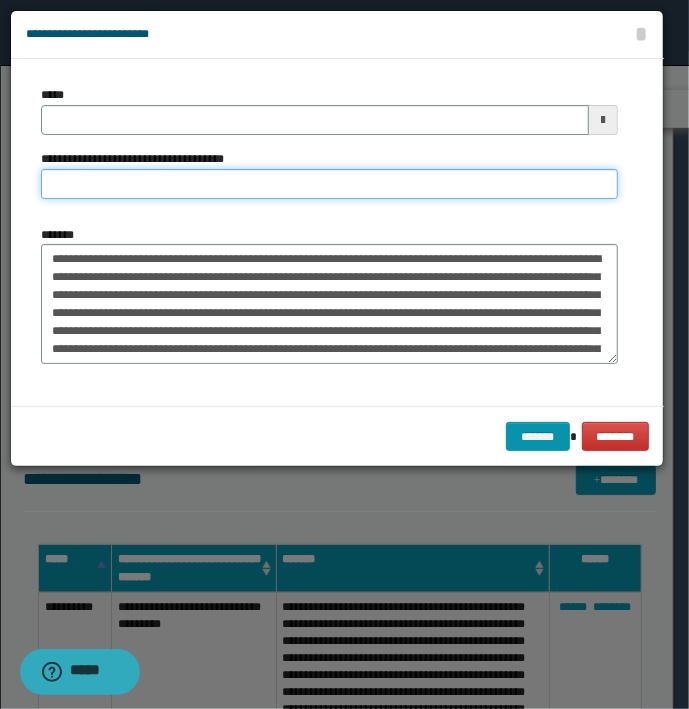 type on "**********" 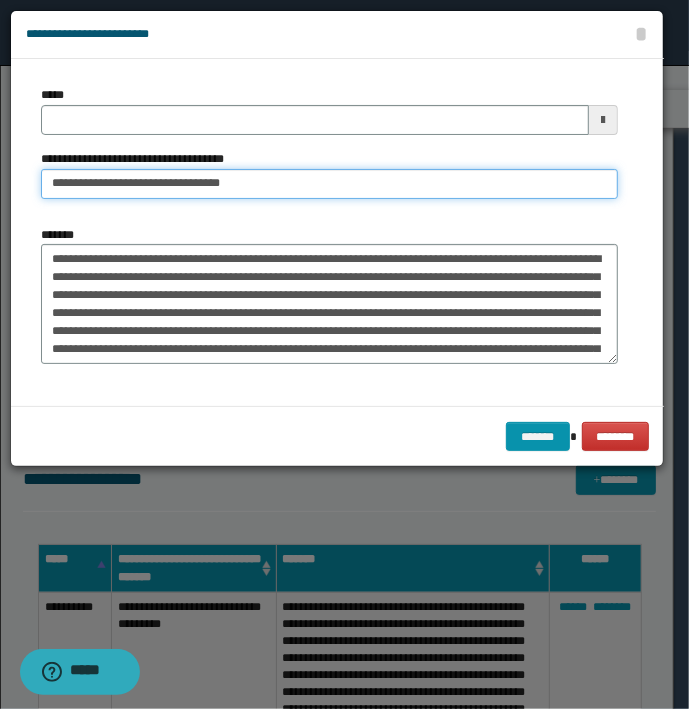 type 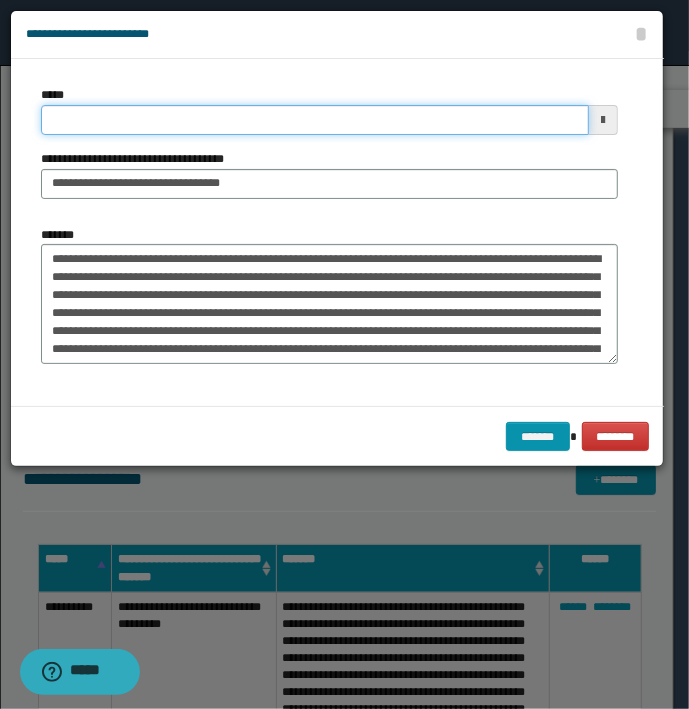 click on "*****" at bounding box center [315, 120] 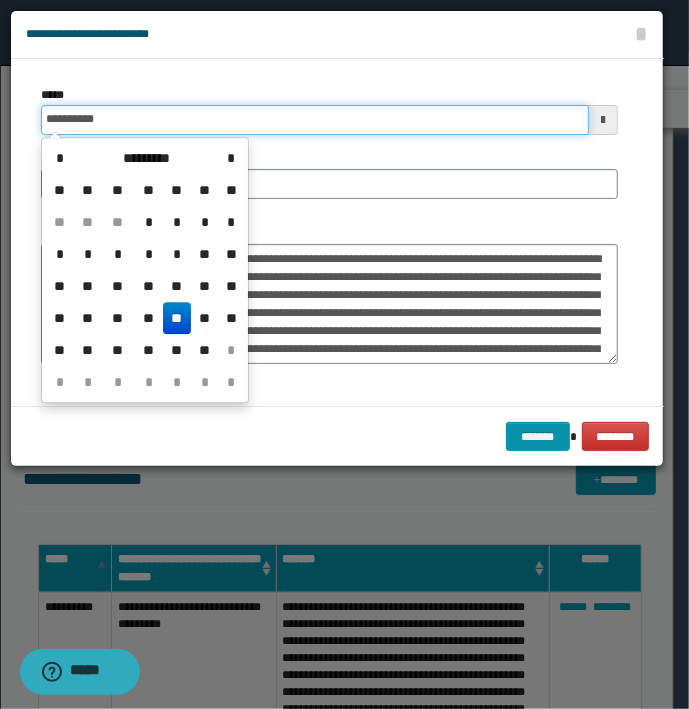 type on "**********" 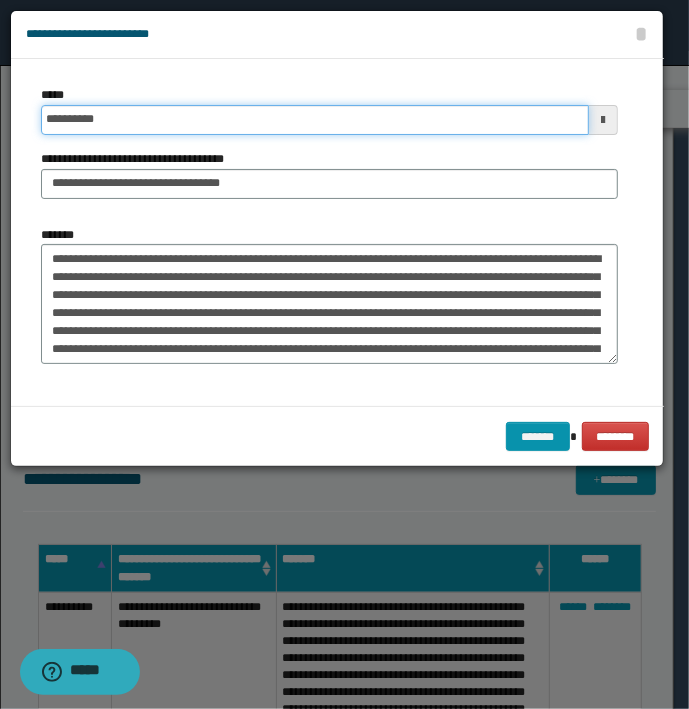 click on "*******" at bounding box center (538, 437) 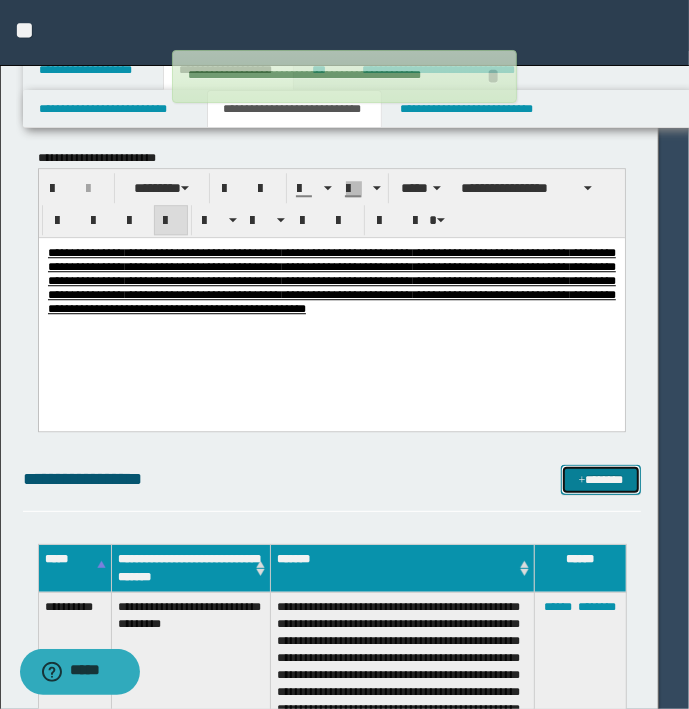 type 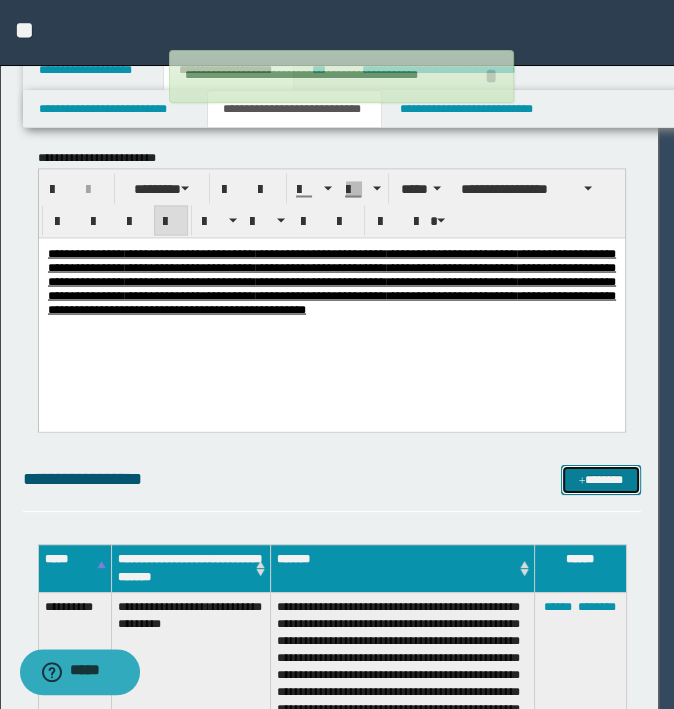 click on "*******" at bounding box center [600, 480] 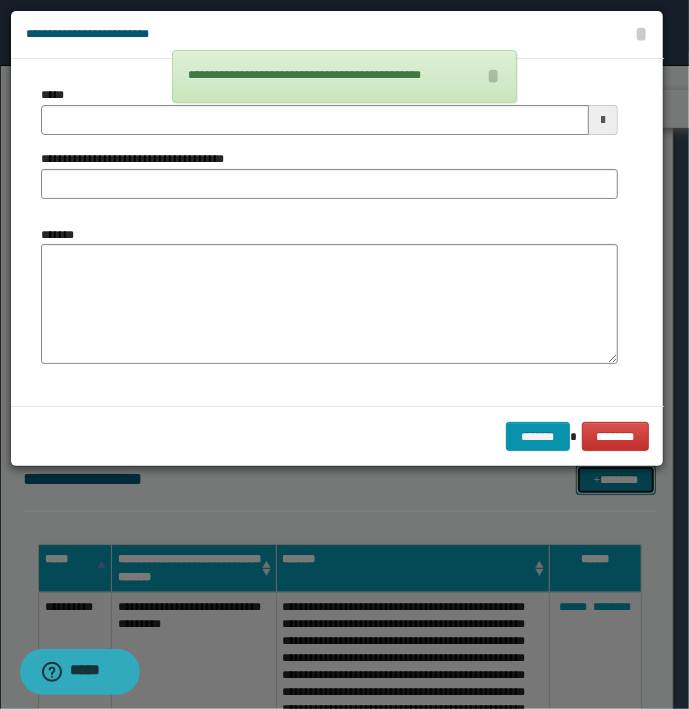 type 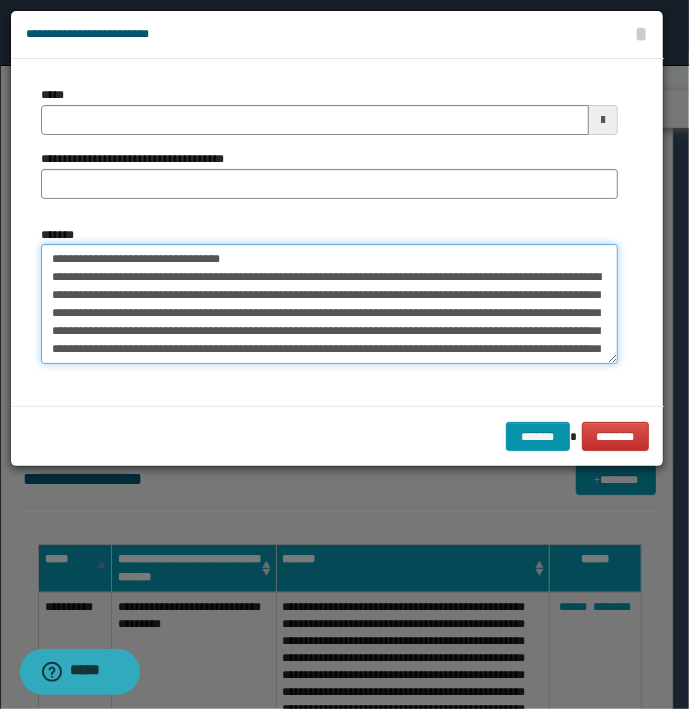 click on "*******" at bounding box center [329, 304] 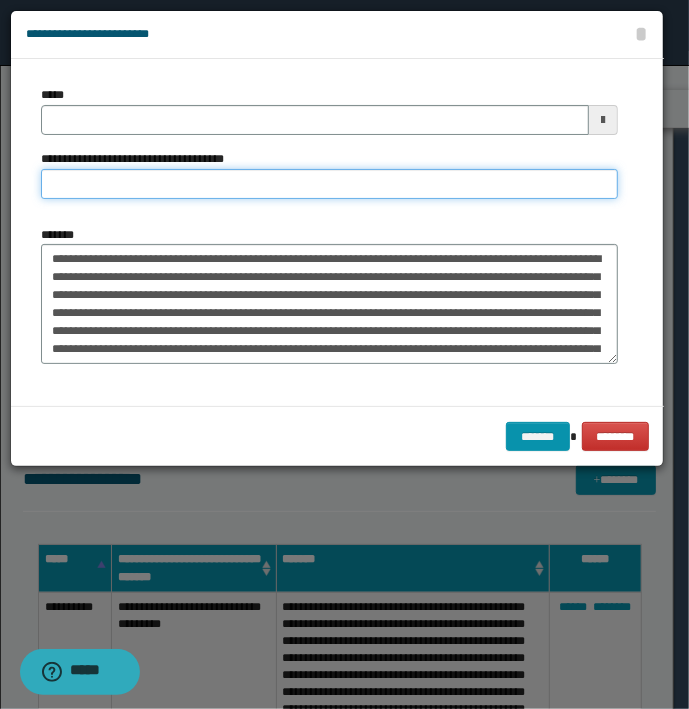 type on "**********" 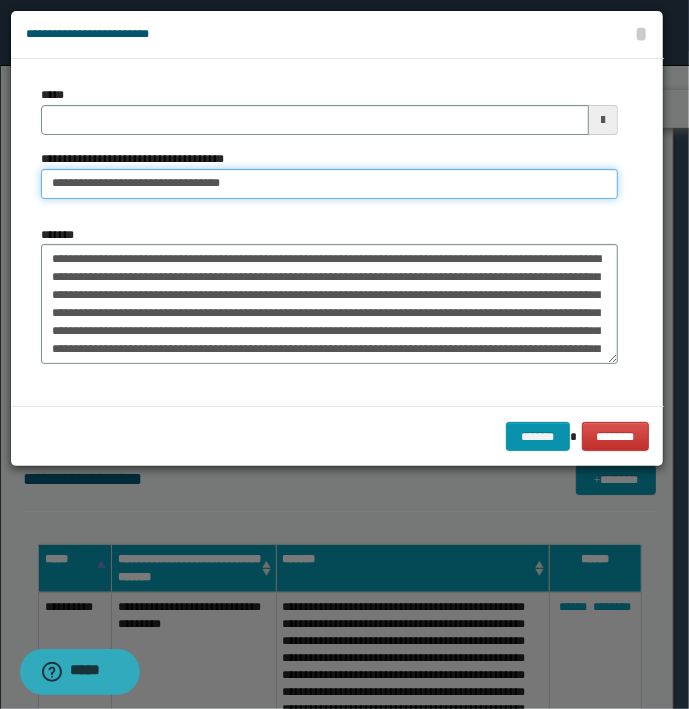 type 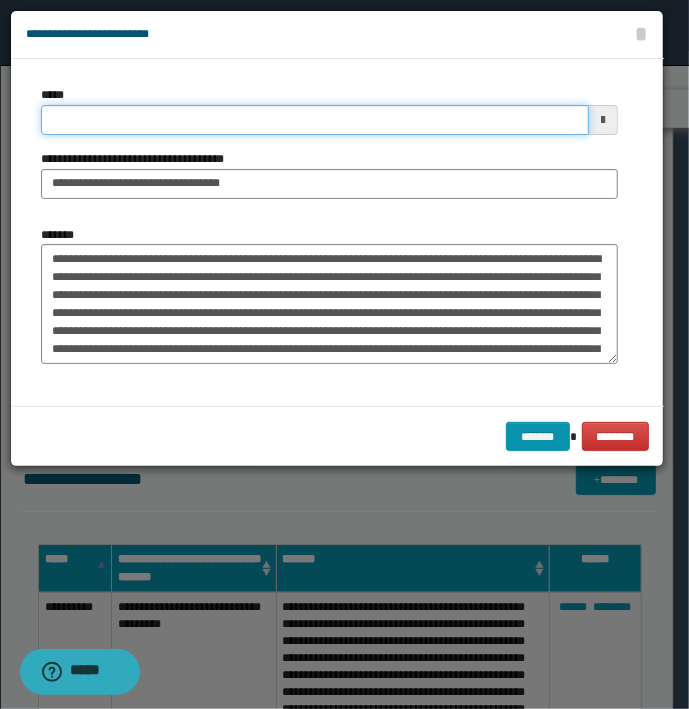 click on "*****" at bounding box center [315, 120] 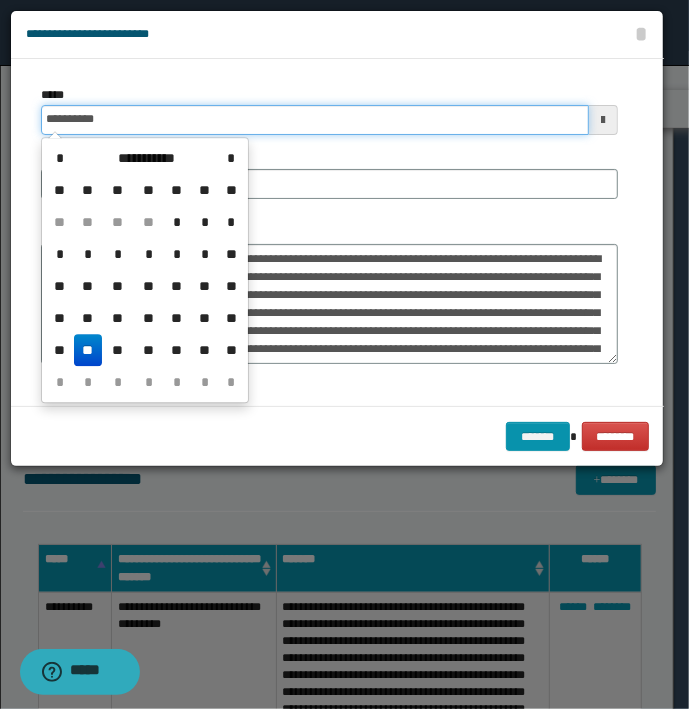 type on "**********" 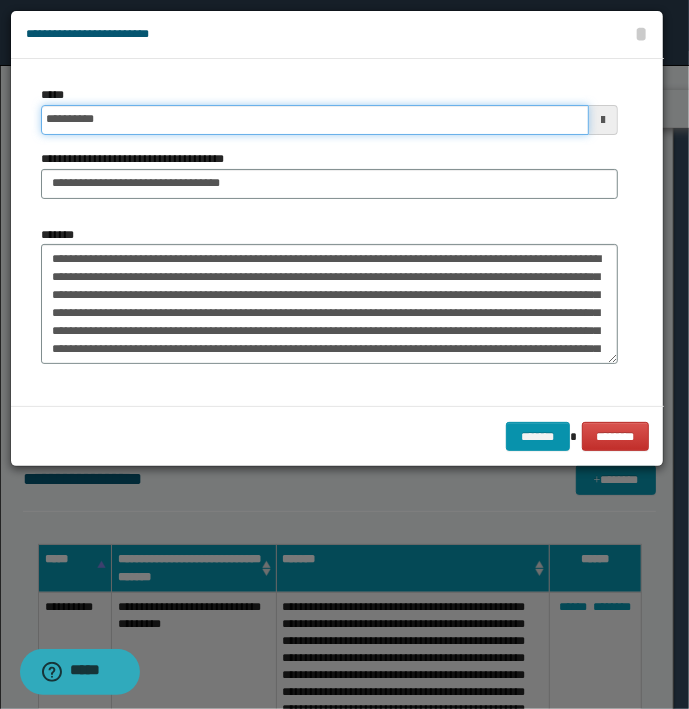 click on "*******" at bounding box center [538, 437] 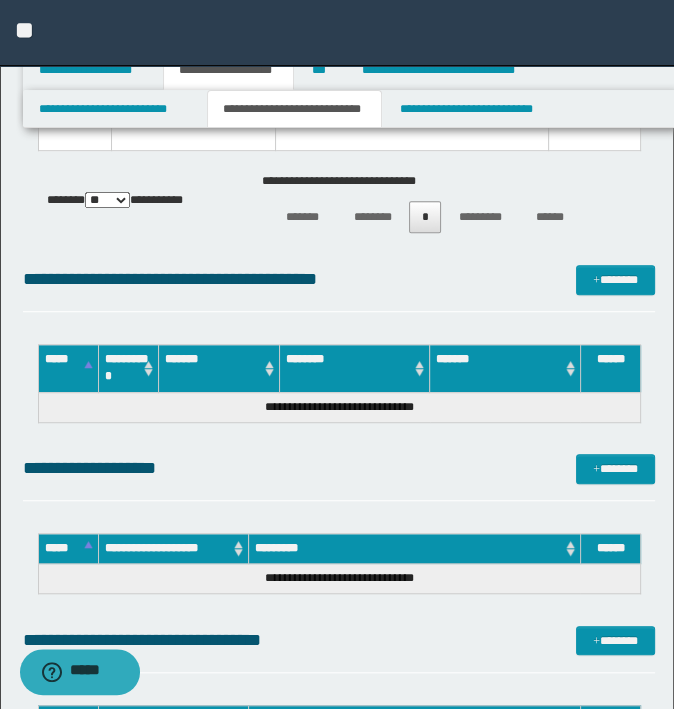 scroll, scrollTop: 5200, scrollLeft: 0, axis: vertical 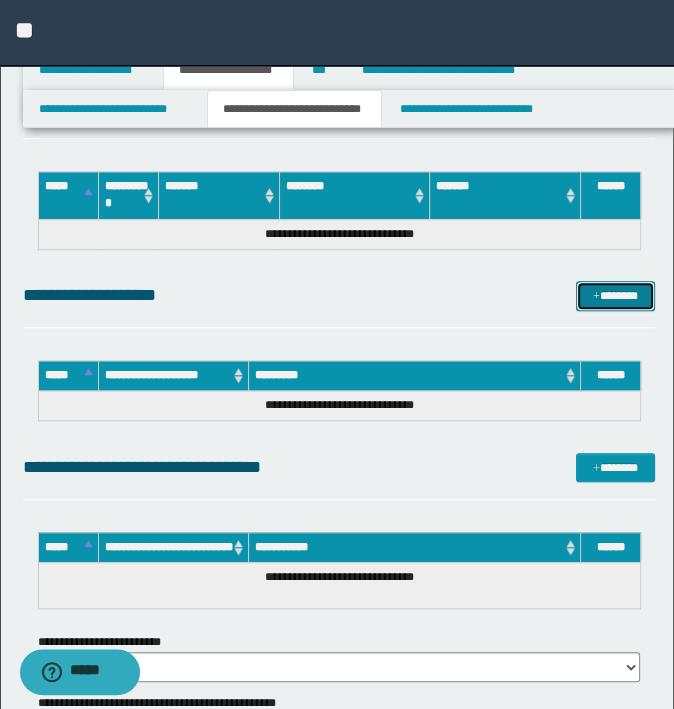 click on "*******" at bounding box center [615, 296] 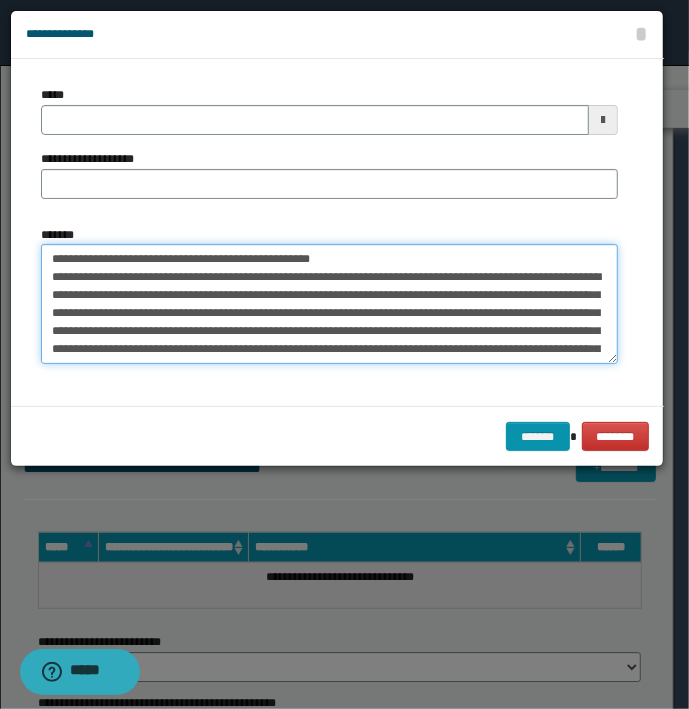 click on "**********" at bounding box center (329, 304) 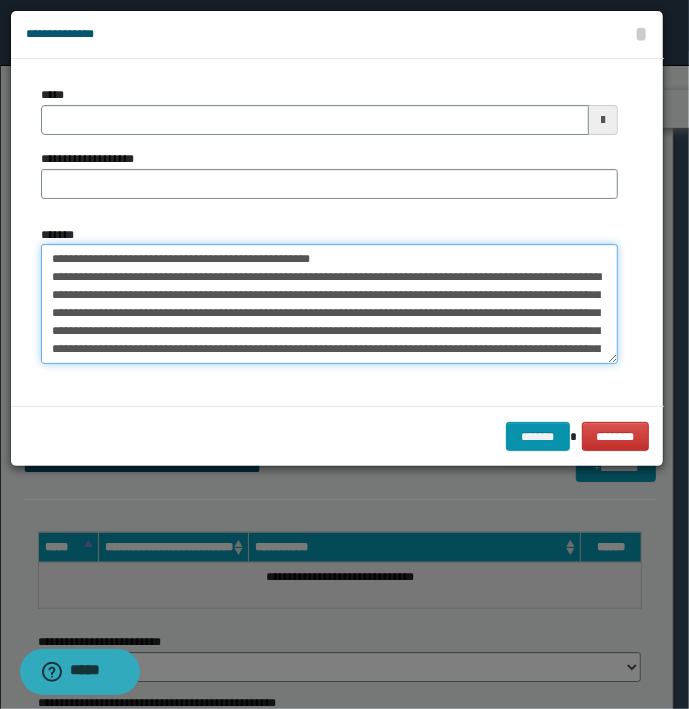 type on "**********" 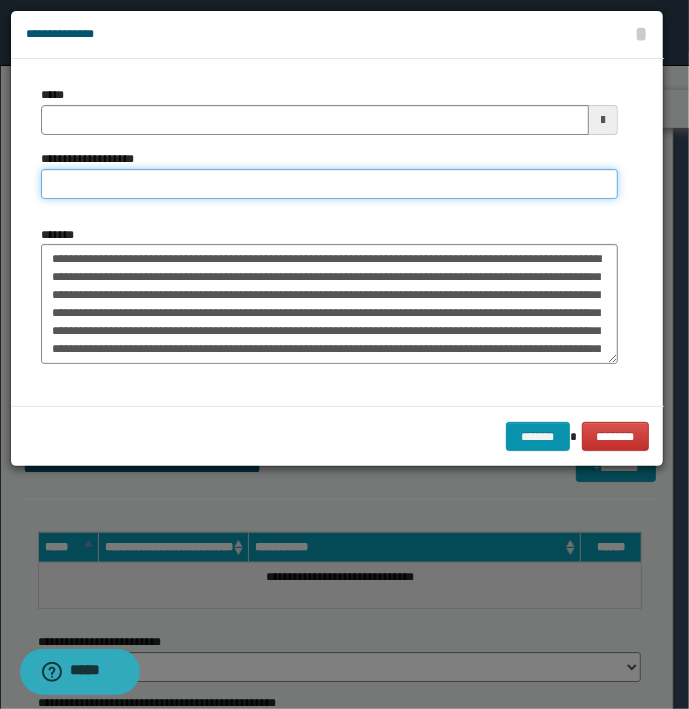type on "**********" 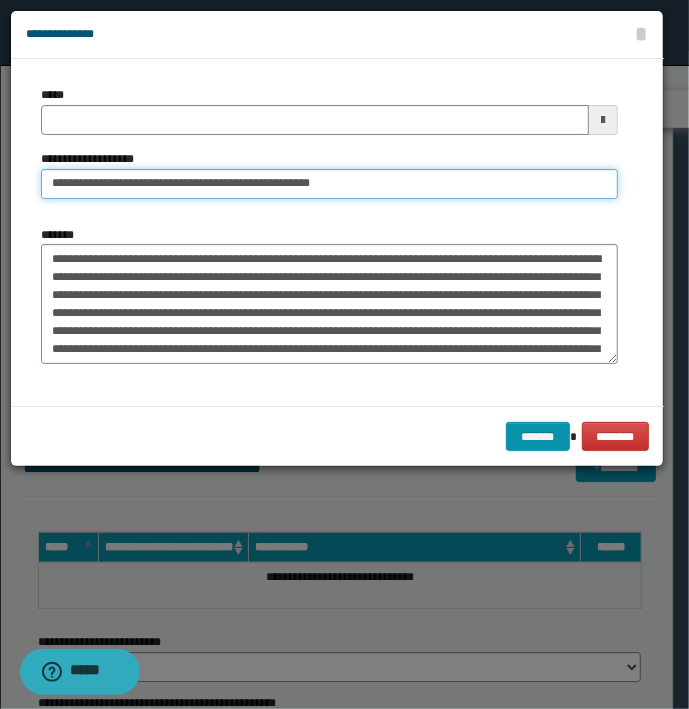 type 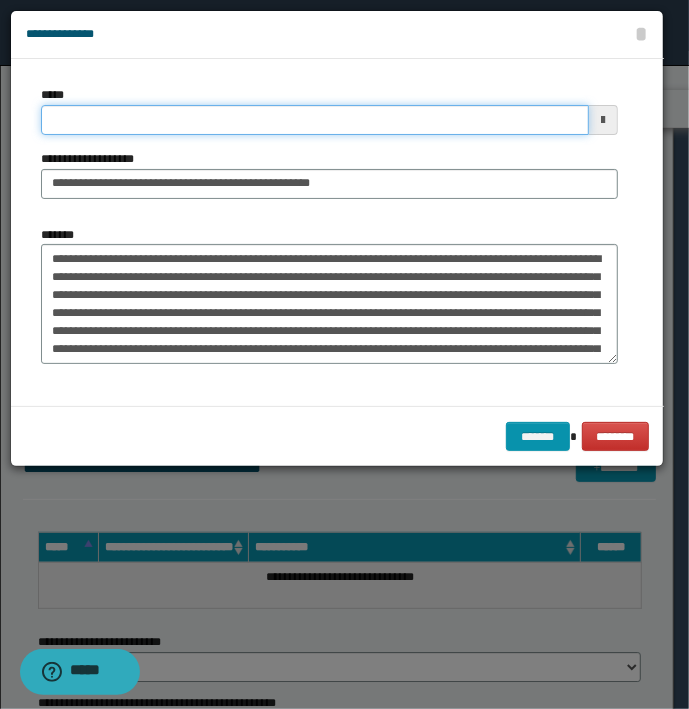 click on "*****" at bounding box center [315, 120] 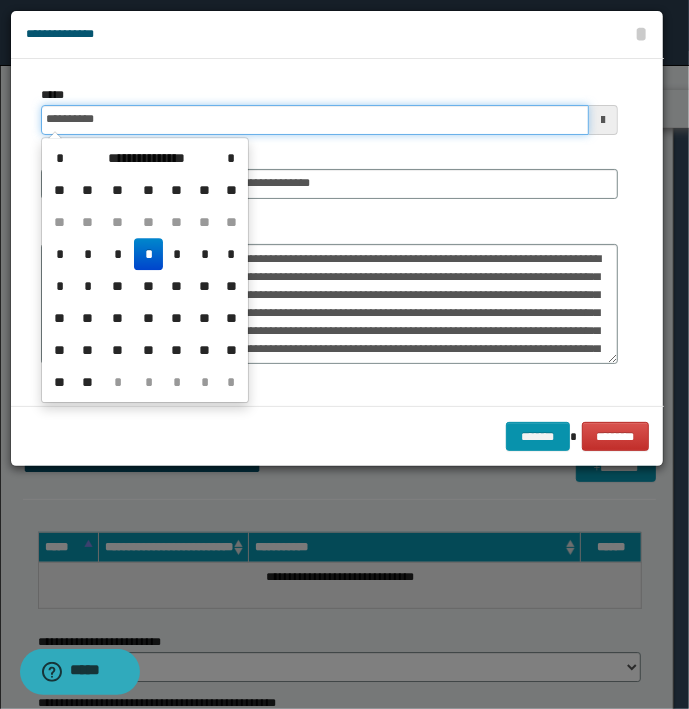 type on "**********" 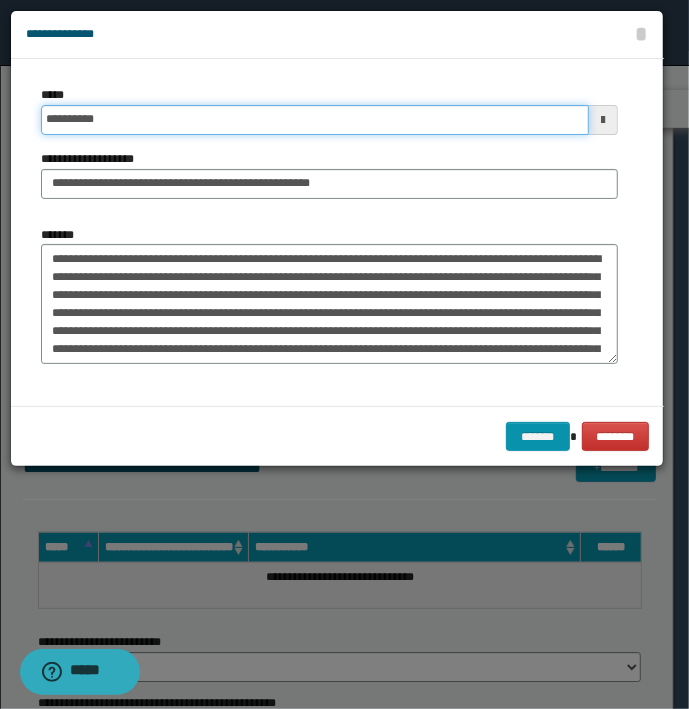click on "*******" at bounding box center [538, 437] 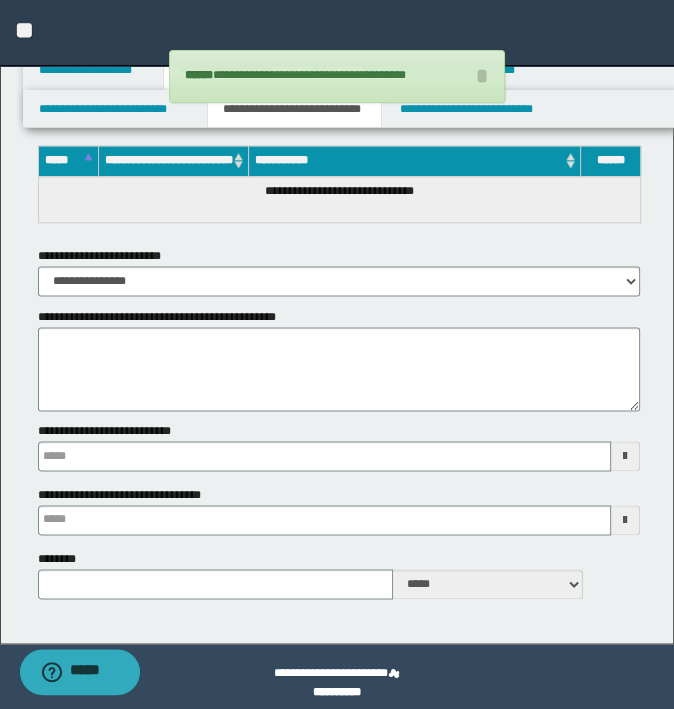 scroll, scrollTop: 5838, scrollLeft: 0, axis: vertical 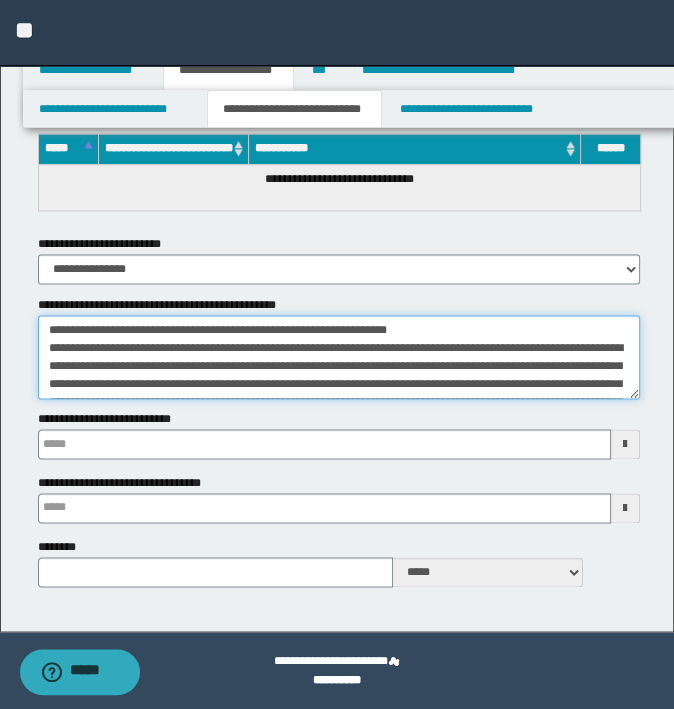 click on "**********" at bounding box center (339, 357) 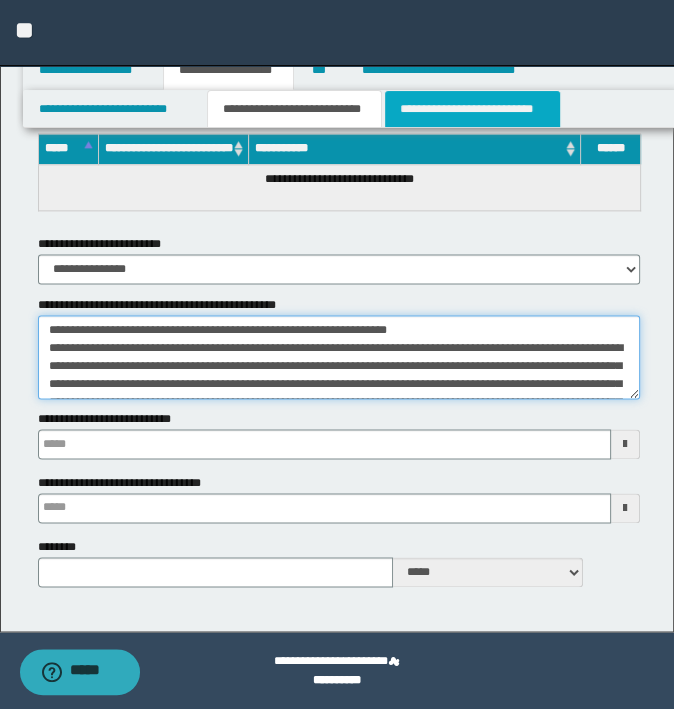 type on "**********" 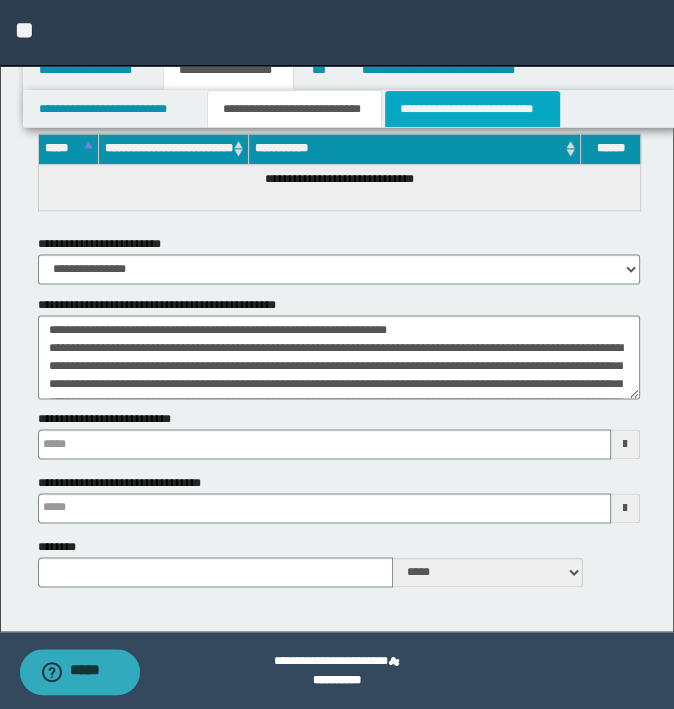 click on "**********" at bounding box center (472, 109) 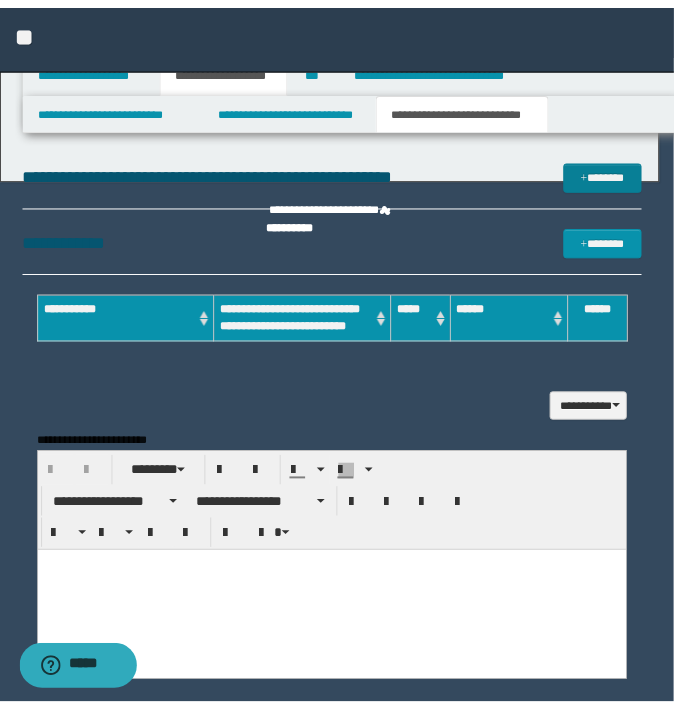 scroll, scrollTop: 0, scrollLeft: 0, axis: both 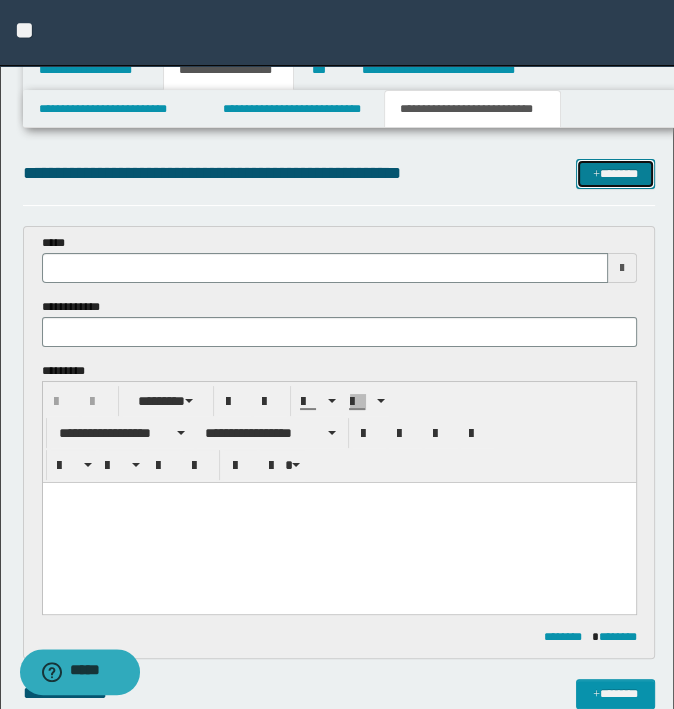 click on "*******" at bounding box center (615, 174) 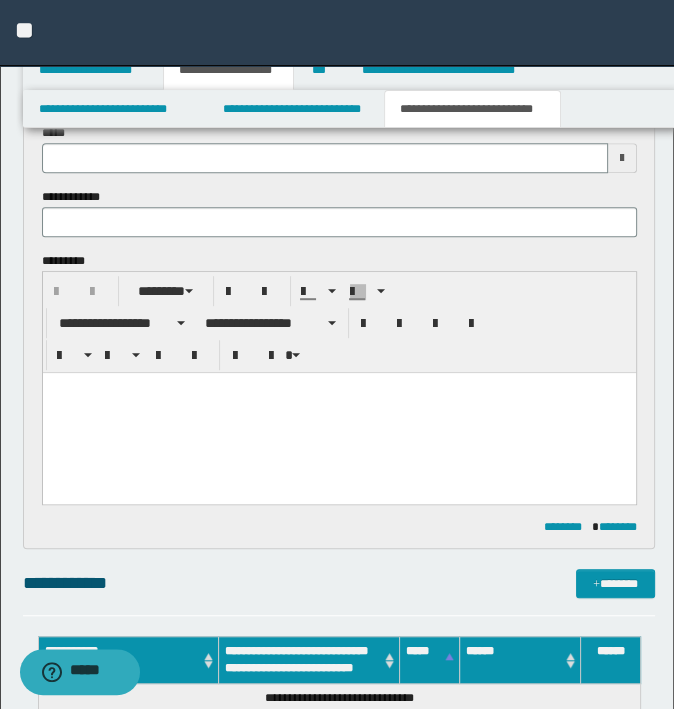 scroll, scrollTop: 0, scrollLeft: 0, axis: both 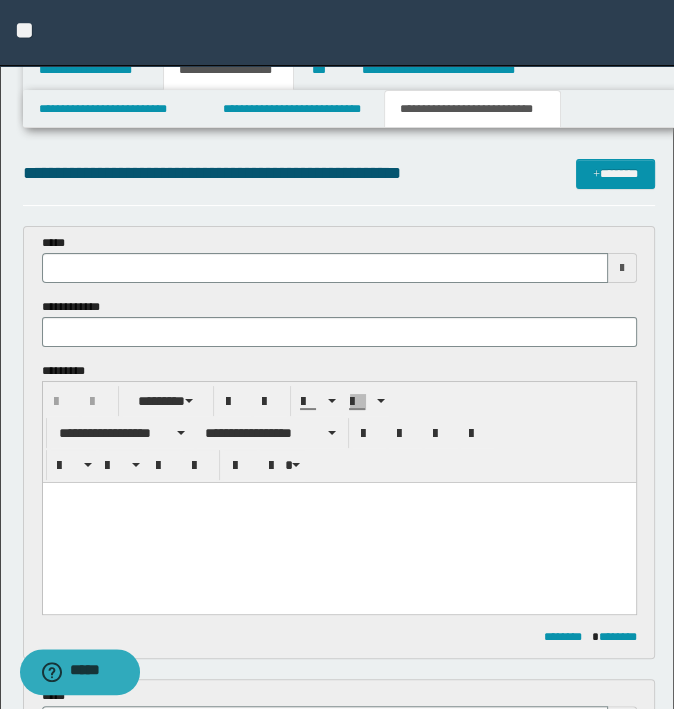 type 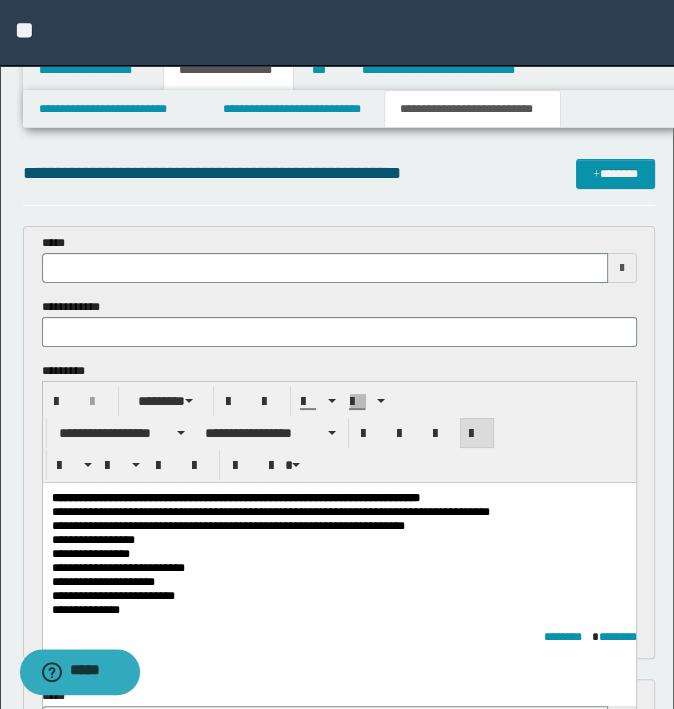 click on "**********" at bounding box center [338, 539] 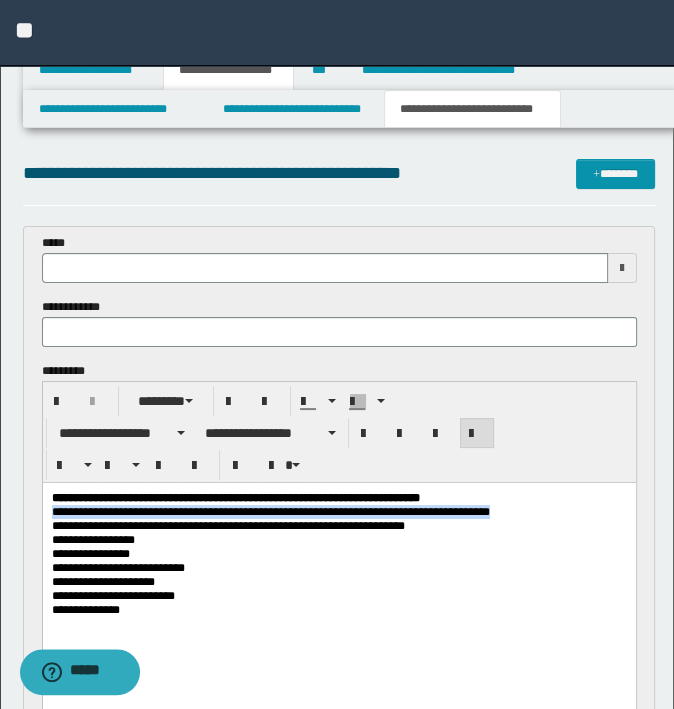 drag, startPoint x: 541, startPoint y: 518, endPoint x: 48, endPoint y: 998, distance: 688.0763 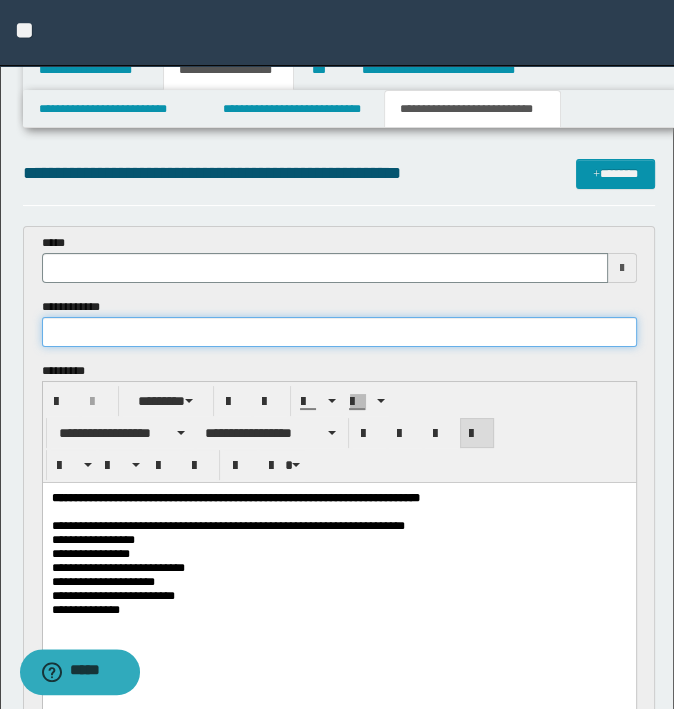 click at bounding box center [339, 332] 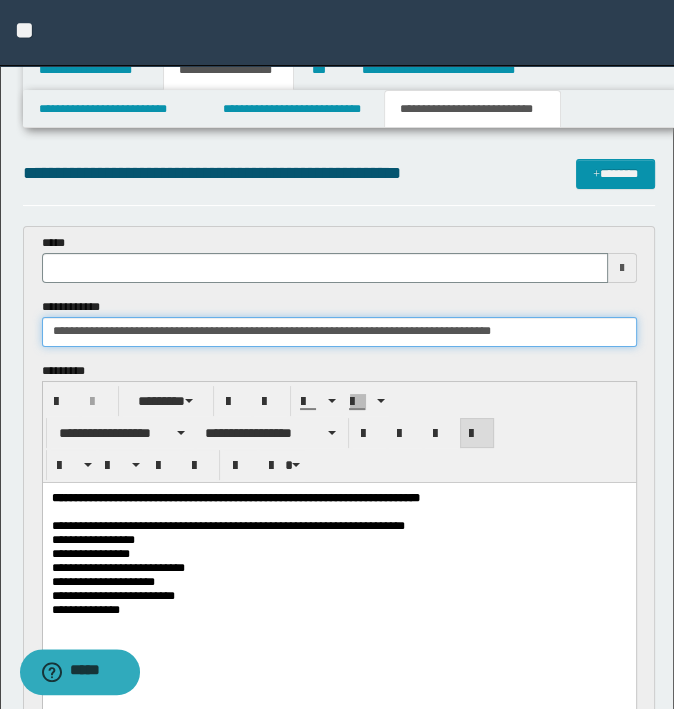 type on "**********" 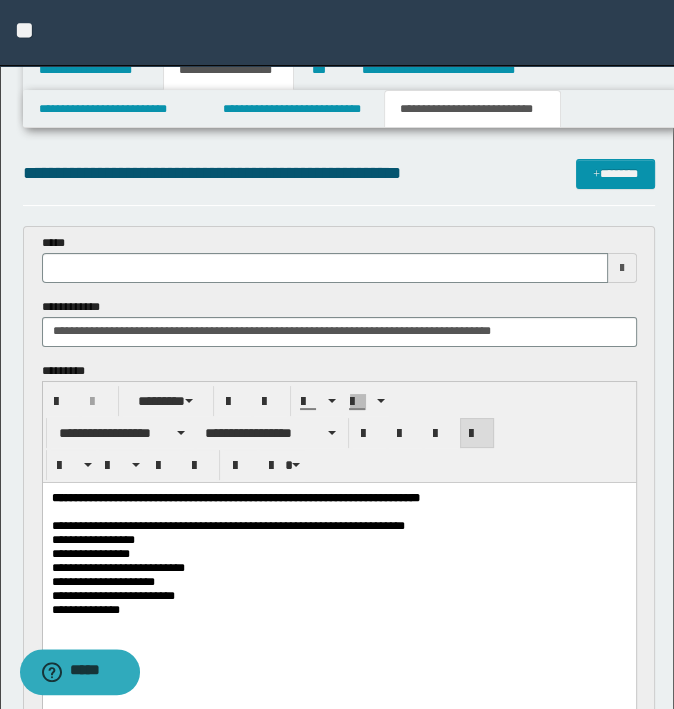 click at bounding box center [338, 511] 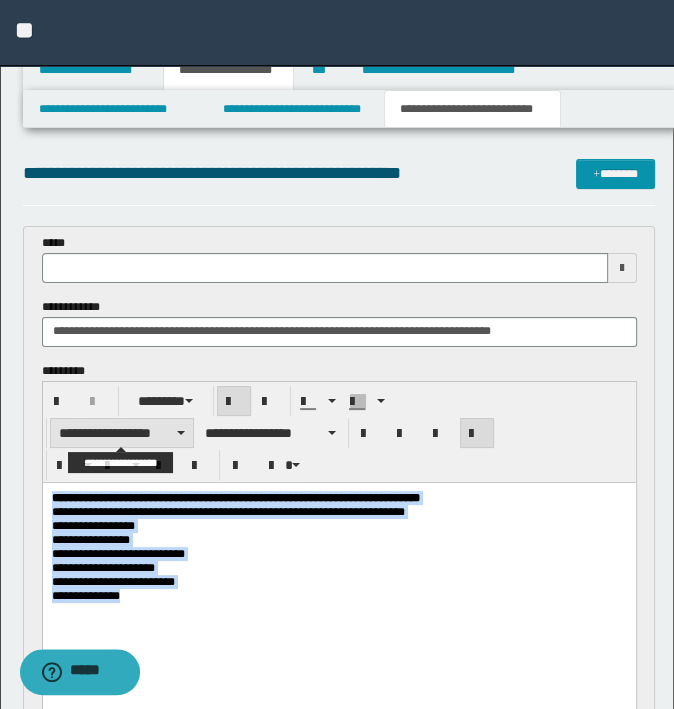click on "**********" at bounding box center (122, 433) 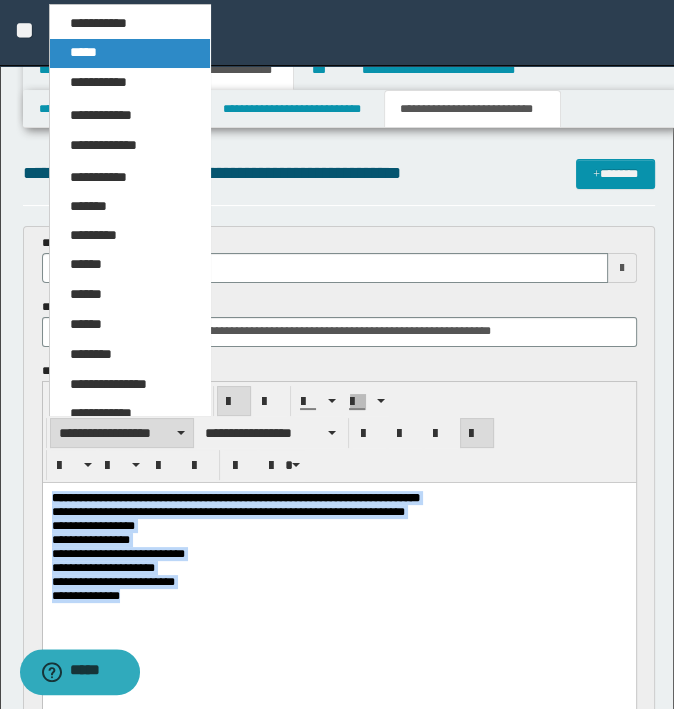 click on "*****" at bounding box center (83, 52) 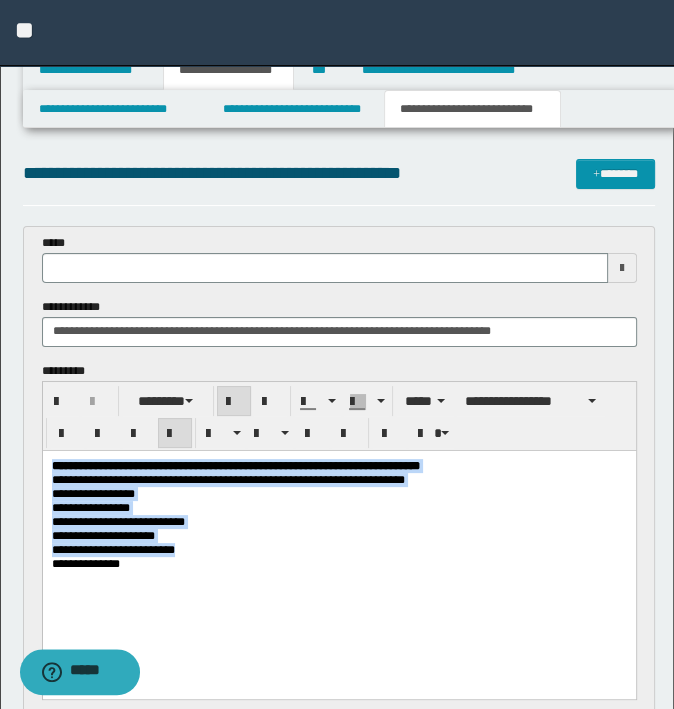 type 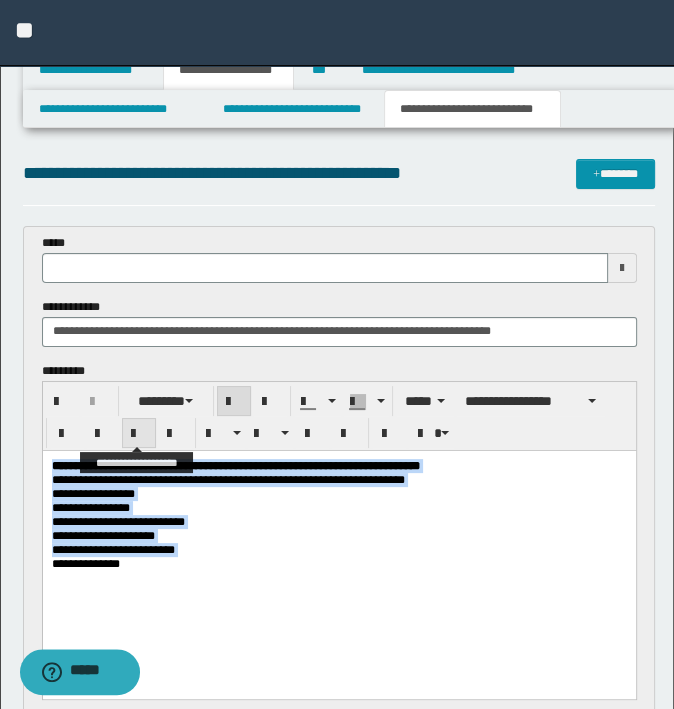click at bounding box center [139, 433] 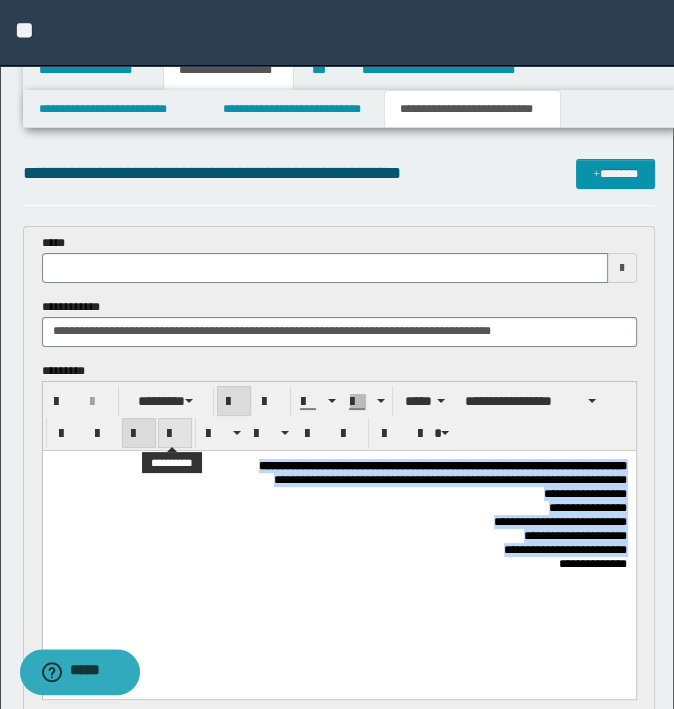 click at bounding box center [175, 433] 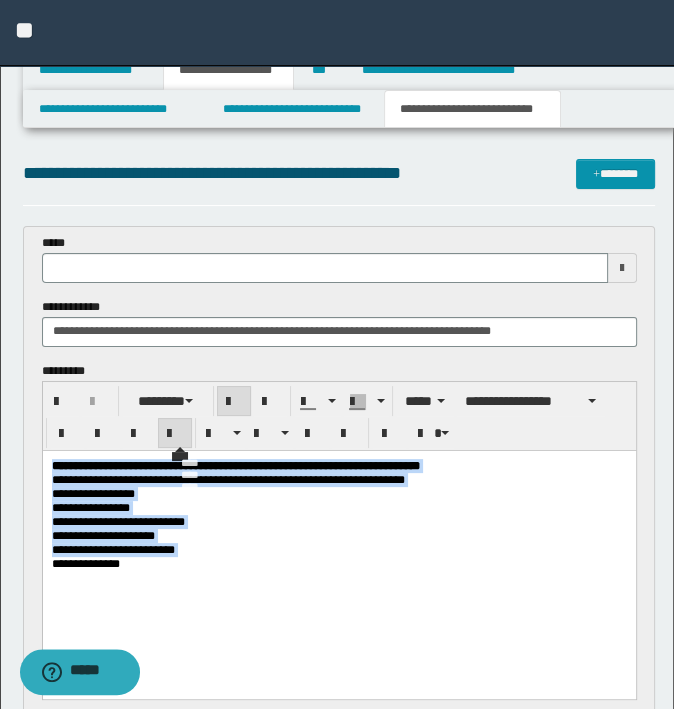 copy on "**********" 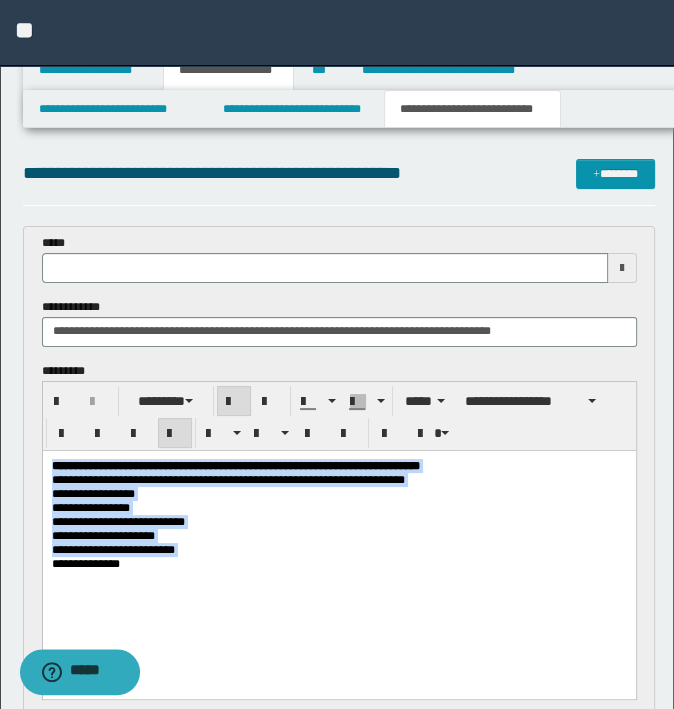 click on "**********" at bounding box center (338, 493) 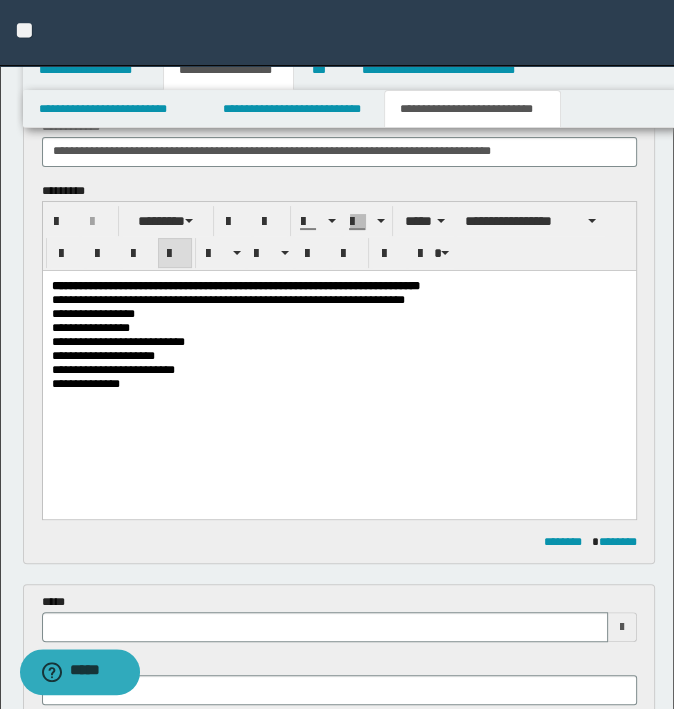 scroll, scrollTop: 500, scrollLeft: 0, axis: vertical 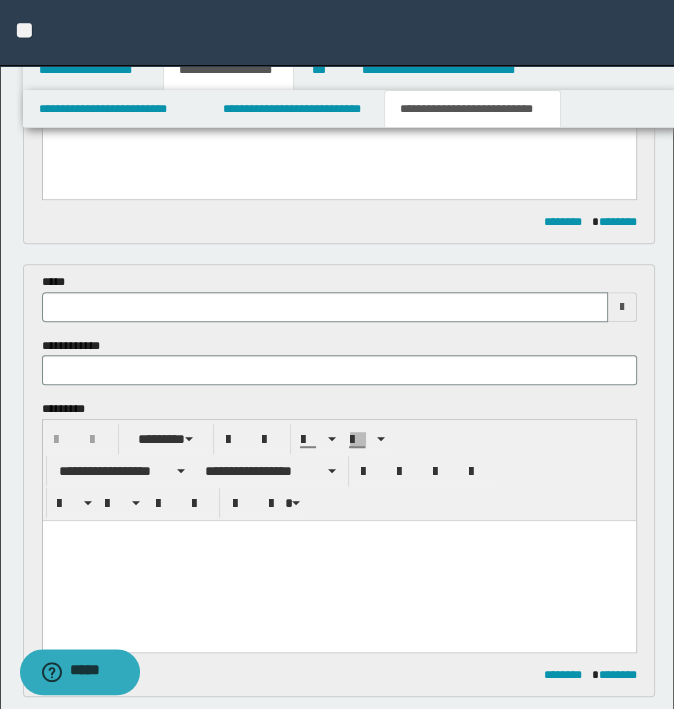 click at bounding box center [338, 536] 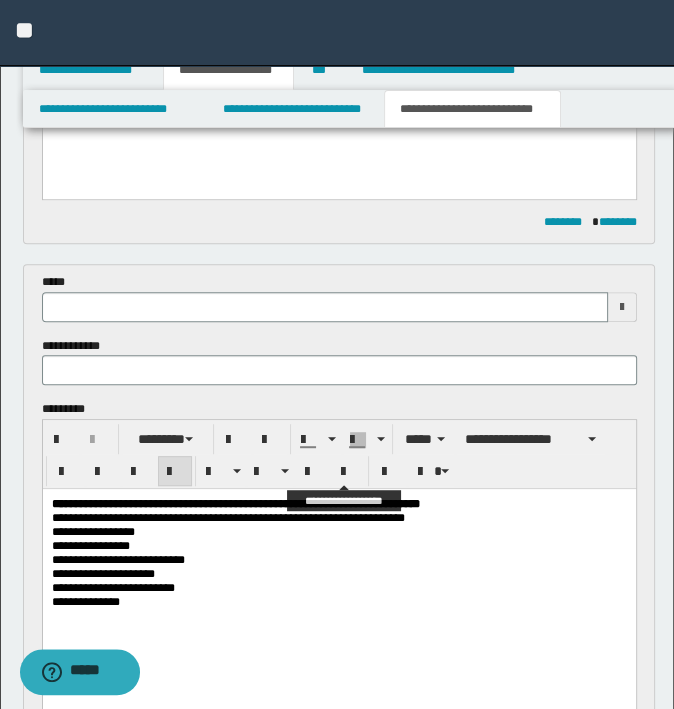 scroll, scrollTop: 476, scrollLeft: 0, axis: vertical 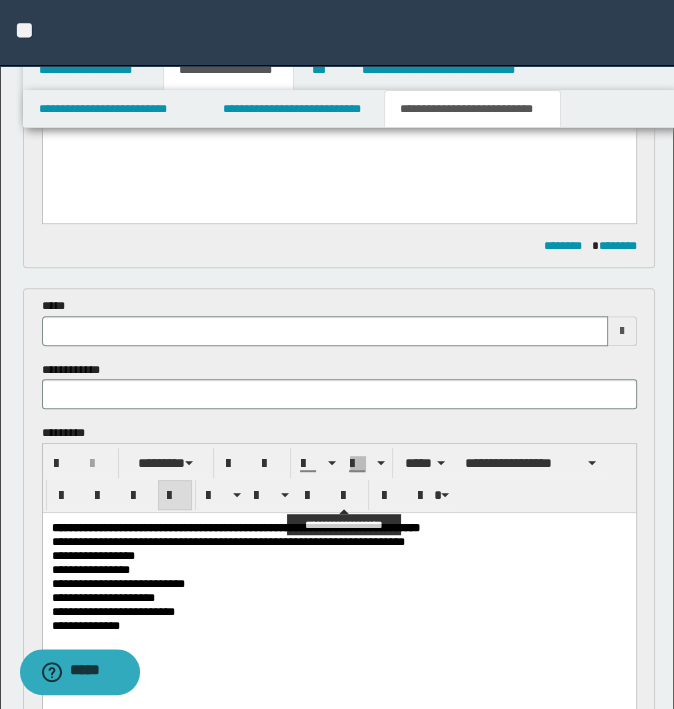 type 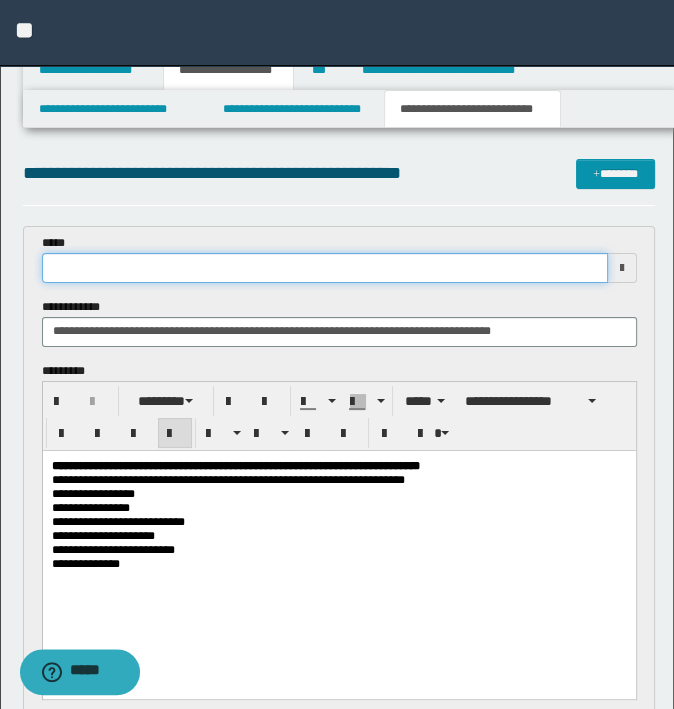 click at bounding box center [325, 268] 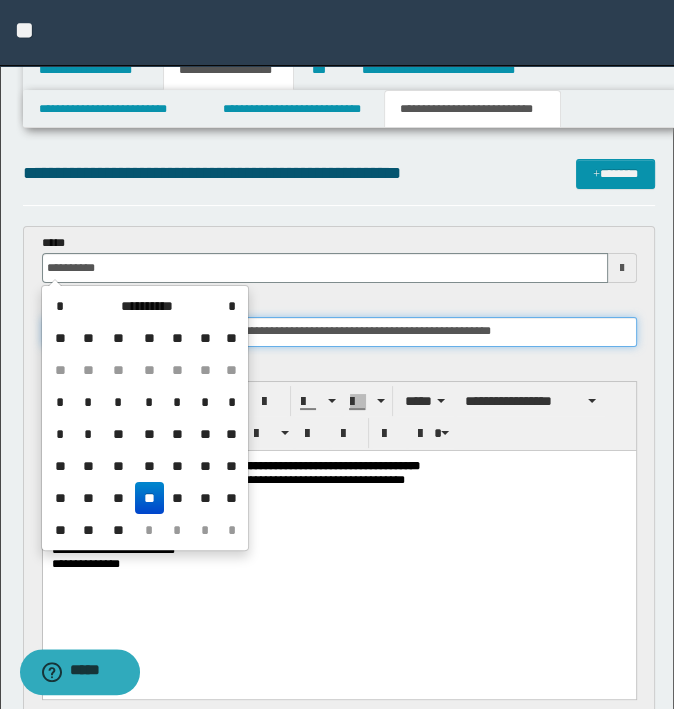 type on "**********" 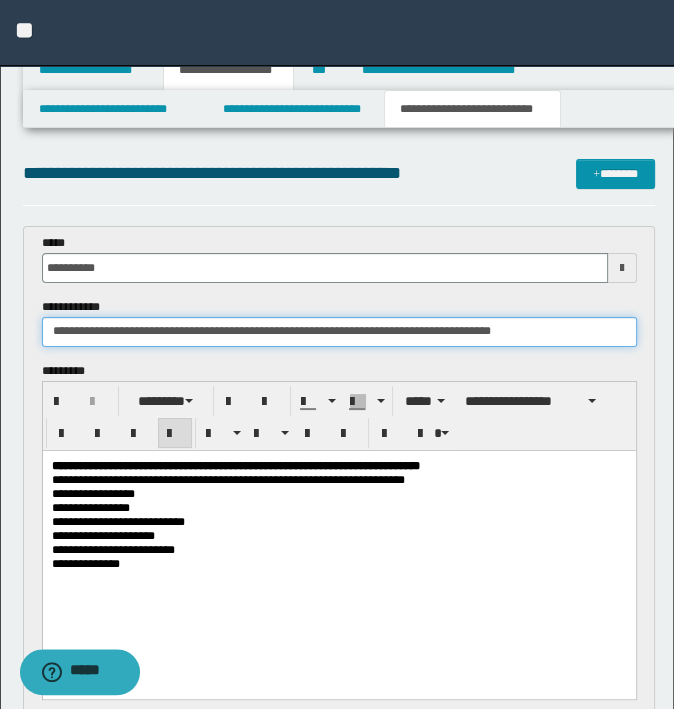 click on "**********" at bounding box center (339, 332) 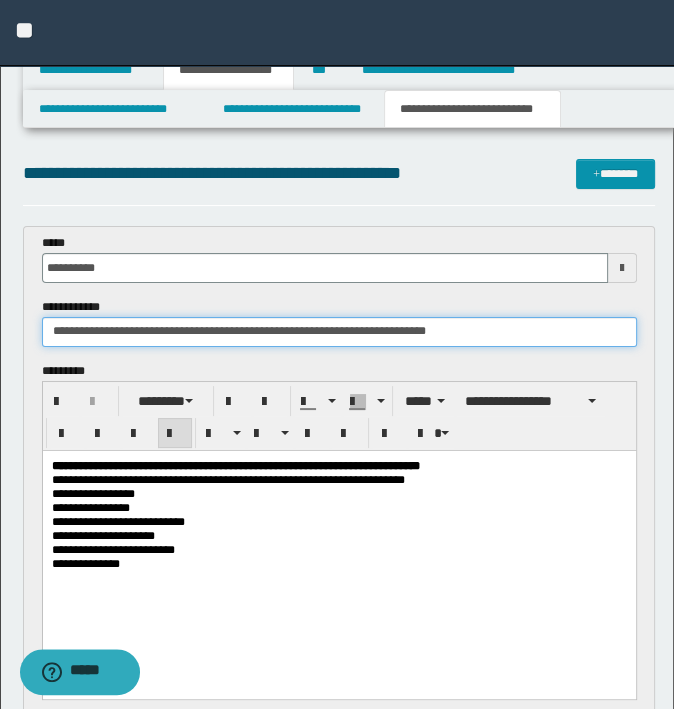 drag, startPoint x: 291, startPoint y: 330, endPoint x: 152, endPoint y: 325, distance: 139.0899 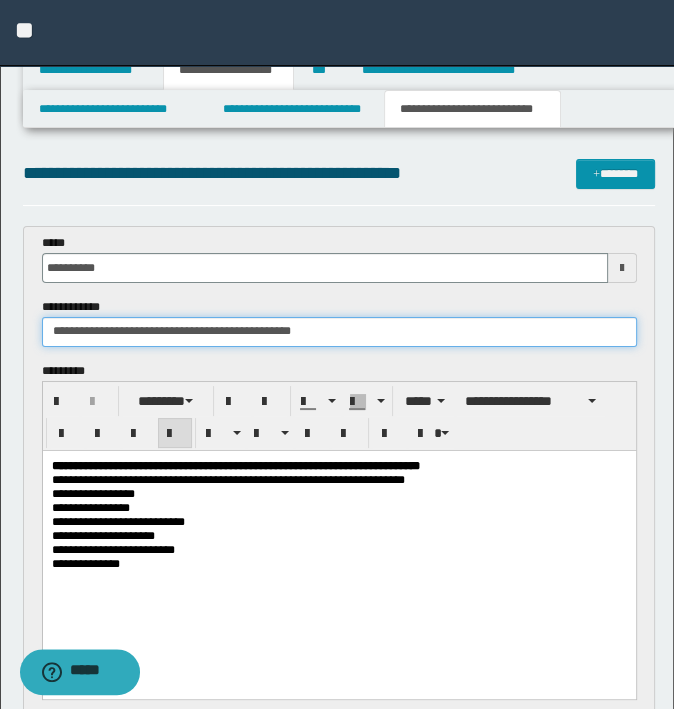type on "**********" 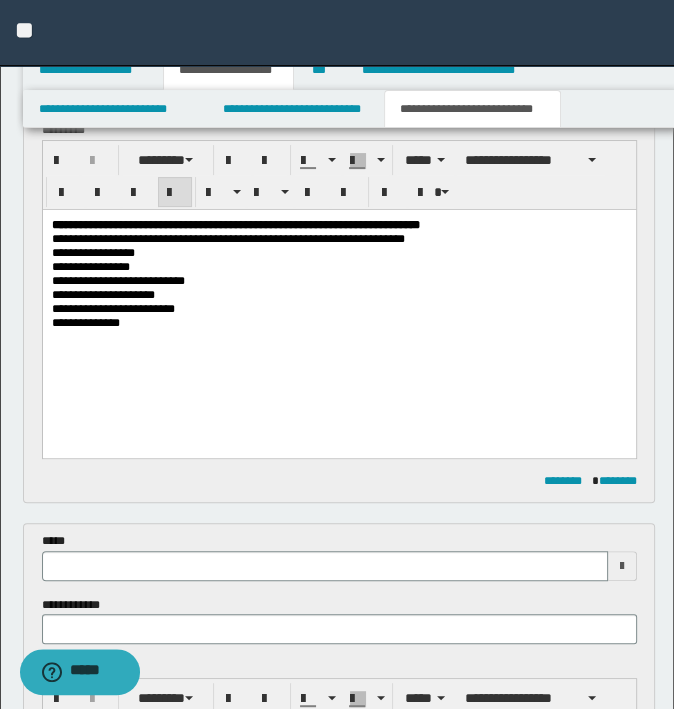 scroll, scrollTop: 400, scrollLeft: 0, axis: vertical 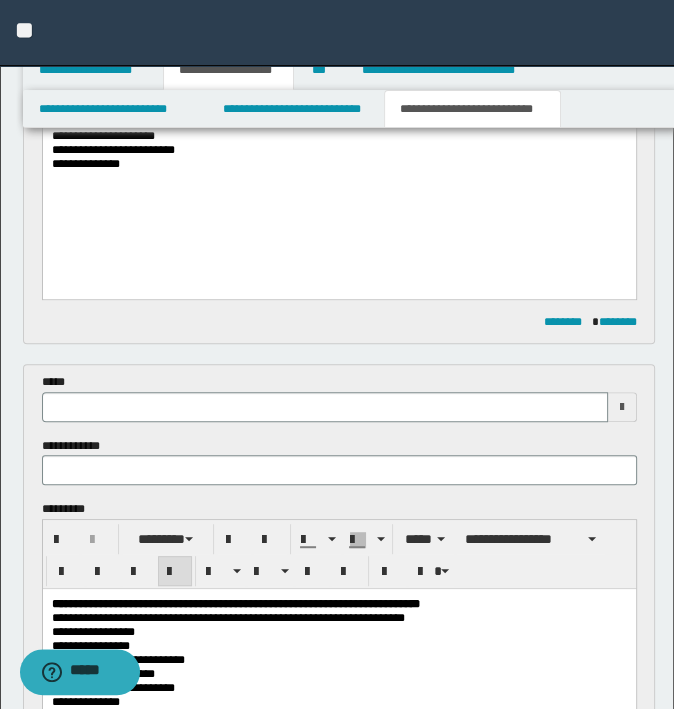 type 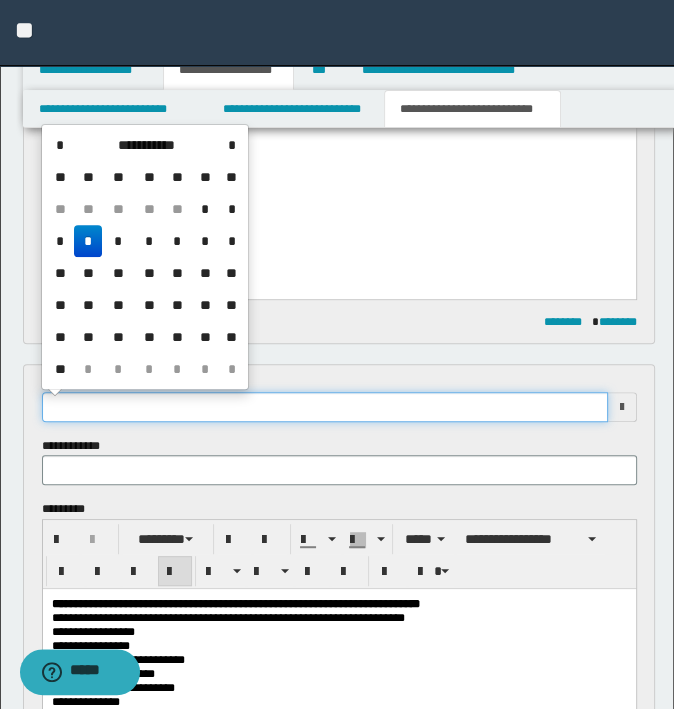 click at bounding box center [325, 407] 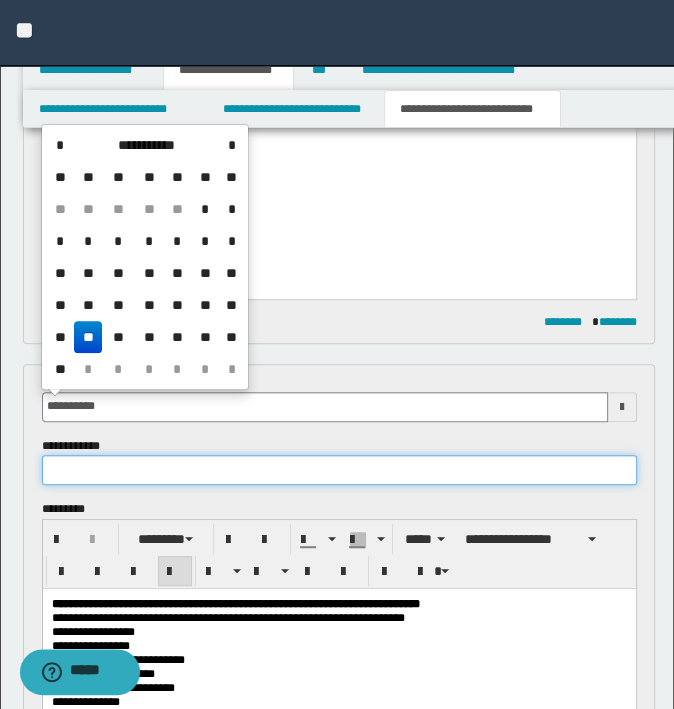 type on "**********" 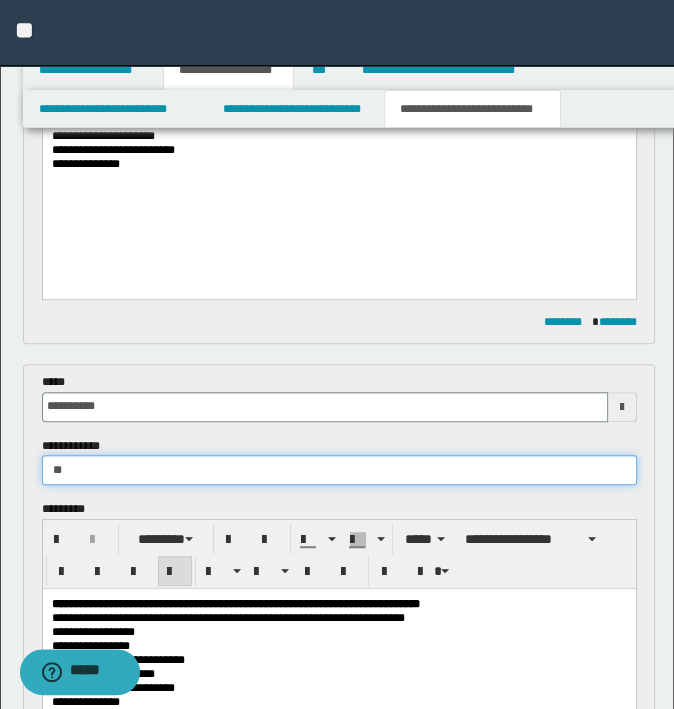 type on "*" 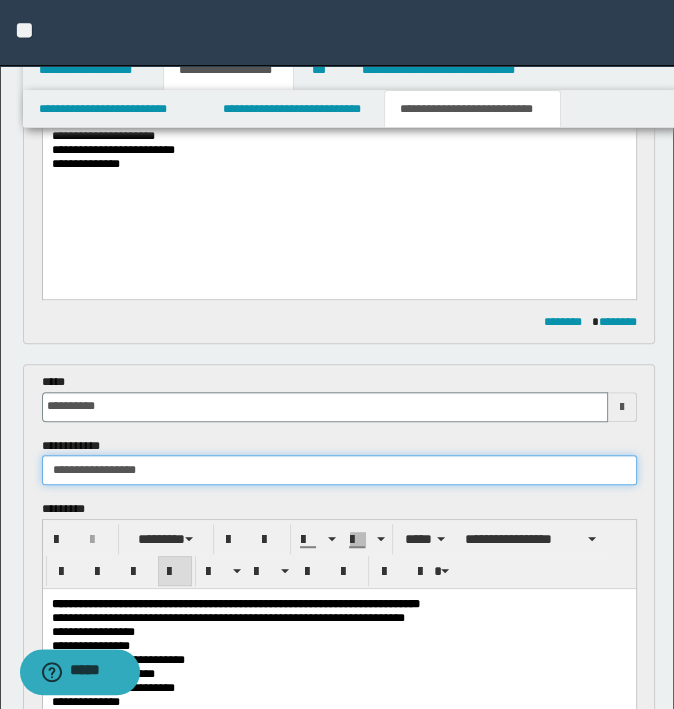 click on "**********" at bounding box center (339, 470) 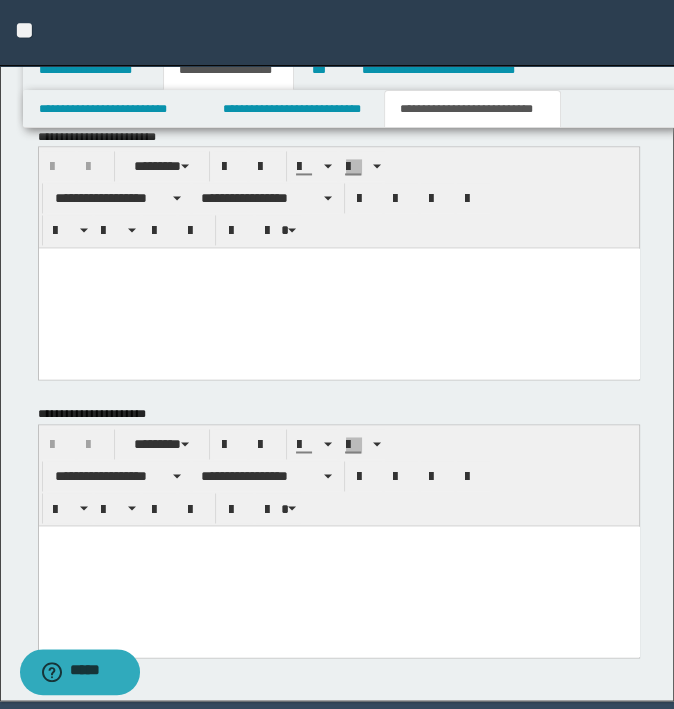scroll, scrollTop: 1760, scrollLeft: 0, axis: vertical 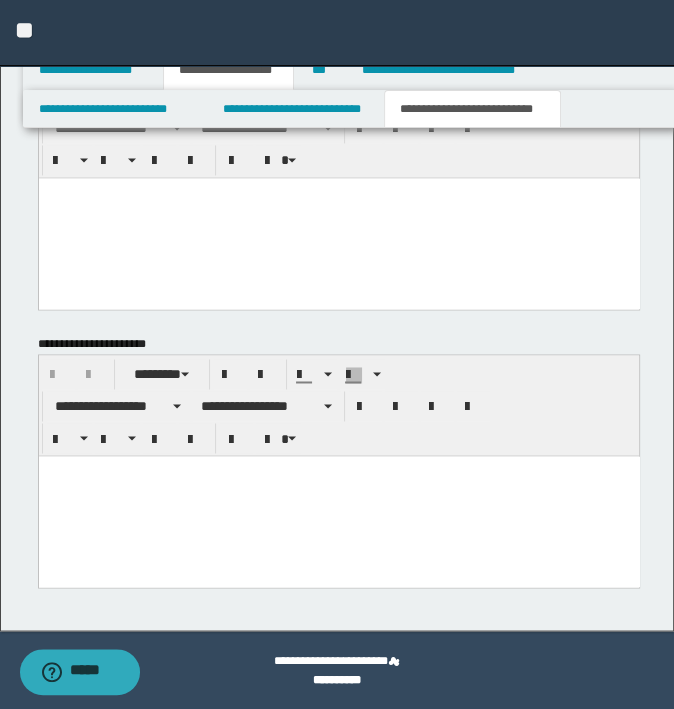 type on "**********" 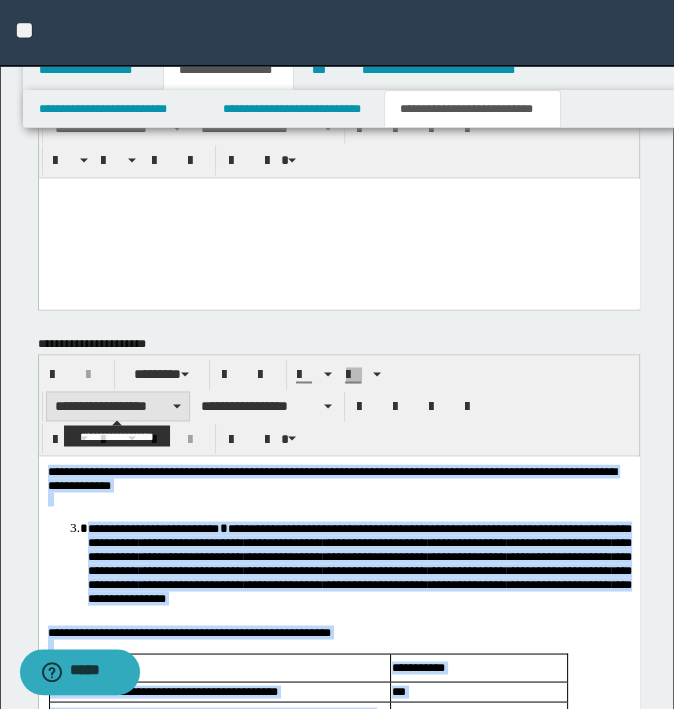 click on "**********" at bounding box center (118, 406) 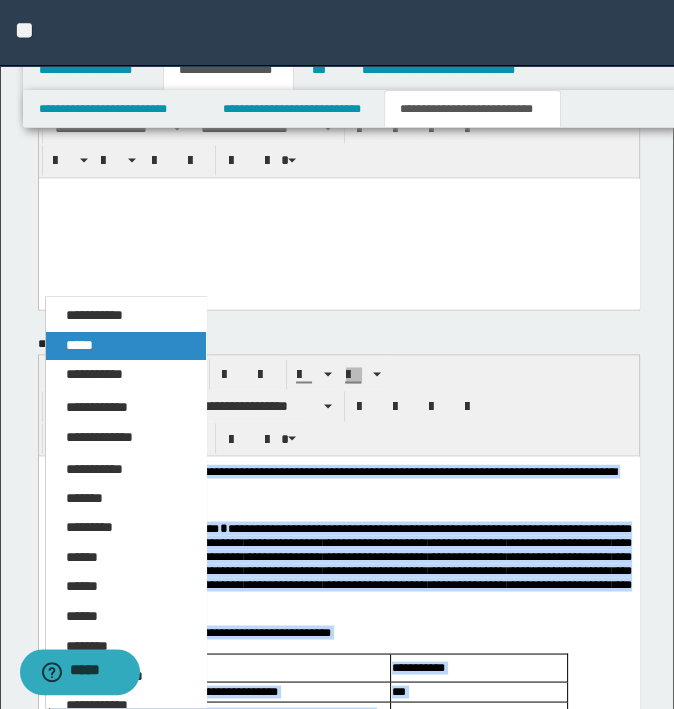 click on "*****" at bounding box center (126, 346) 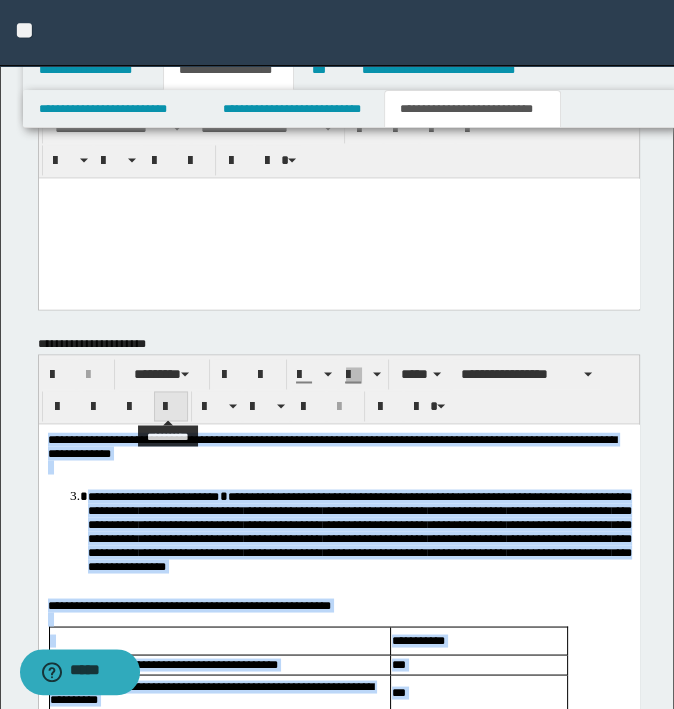 click at bounding box center (171, 407) 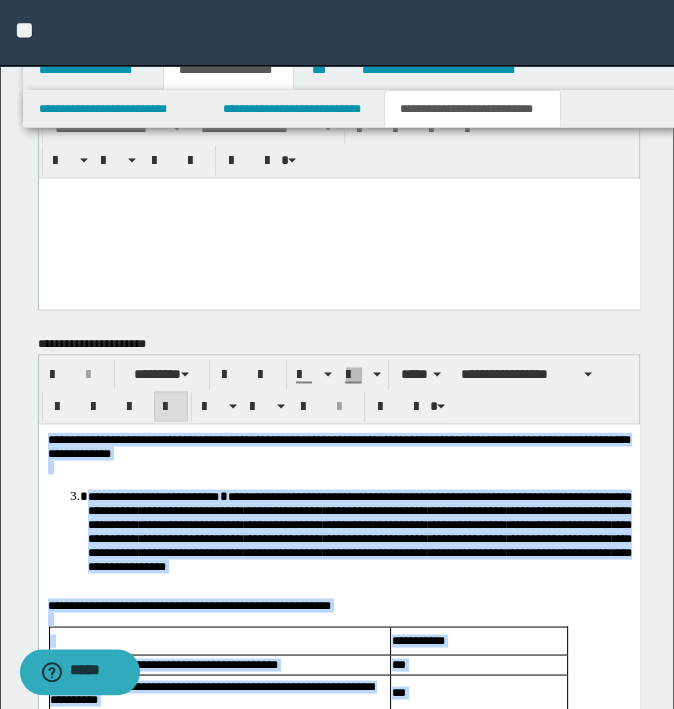 click on "**********" at bounding box center [359, 530] 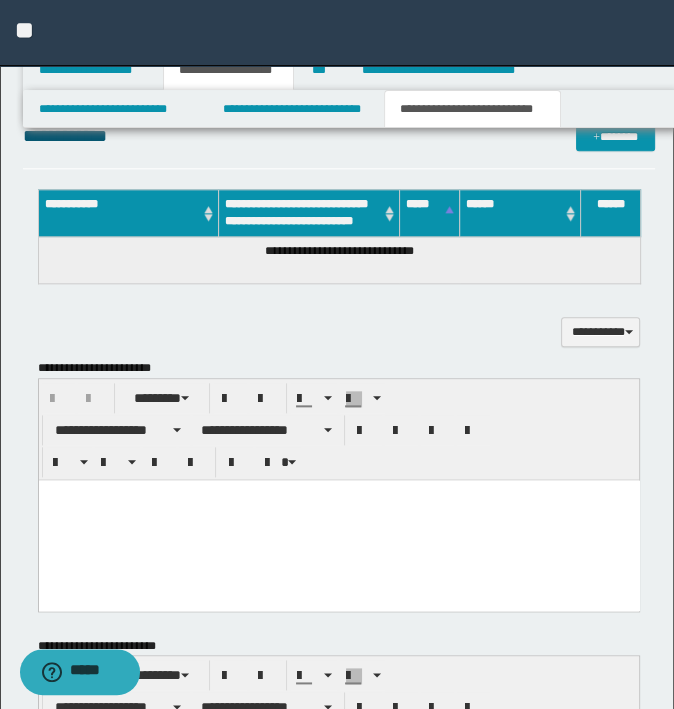 scroll, scrollTop: 1160, scrollLeft: 0, axis: vertical 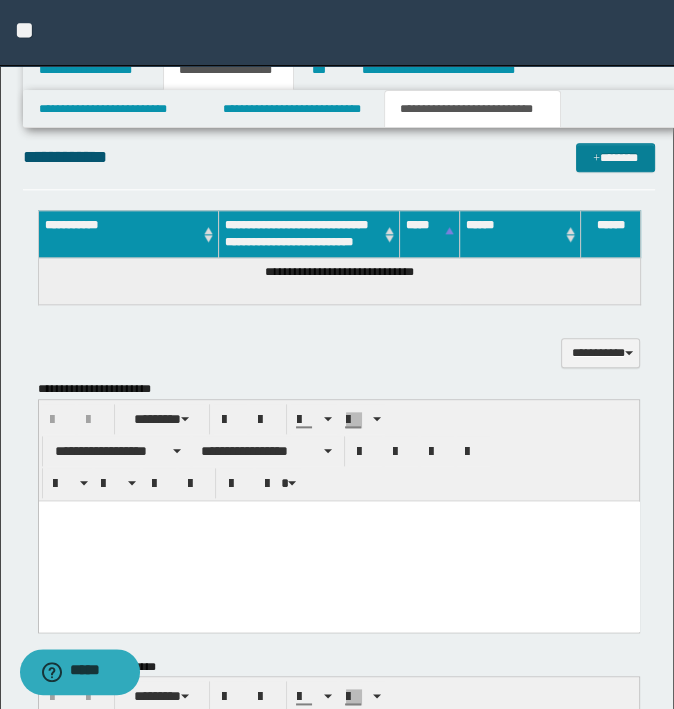 click on "*******" at bounding box center (615, 158) 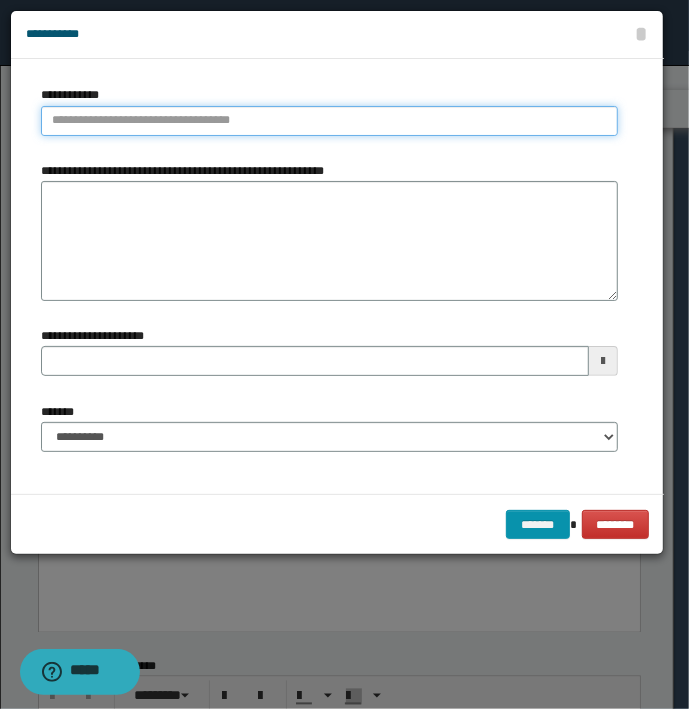 click on "**********" at bounding box center [329, 121] 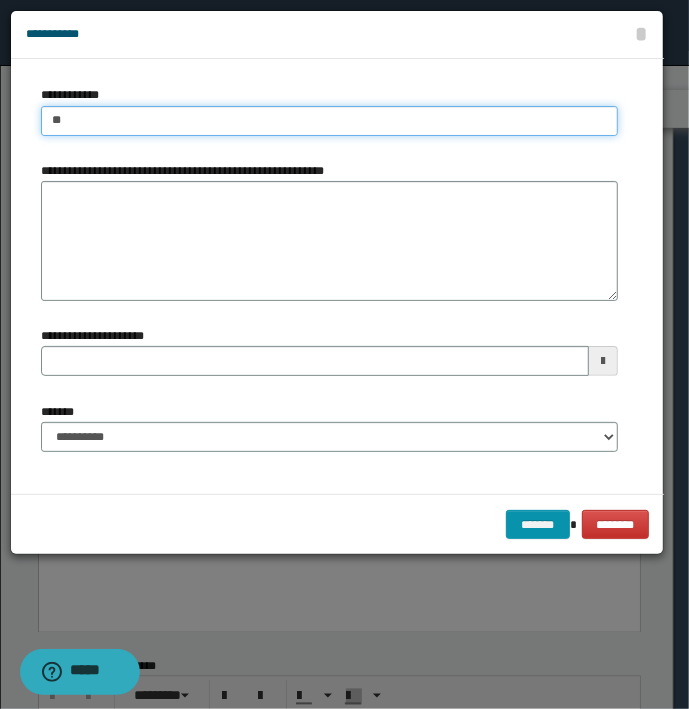 type on "***" 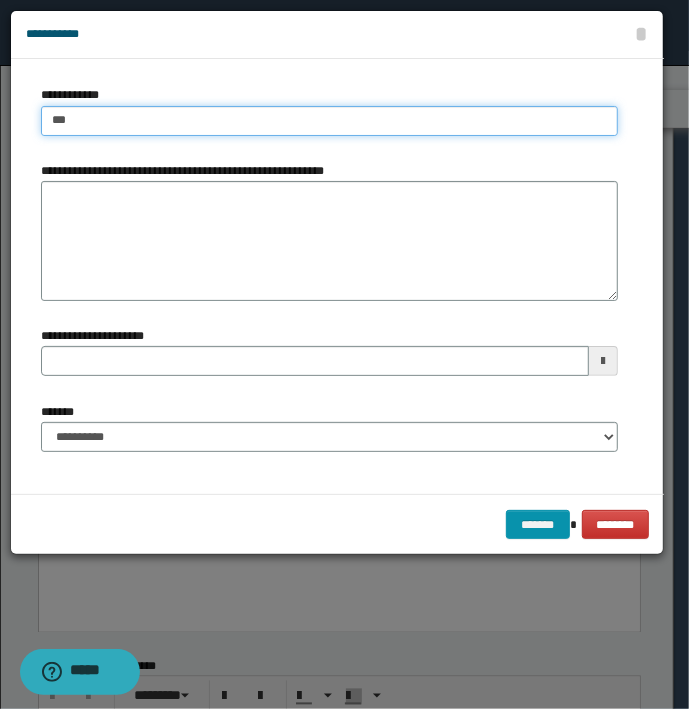 type on "***" 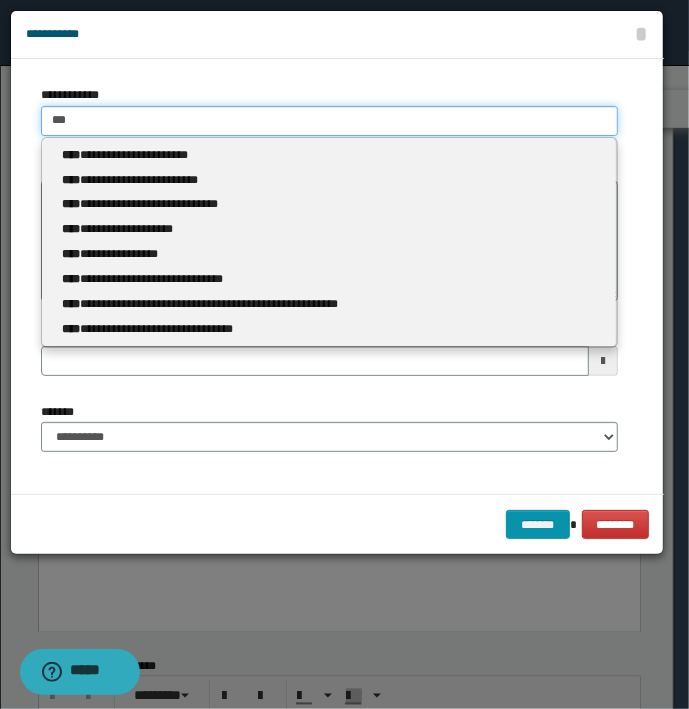 type 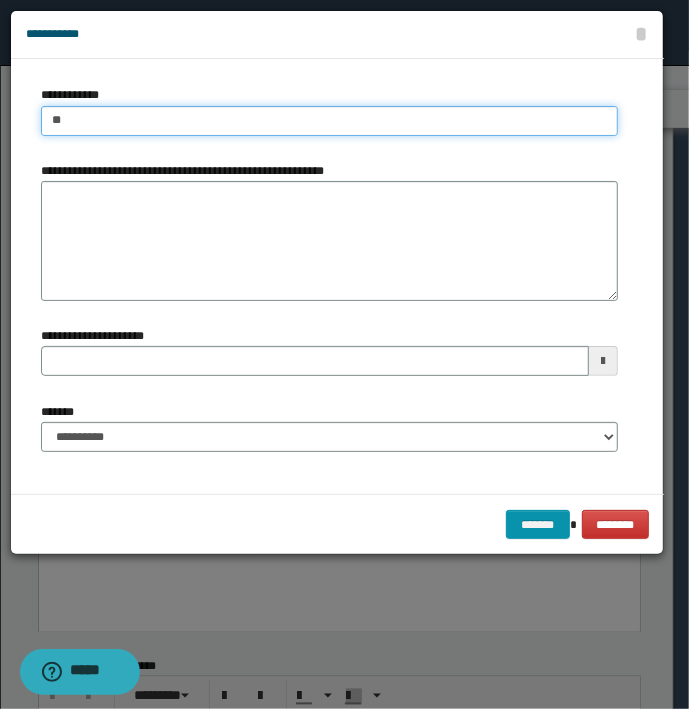 type on "*" 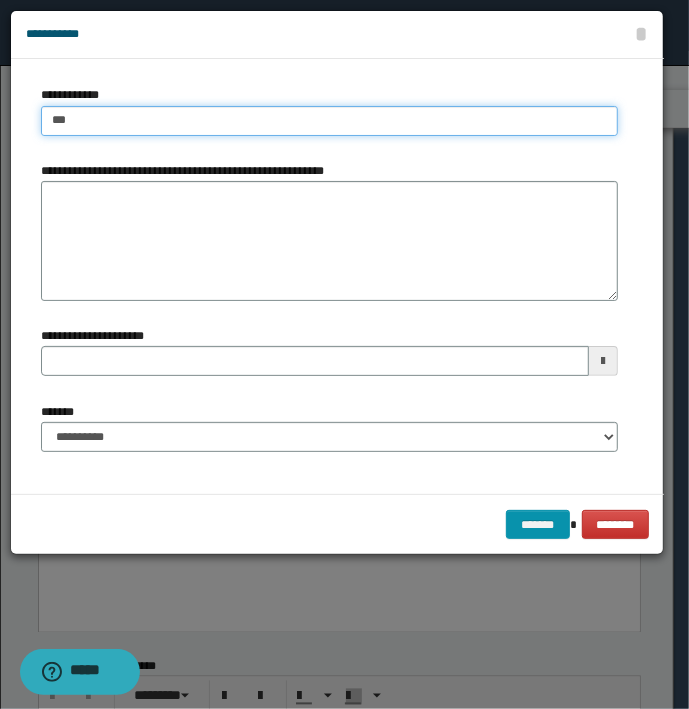 type on "***" 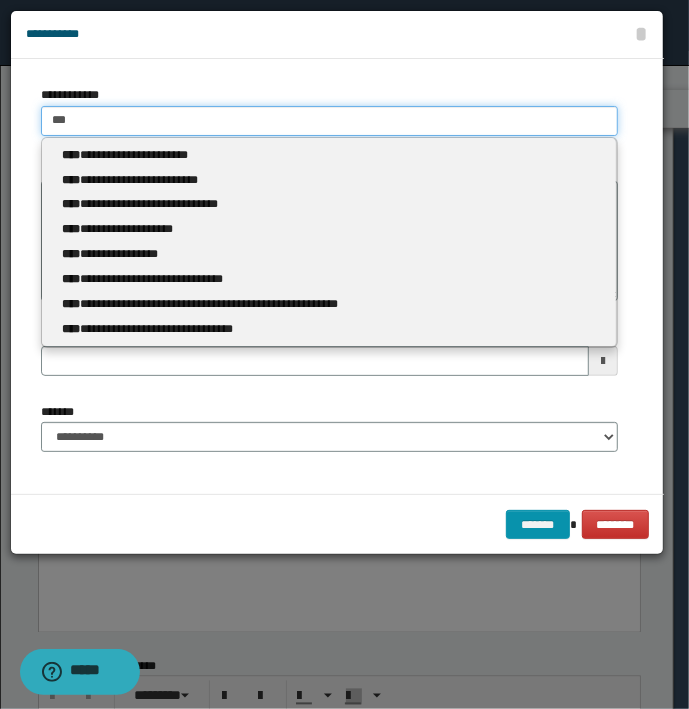 type 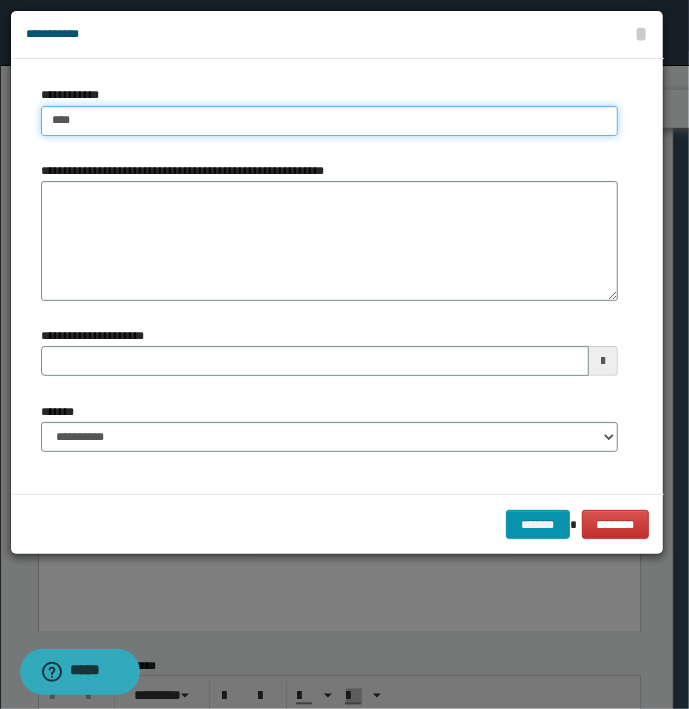 type on "****" 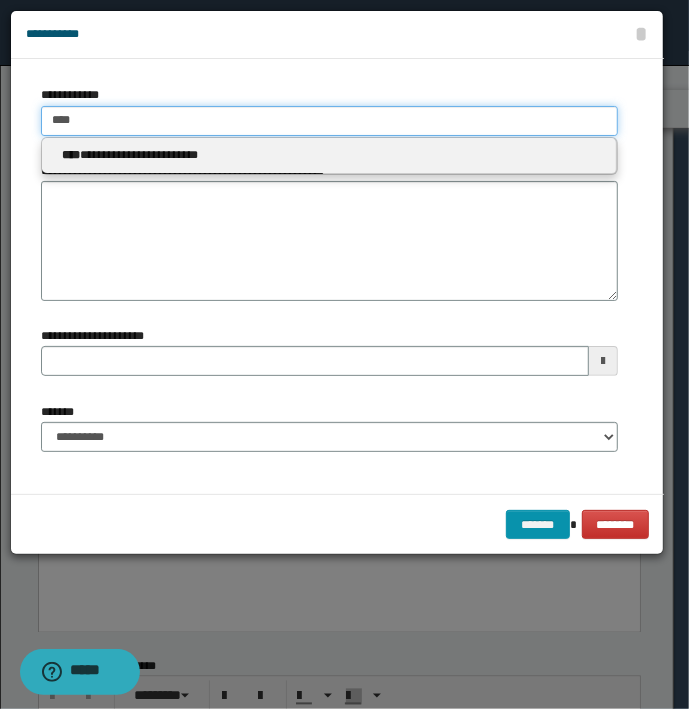 type 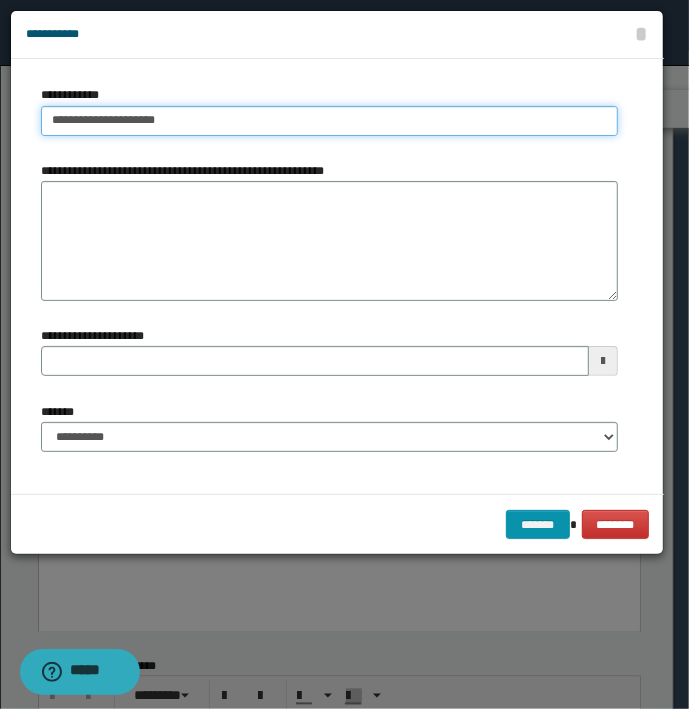 type on "**********" 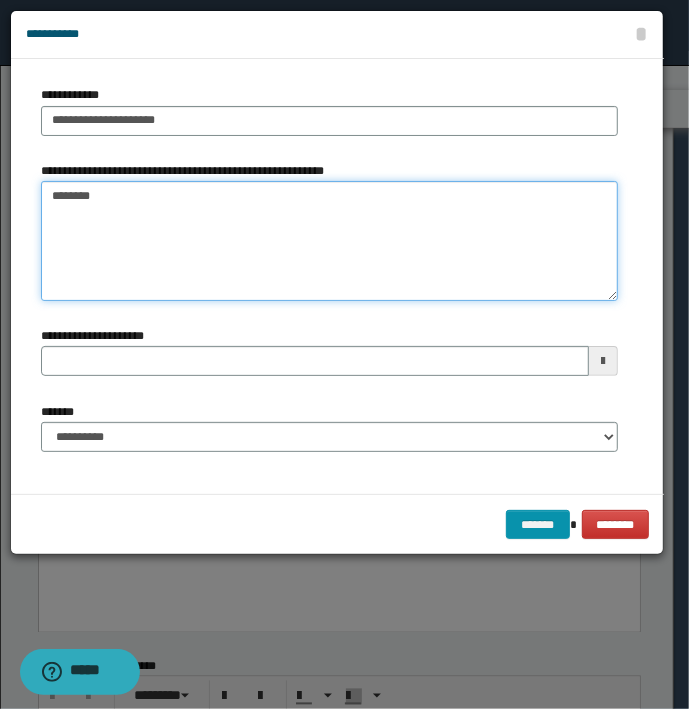 type on "*******" 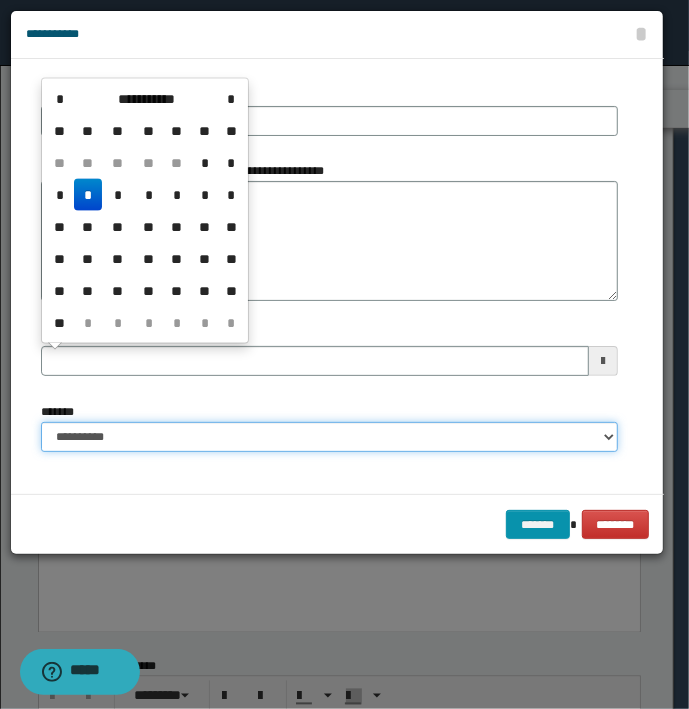 type 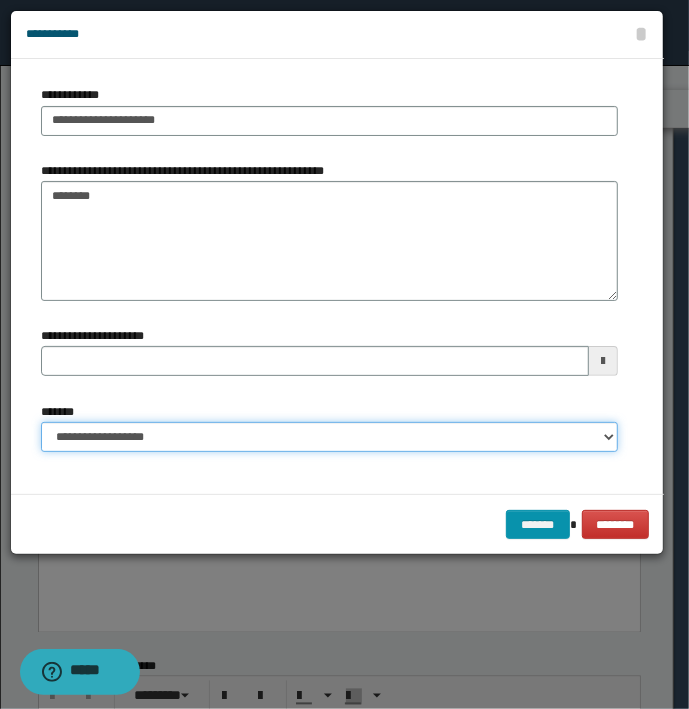 select on "*" 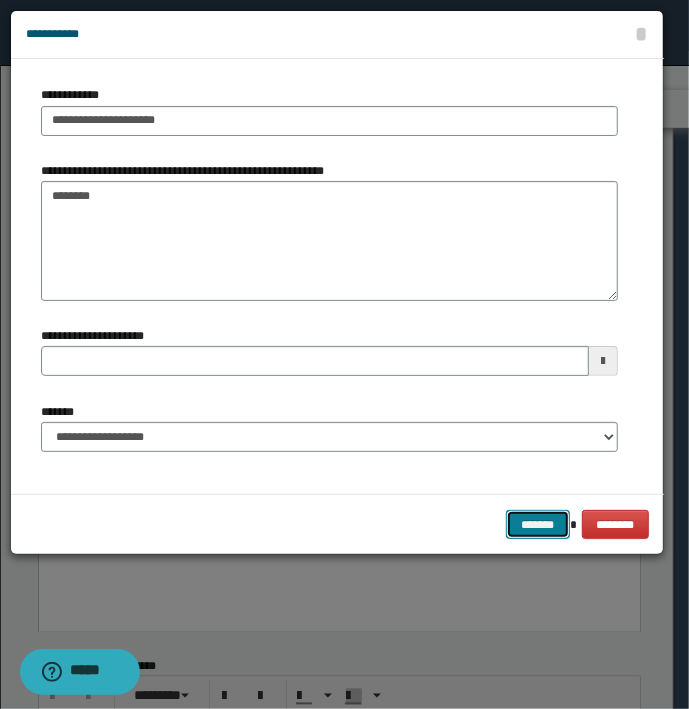 type 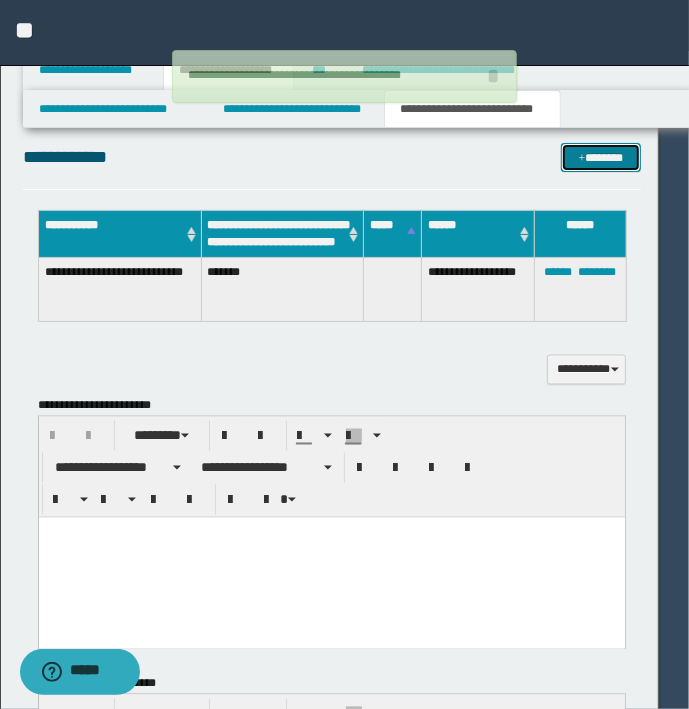 type 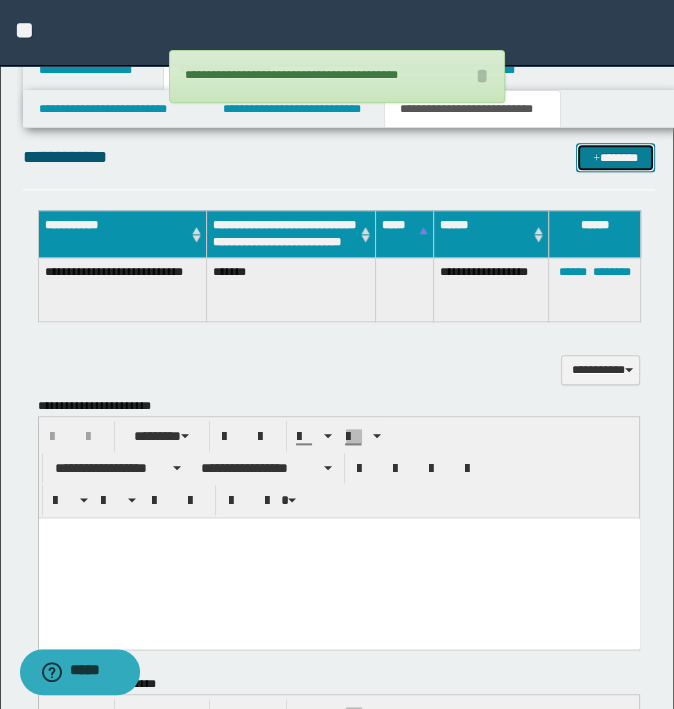 type 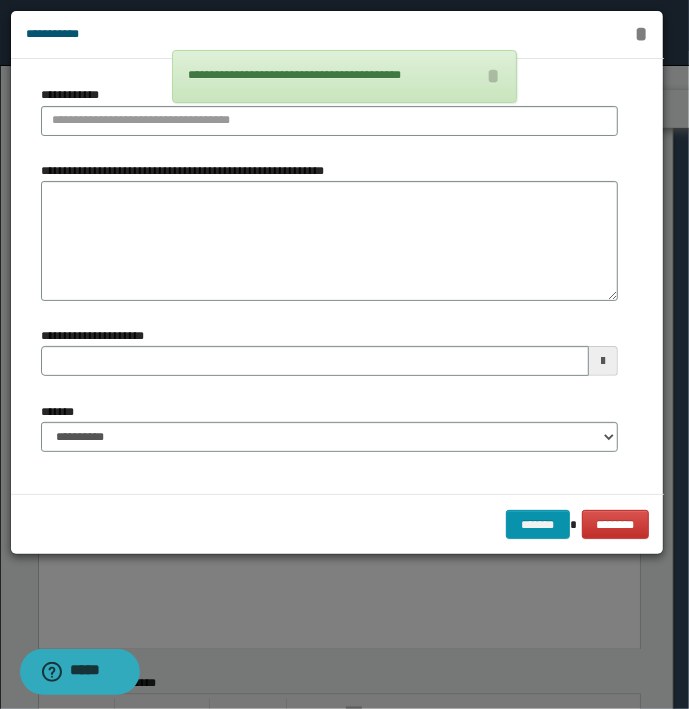 type 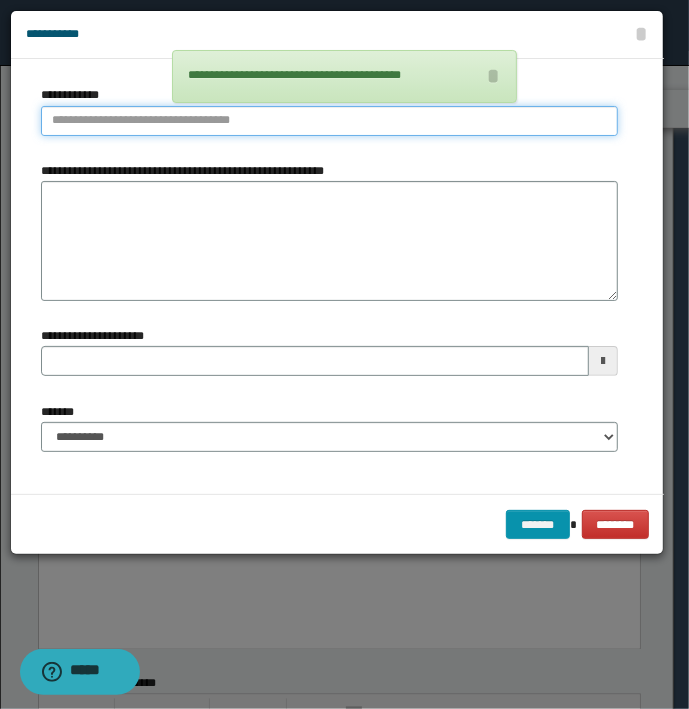type on "**********" 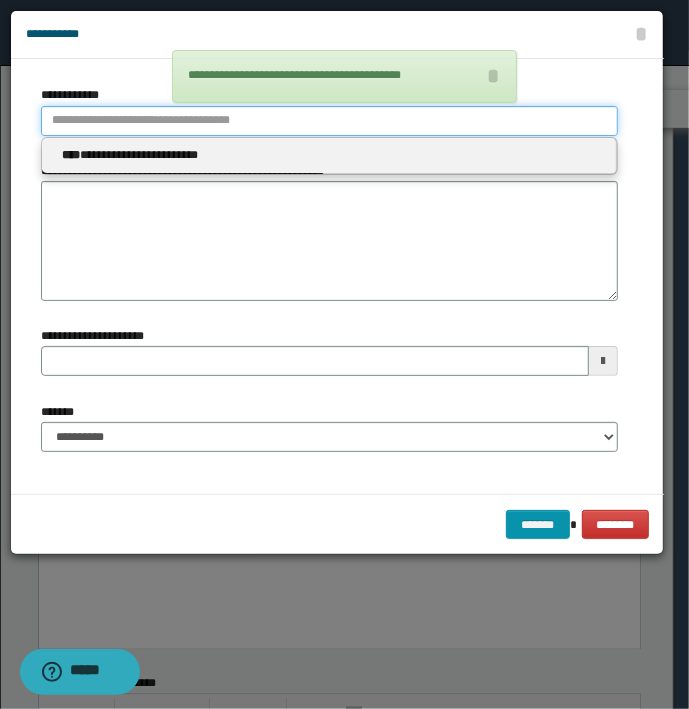 type 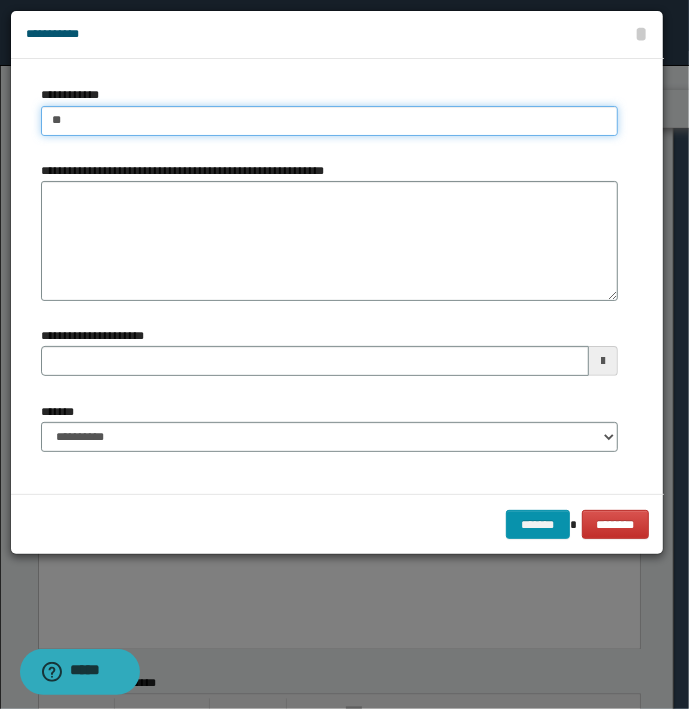 type on "***" 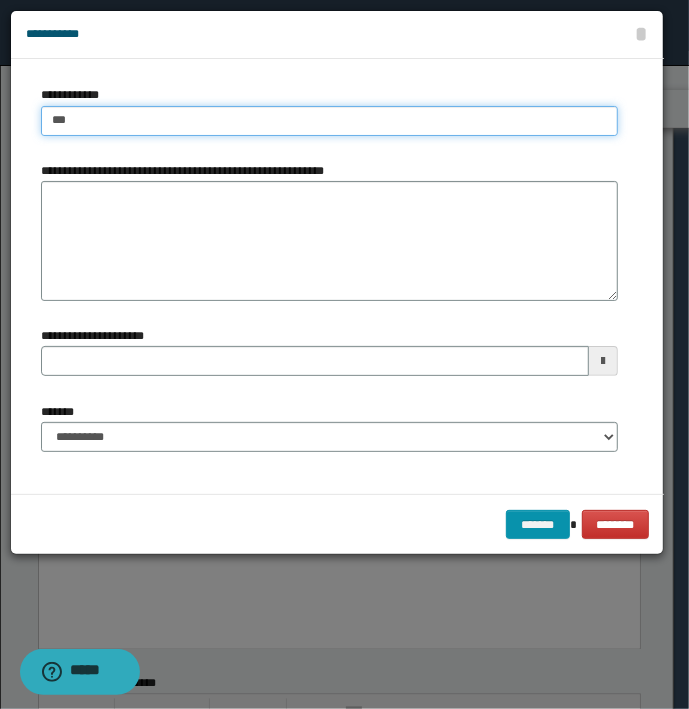 type on "***" 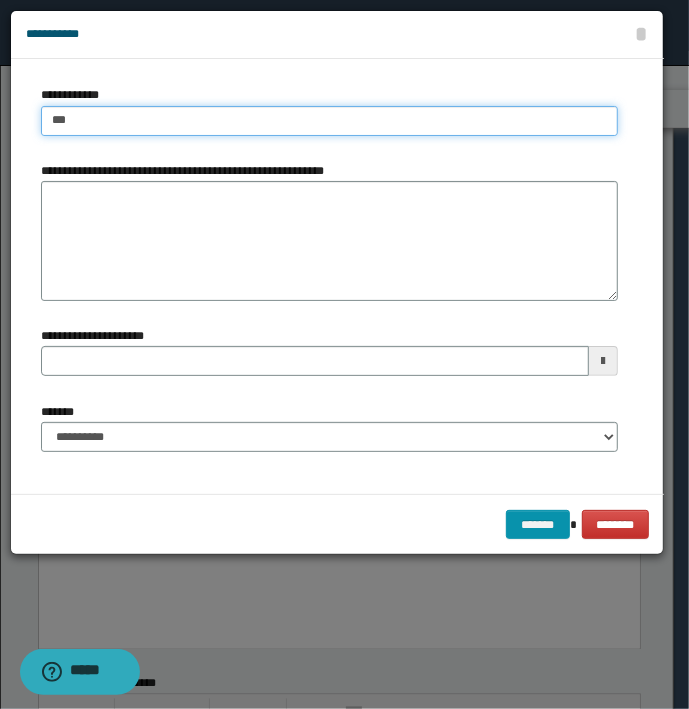 type 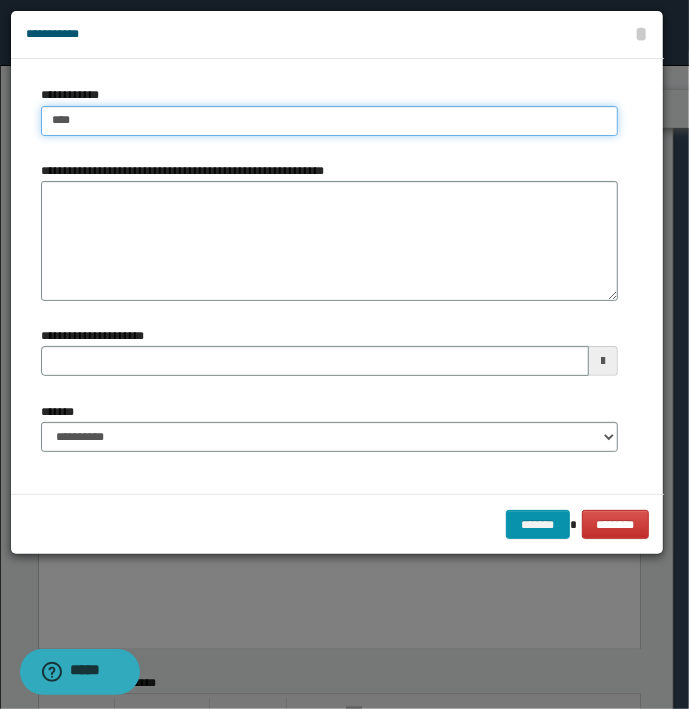click on "****" at bounding box center [329, 121] 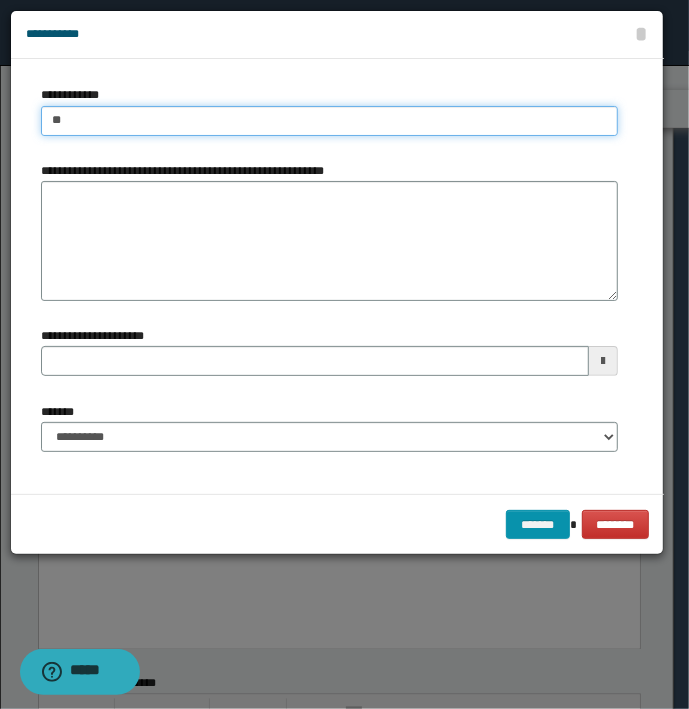 type on "***" 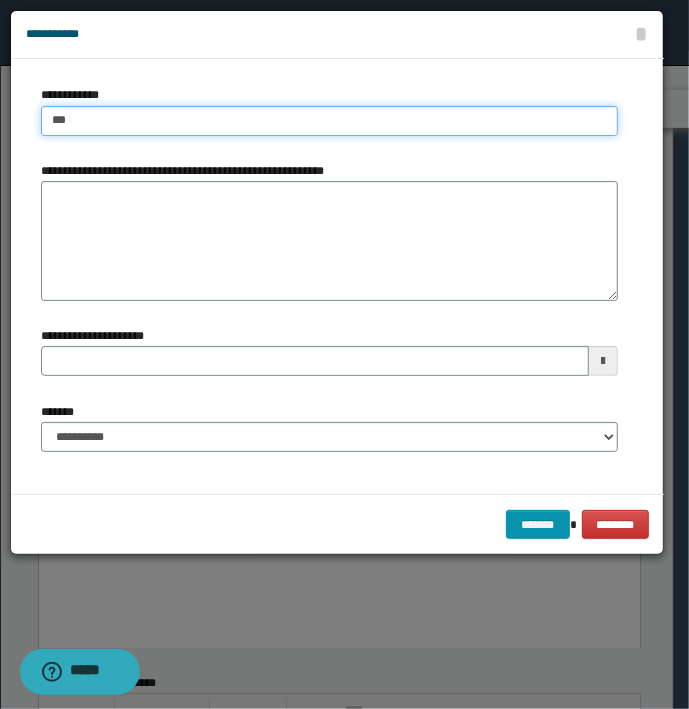 type on "***" 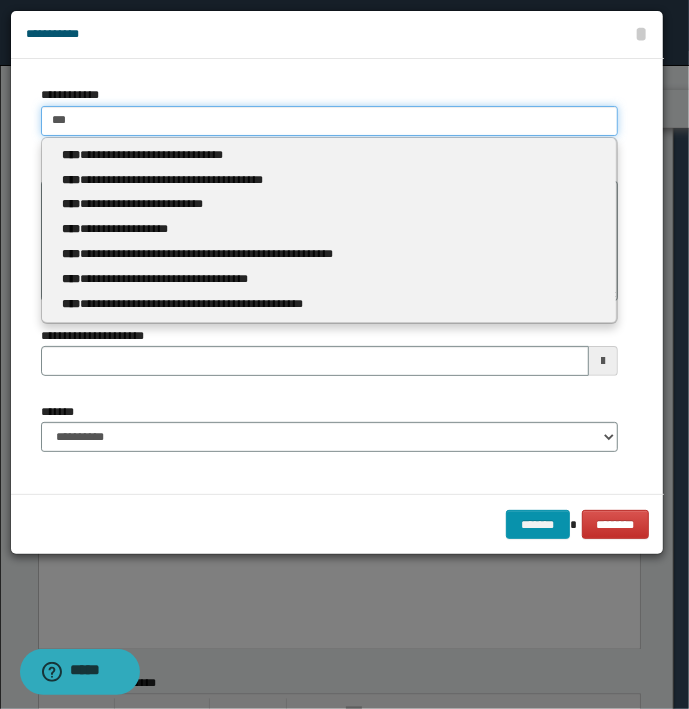 type 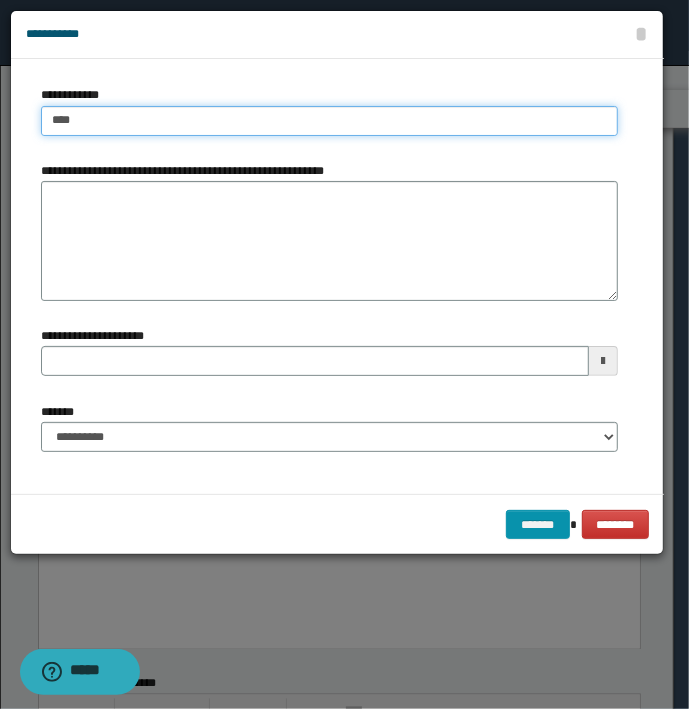 type on "****" 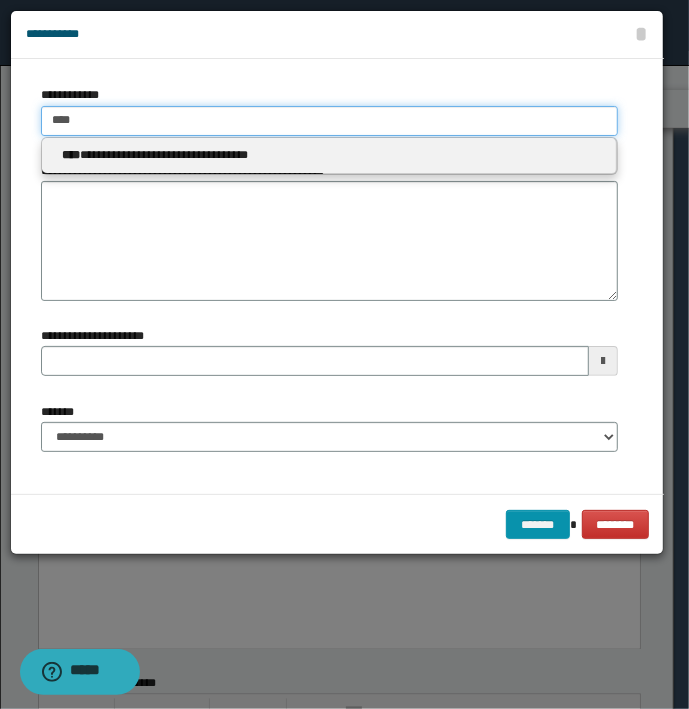 type 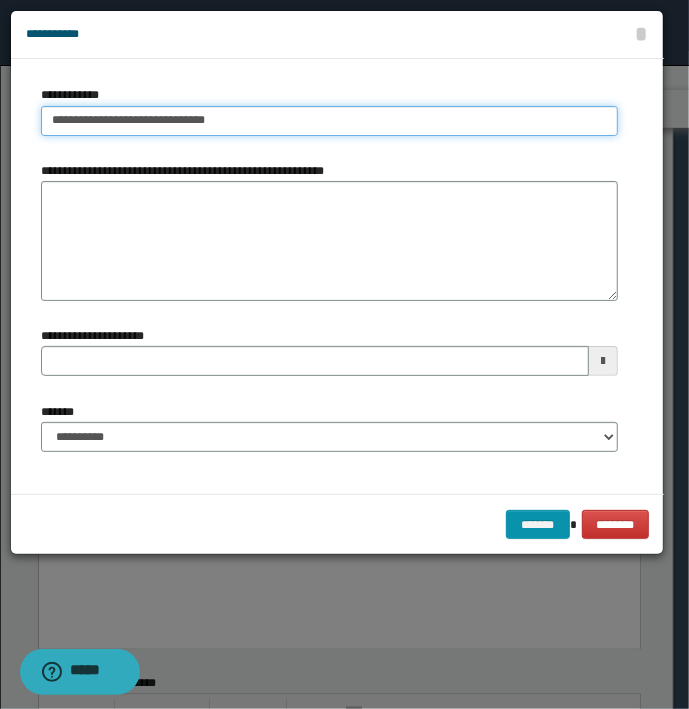 type on "**********" 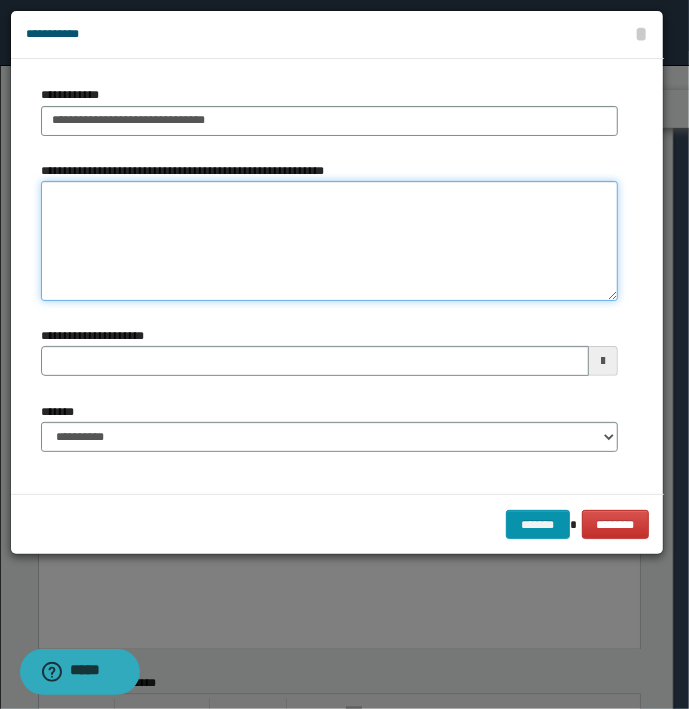 type on "**********" 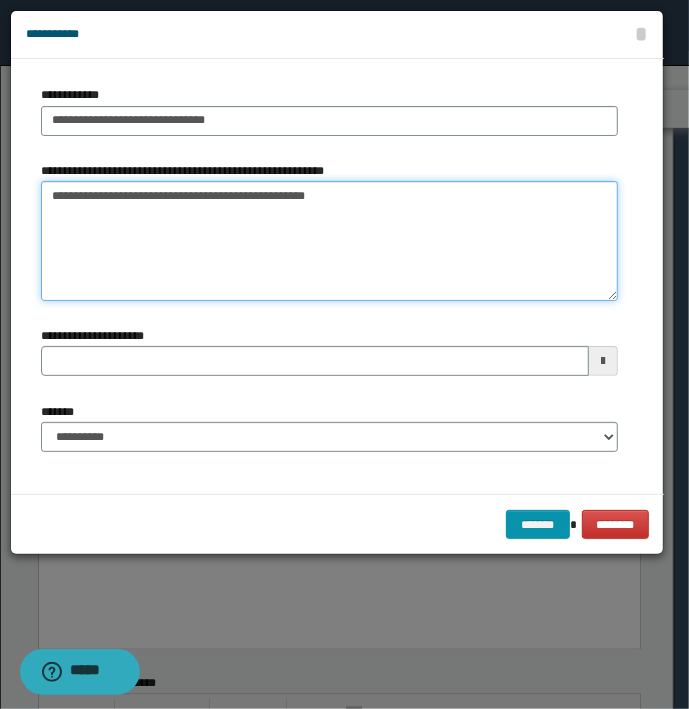 click on "**********" at bounding box center [329, 241] 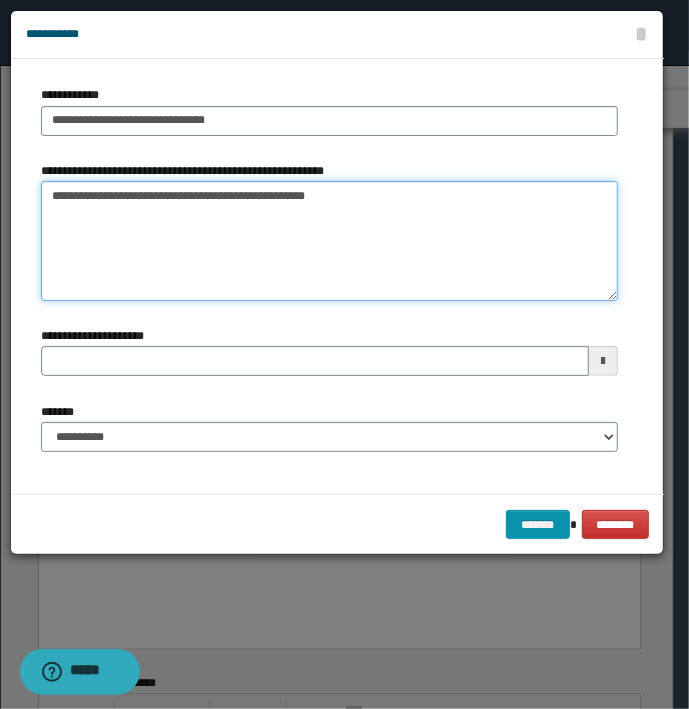 type on "**********" 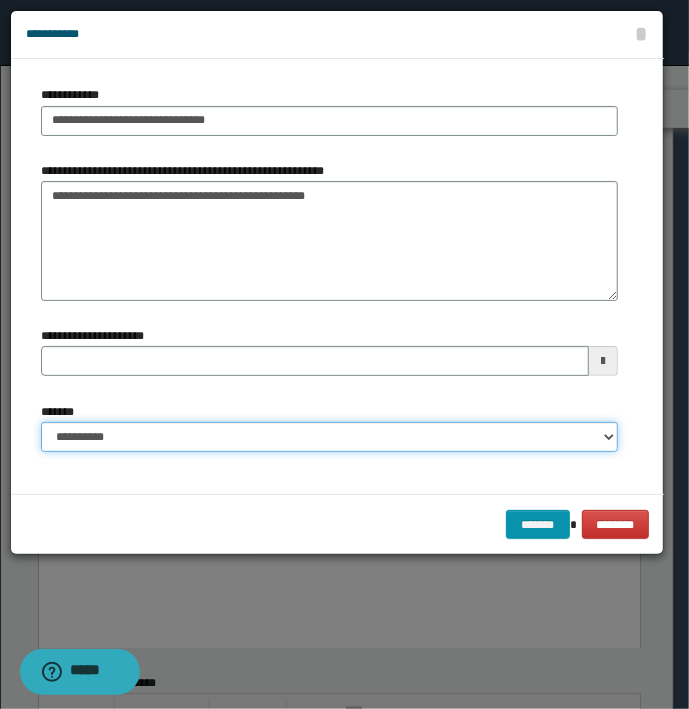 click on "**********" at bounding box center (329, 437) 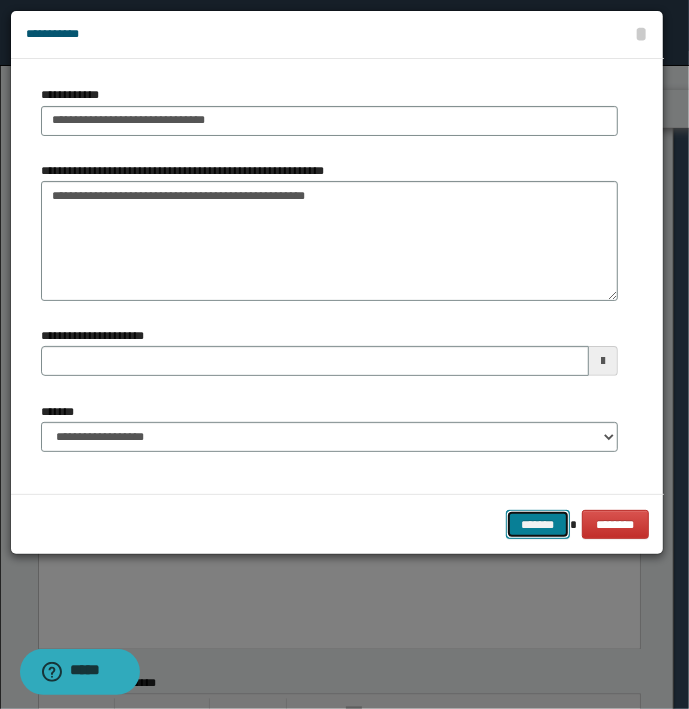 click on "*******" at bounding box center [538, 525] 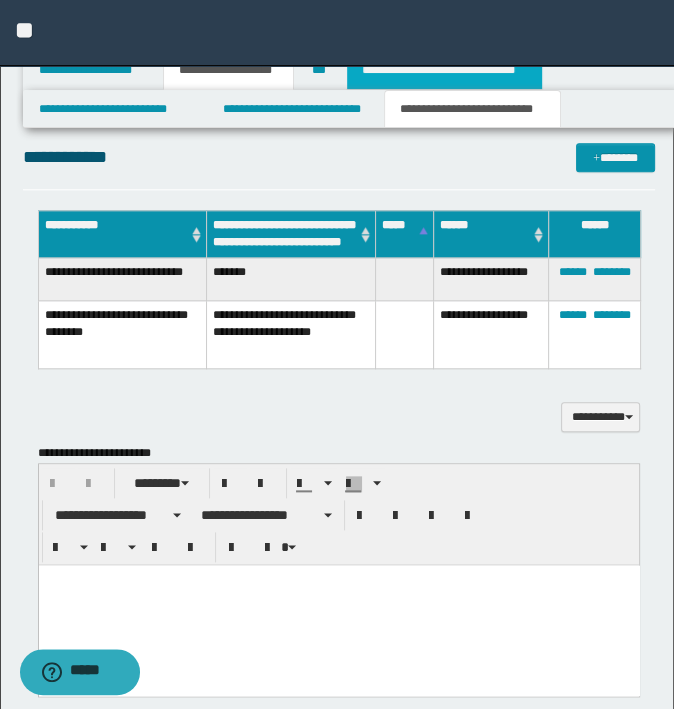 click on "**********" at bounding box center (444, 70) 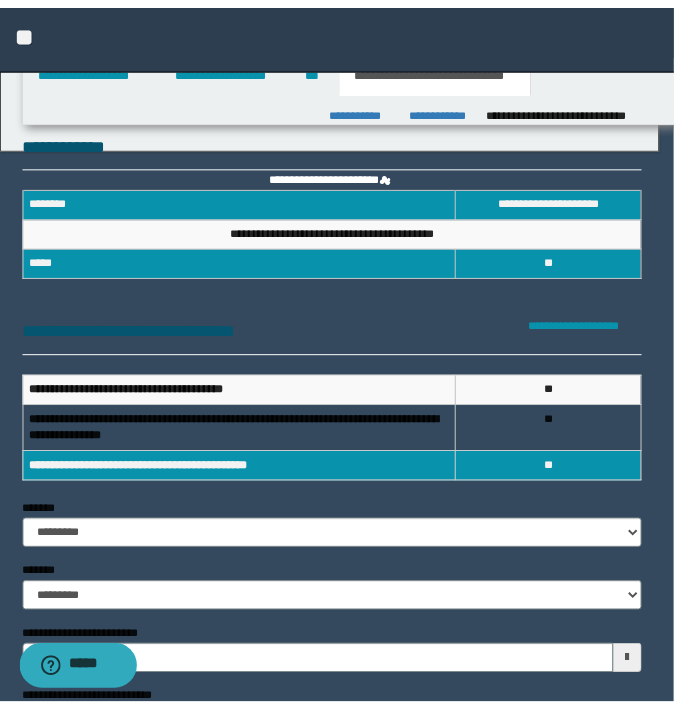 scroll, scrollTop: 0, scrollLeft: 0, axis: both 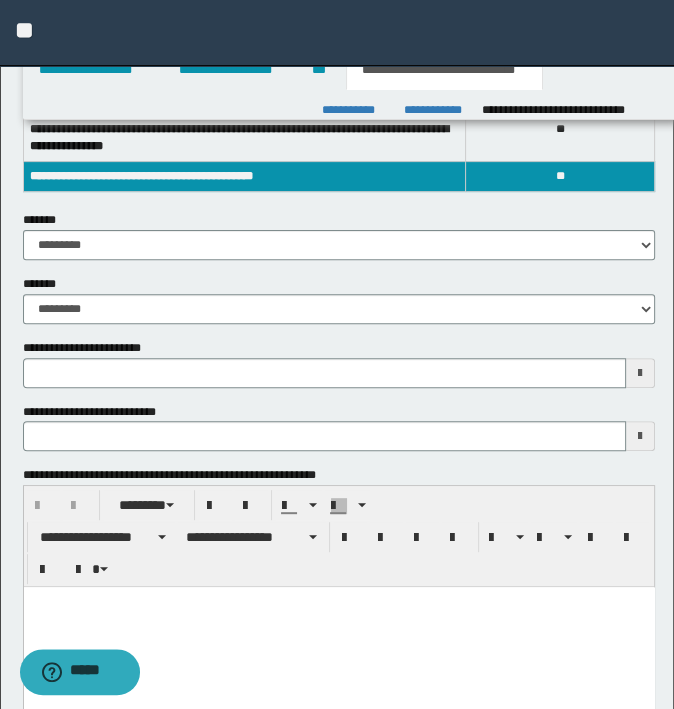 type 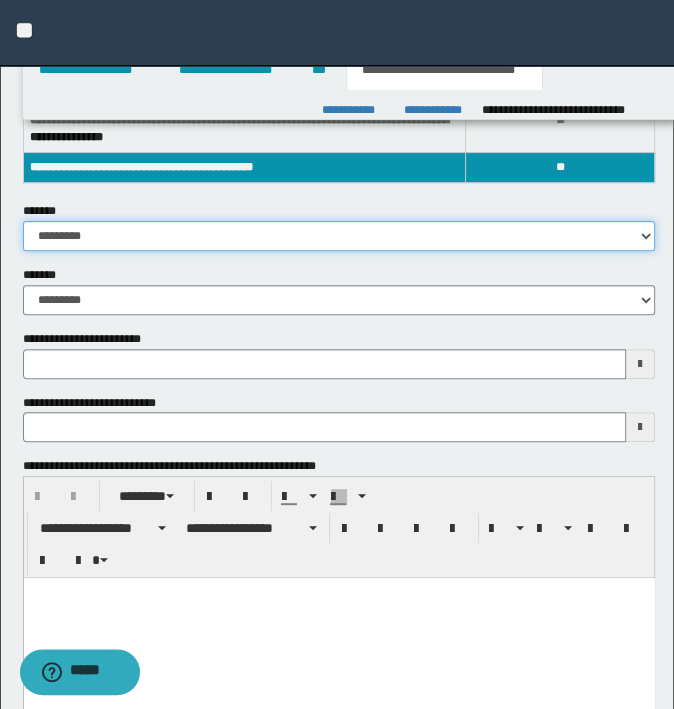 click on "**********" at bounding box center [339, 236] 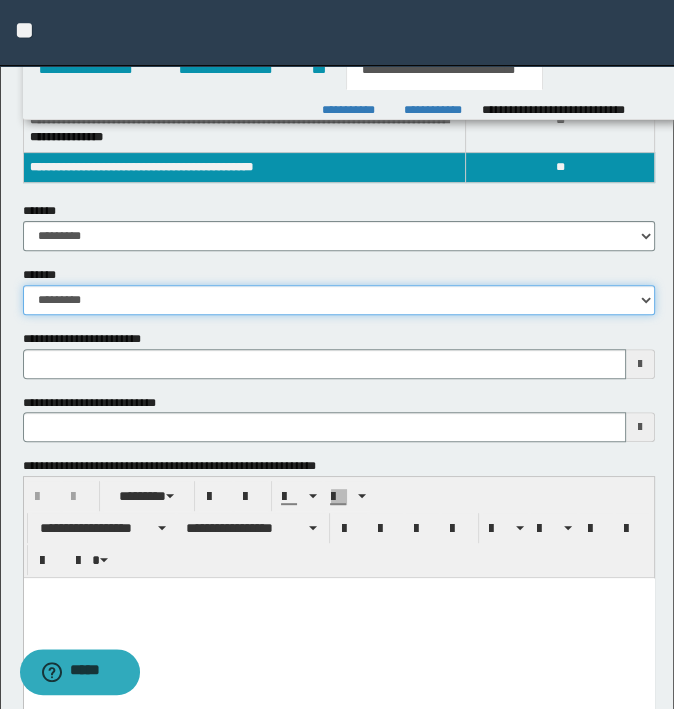 click on "**********" at bounding box center [339, 300] 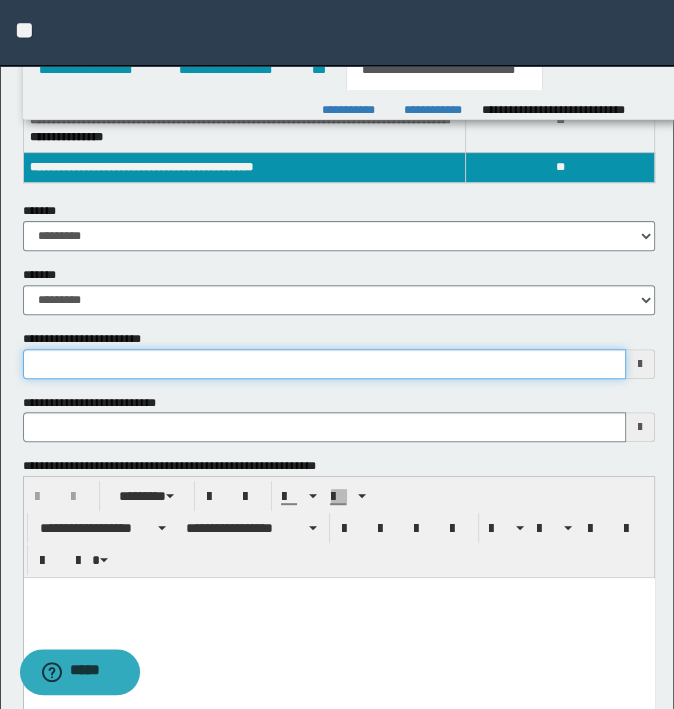 click on "**********" at bounding box center [325, 364] 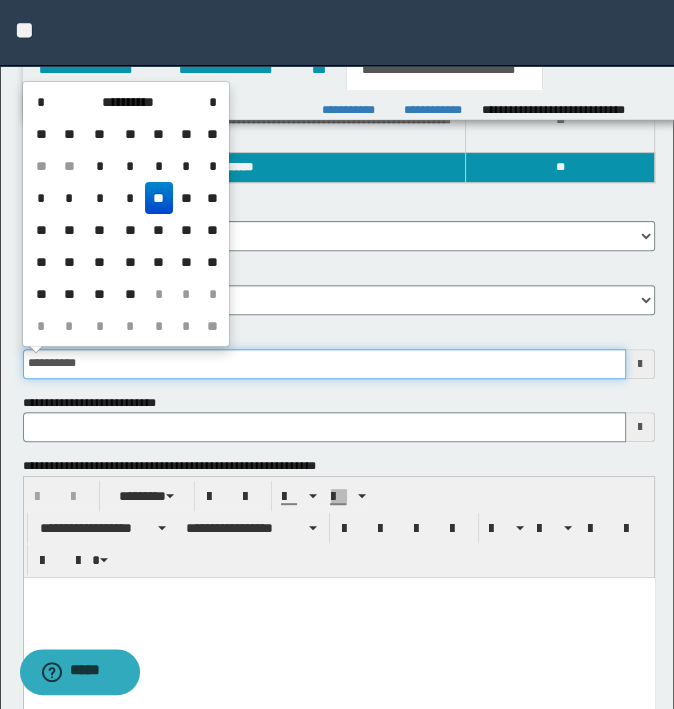 type on "**********" 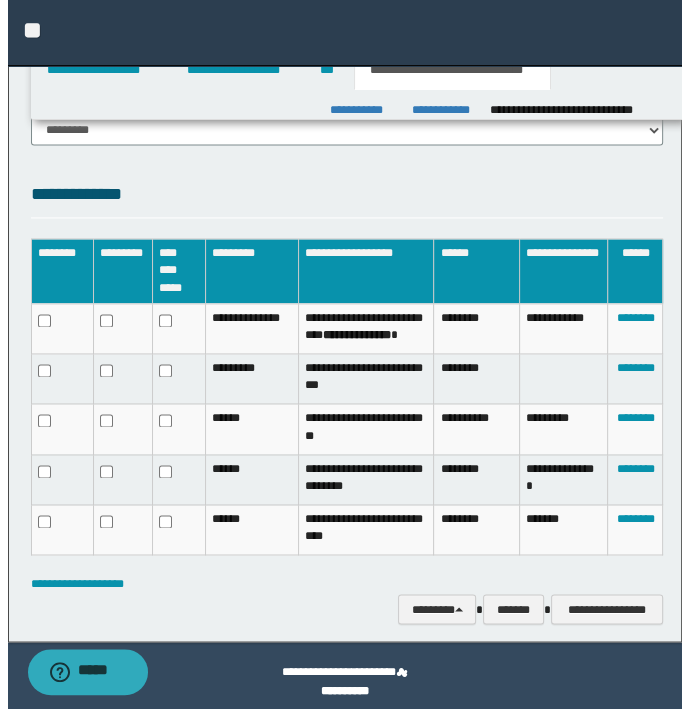 scroll, scrollTop: 1603, scrollLeft: 0, axis: vertical 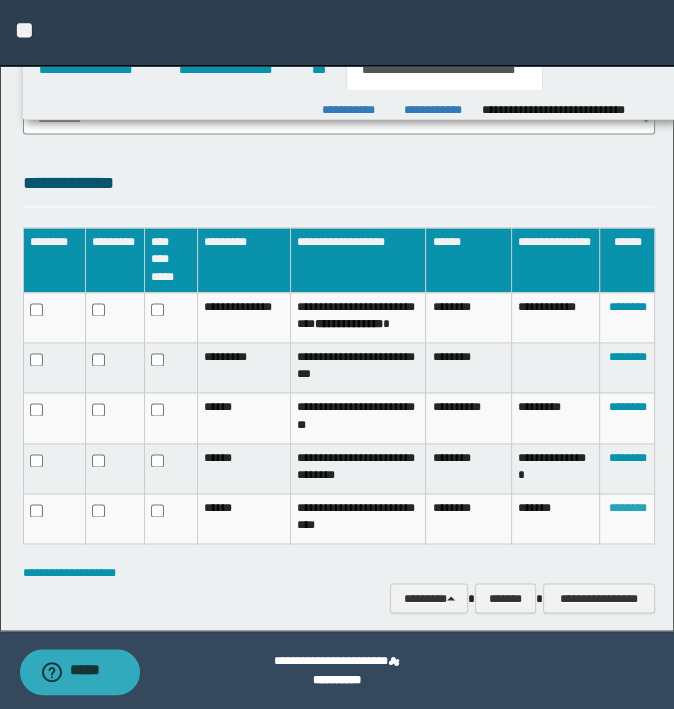click on "********" at bounding box center (627, 508) 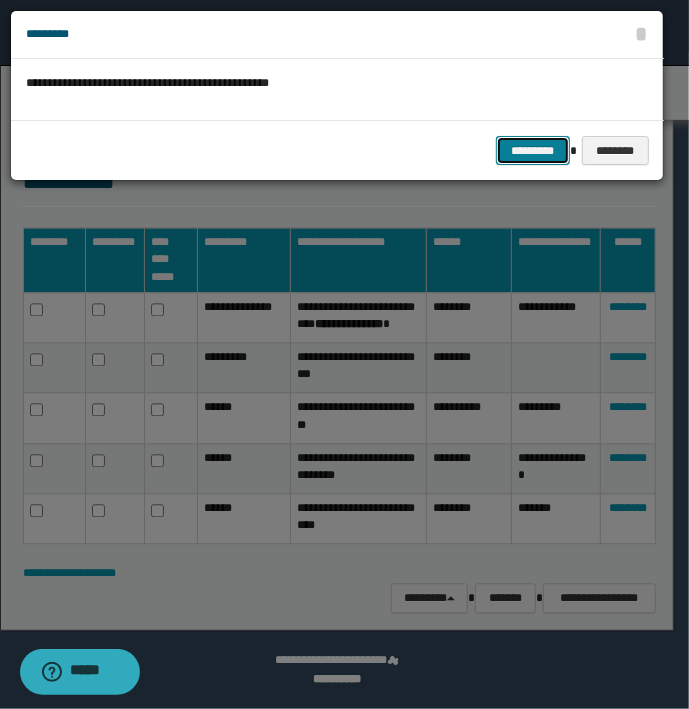 click on "*********" at bounding box center (533, 151) 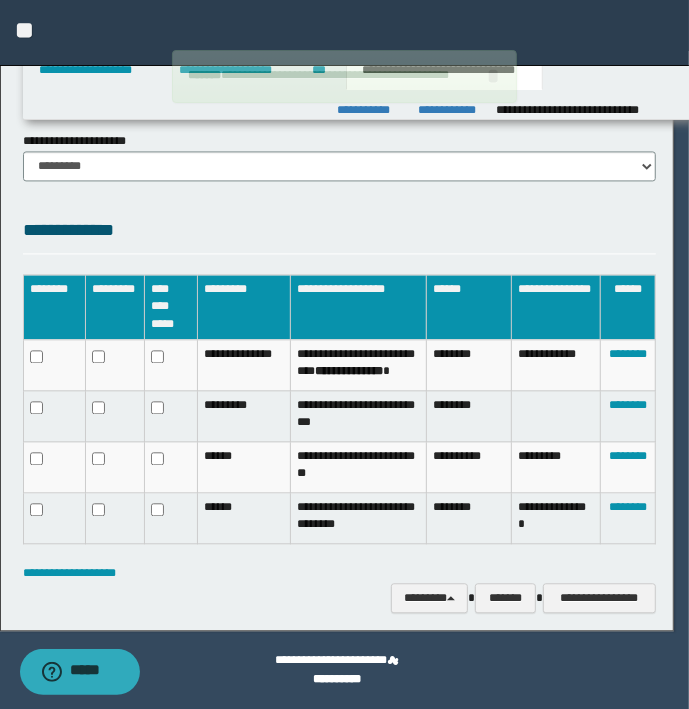 scroll, scrollTop: 1506, scrollLeft: 0, axis: vertical 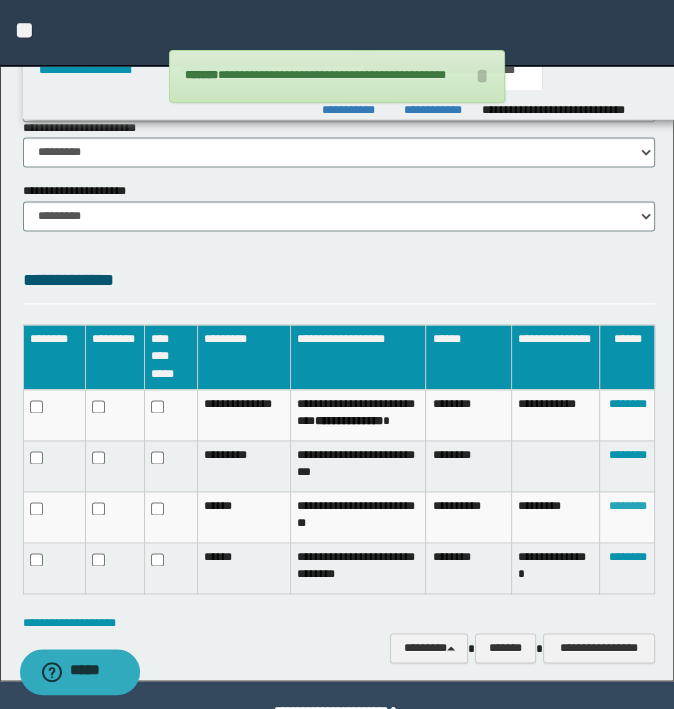 click on "********" at bounding box center (627, 506) 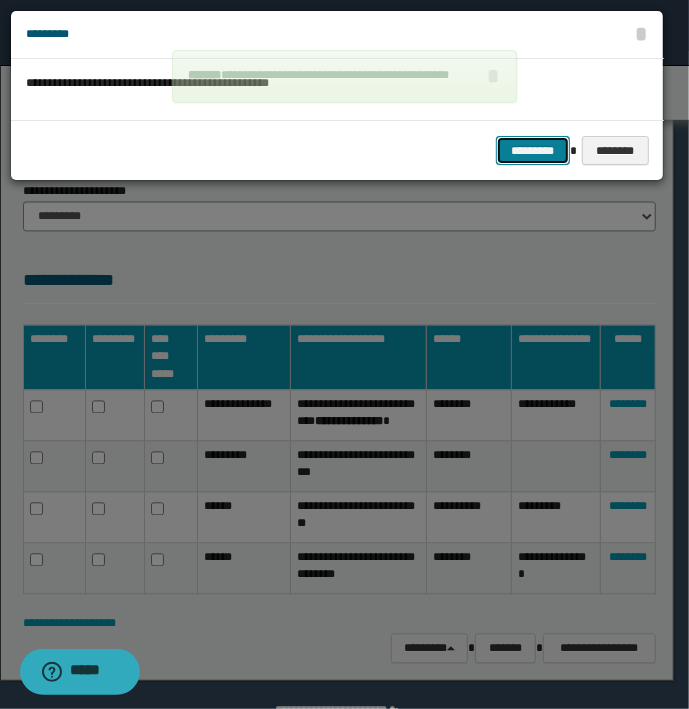 click on "*********" at bounding box center (533, 151) 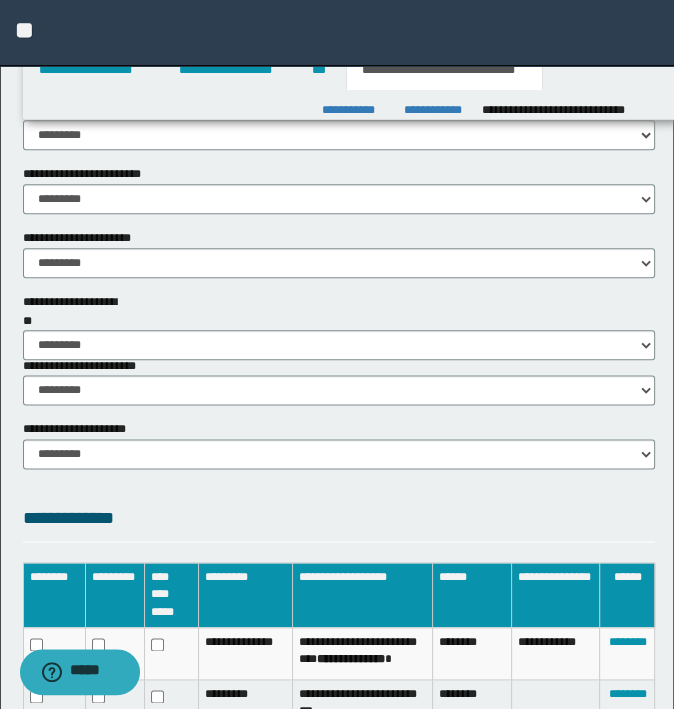 scroll, scrollTop: 1260, scrollLeft: 0, axis: vertical 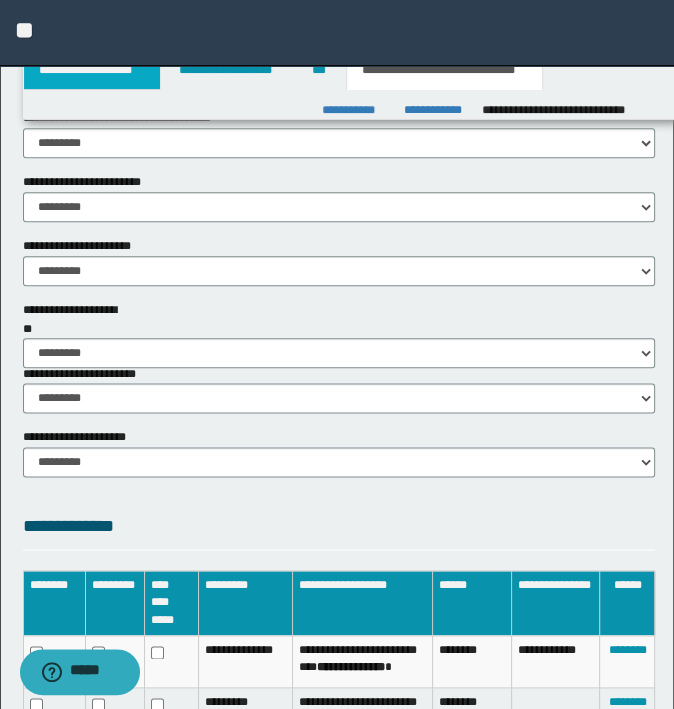 click on "**********" at bounding box center (92, 70) 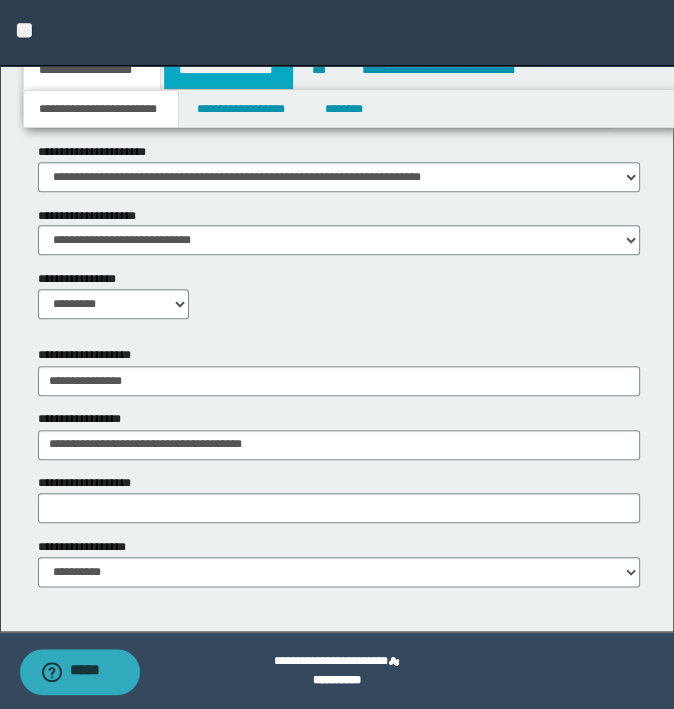 click on "**********" at bounding box center (228, 70) 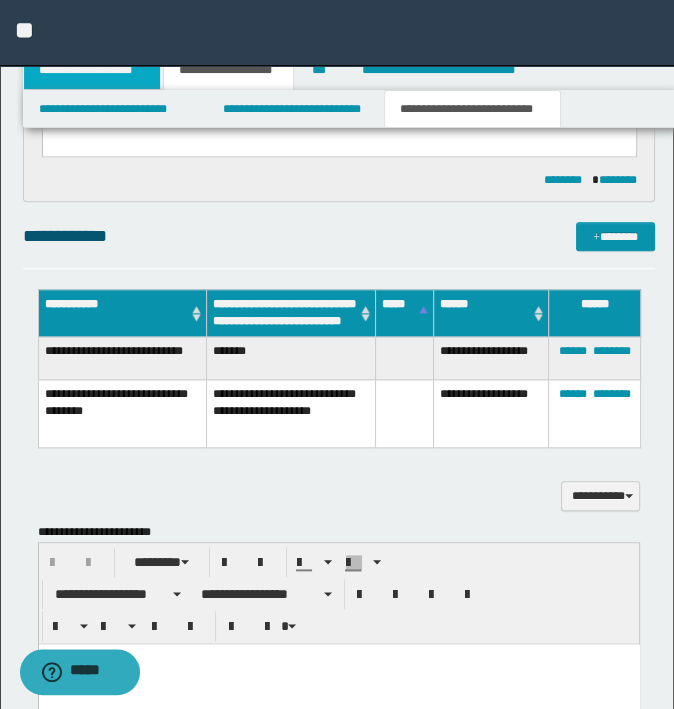 click on "**********" at bounding box center [92, 70] 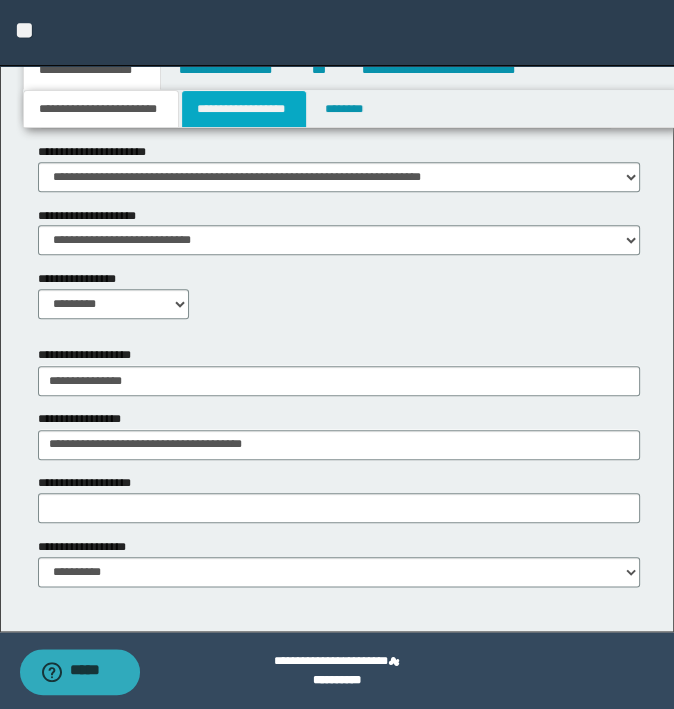 click on "**********" at bounding box center [244, 109] 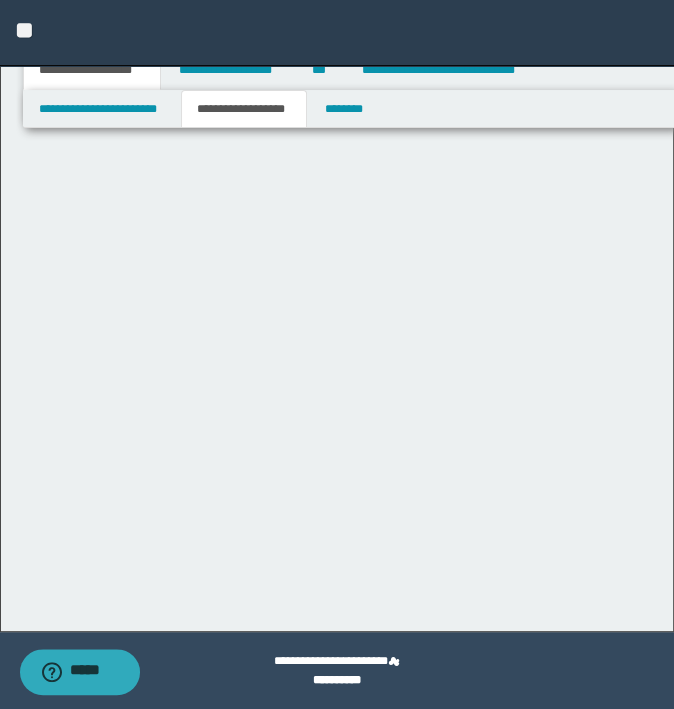 scroll, scrollTop: 0, scrollLeft: 0, axis: both 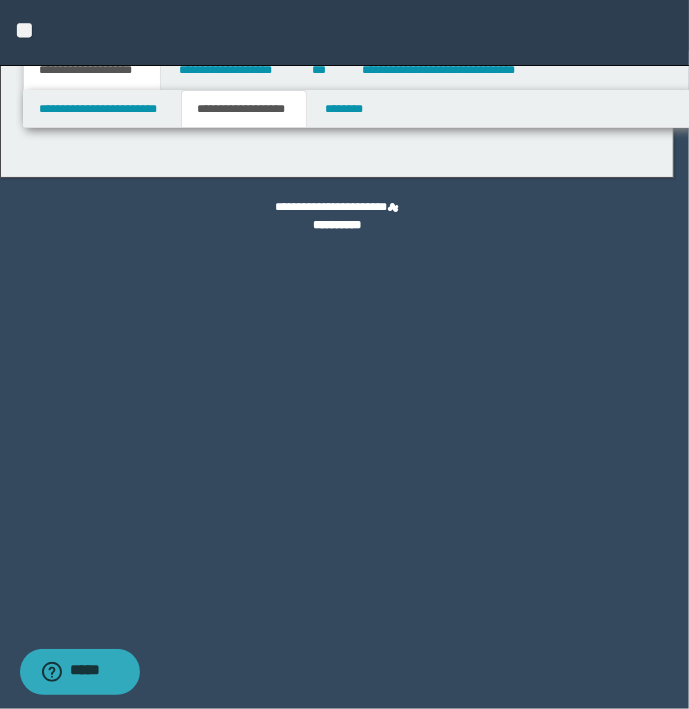 type on "********" 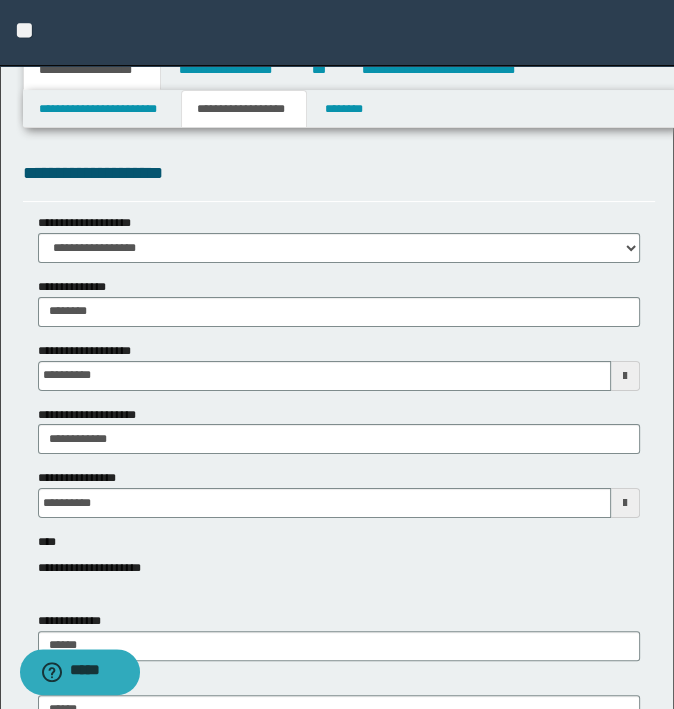 click on "**********" at bounding box center (337, 33) 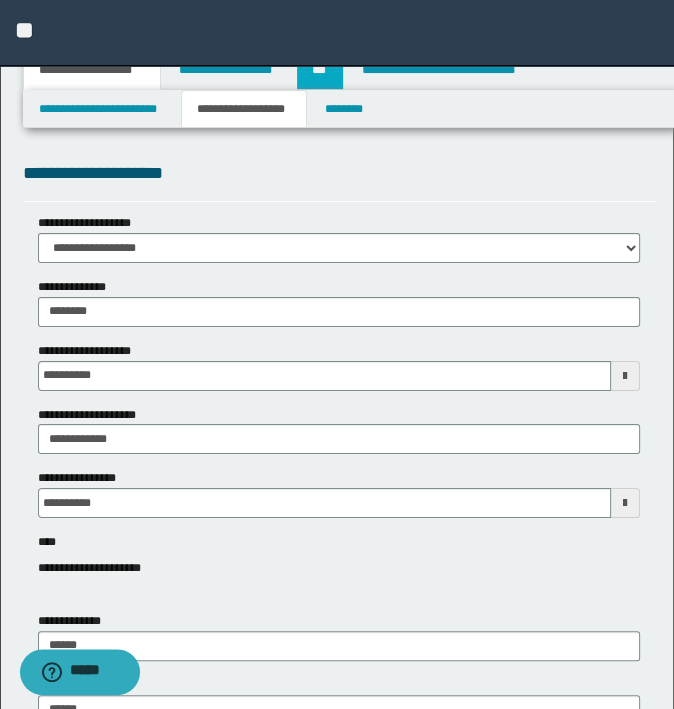 click on "***" at bounding box center (320, 70) 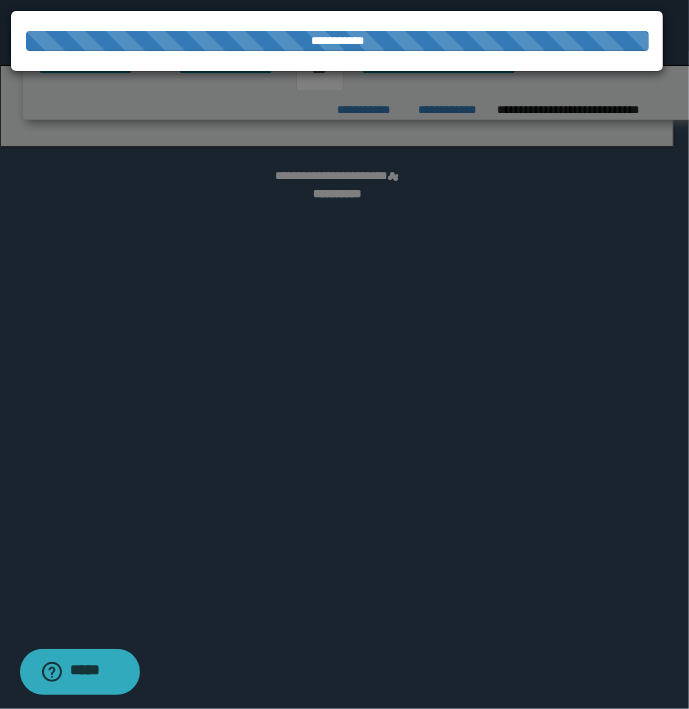 select on "***" 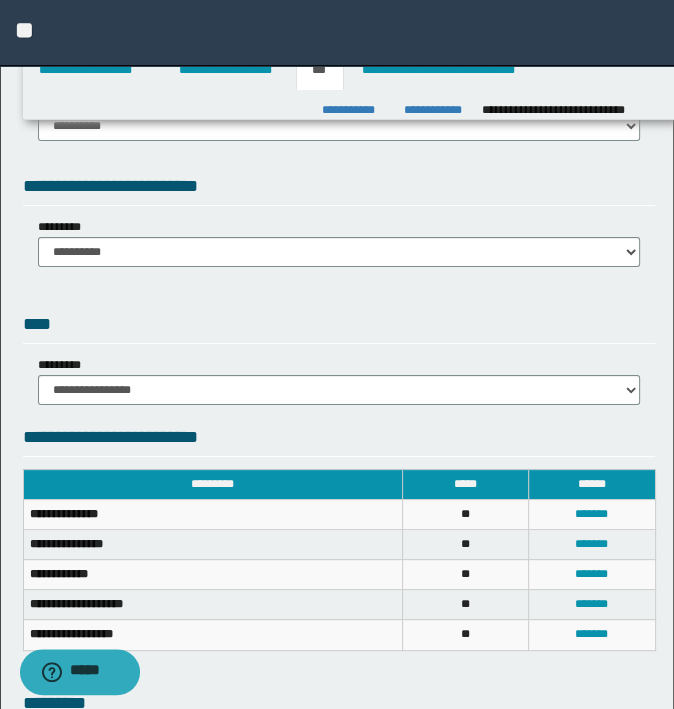 scroll, scrollTop: 0, scrollLeft: 0, axis: both 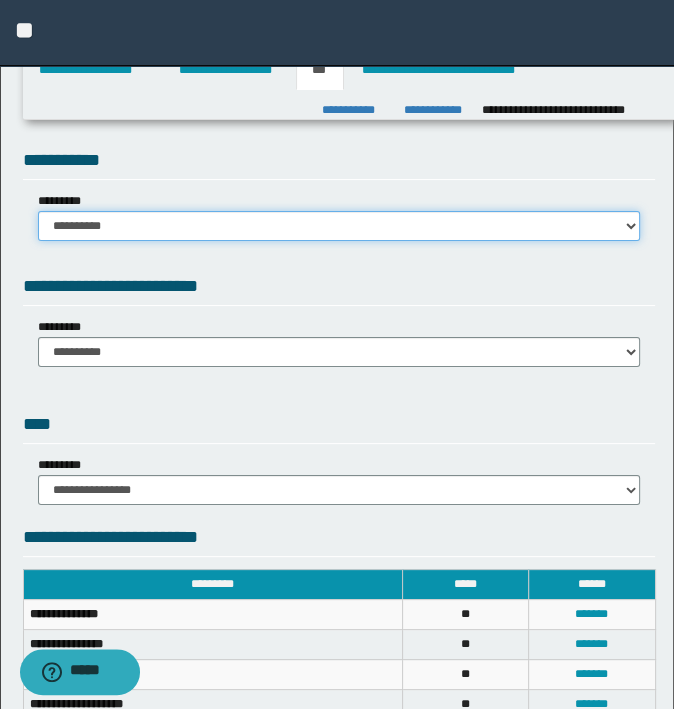 click on "**********" at bounding box center [339, 226] 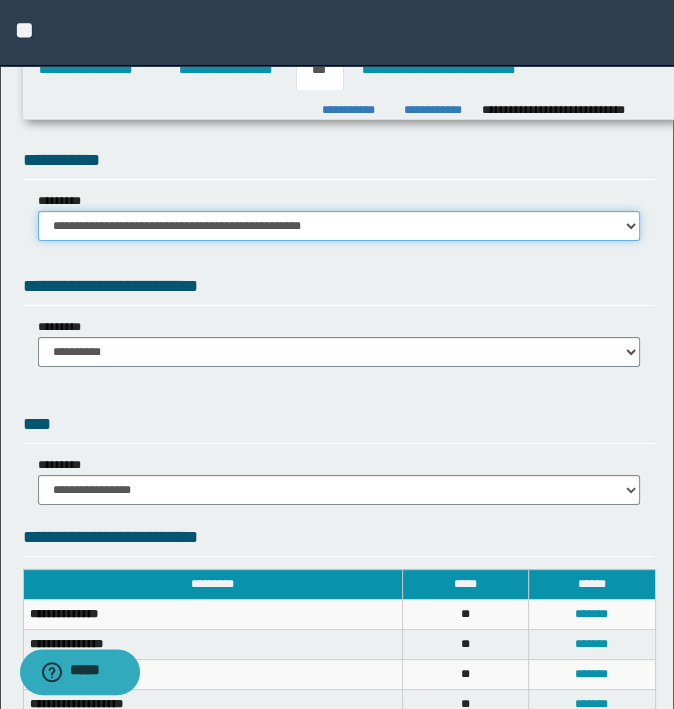 click on "**********" at bounding box center [339, 226] 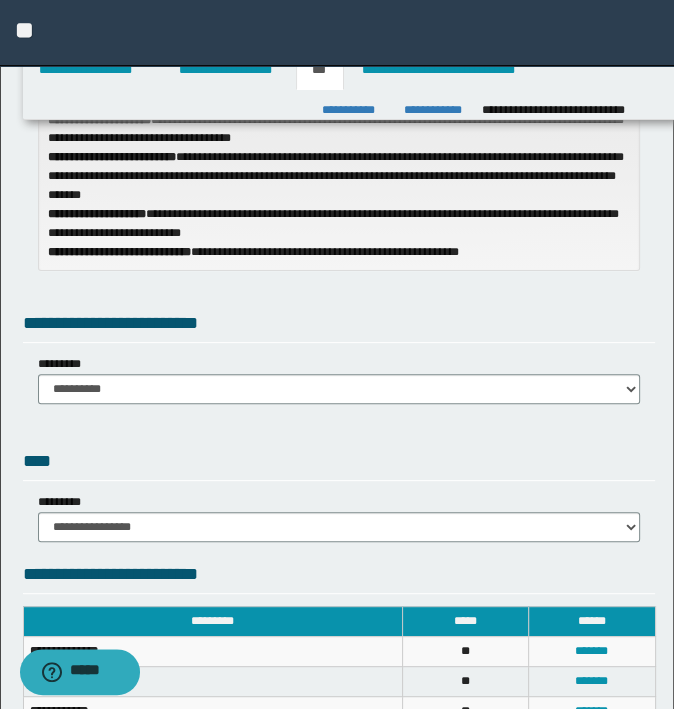 scroll, scrollTop: 200, scrollLeft: 0, axis: vertical 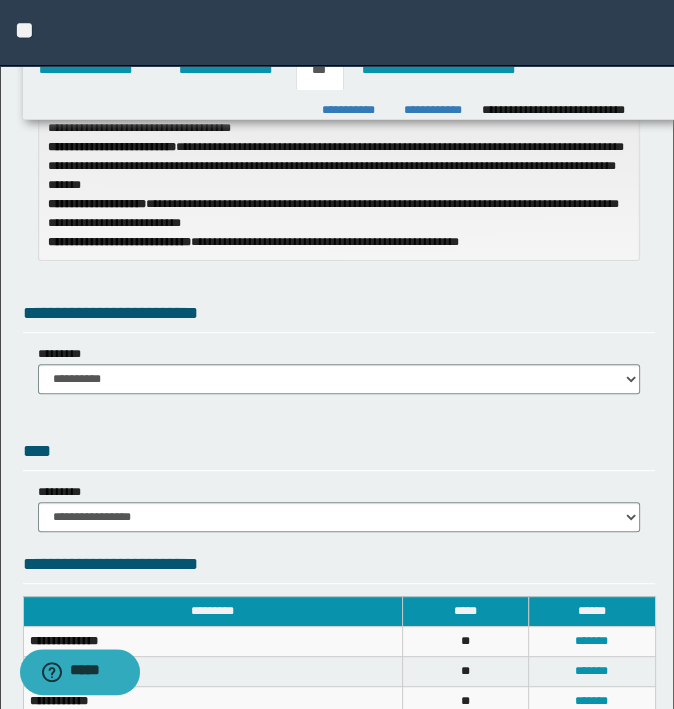 click on "**********" at bounding box center (339, 369) 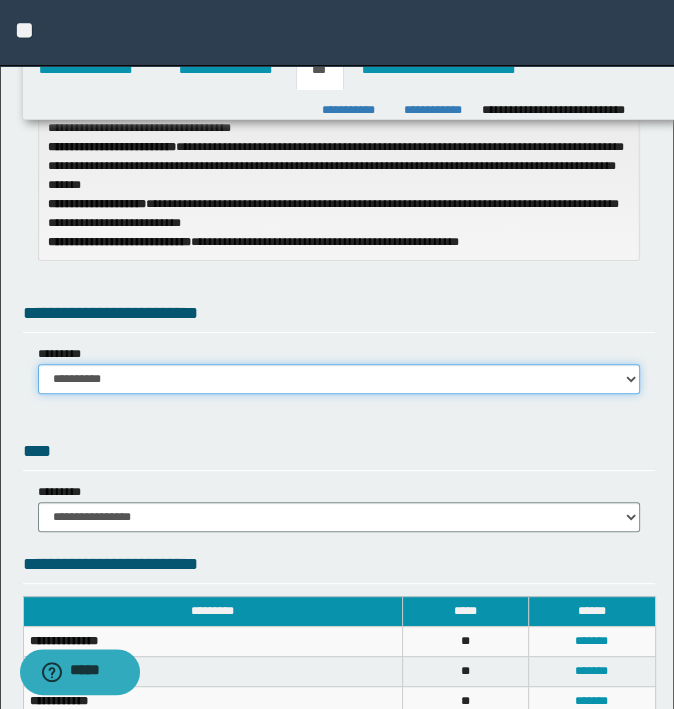 click on "**********" at bounding box center [339, 379] 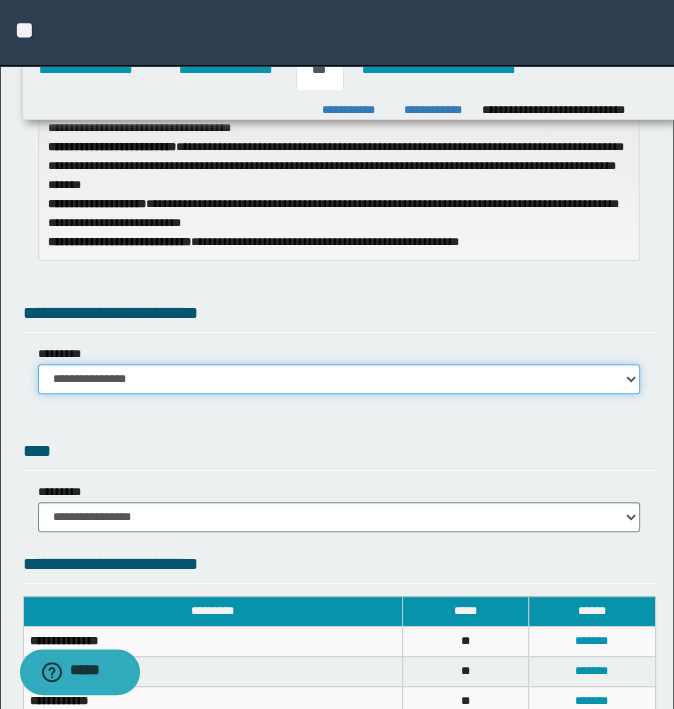 click on "**********" at bounding box center (339, 379) 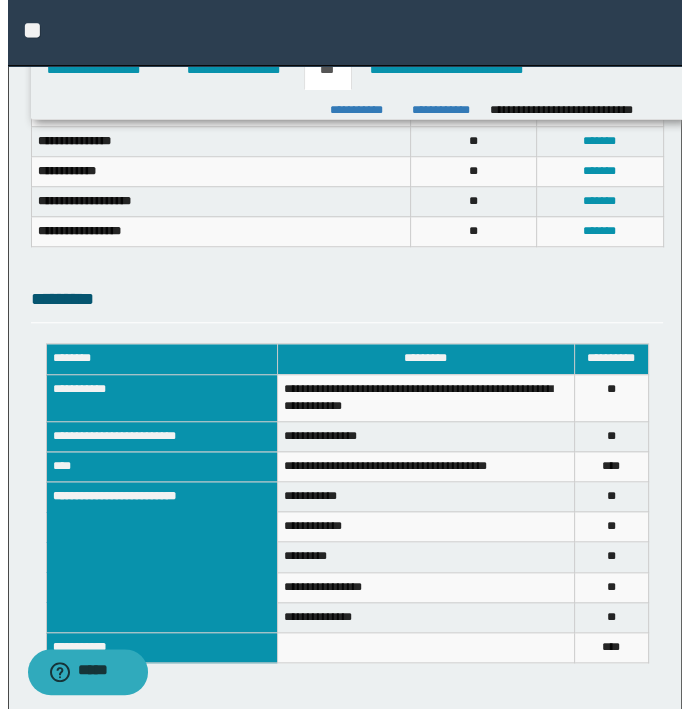 scroll, scrollTop: 761, scrollLeft: 0, axis: vertical 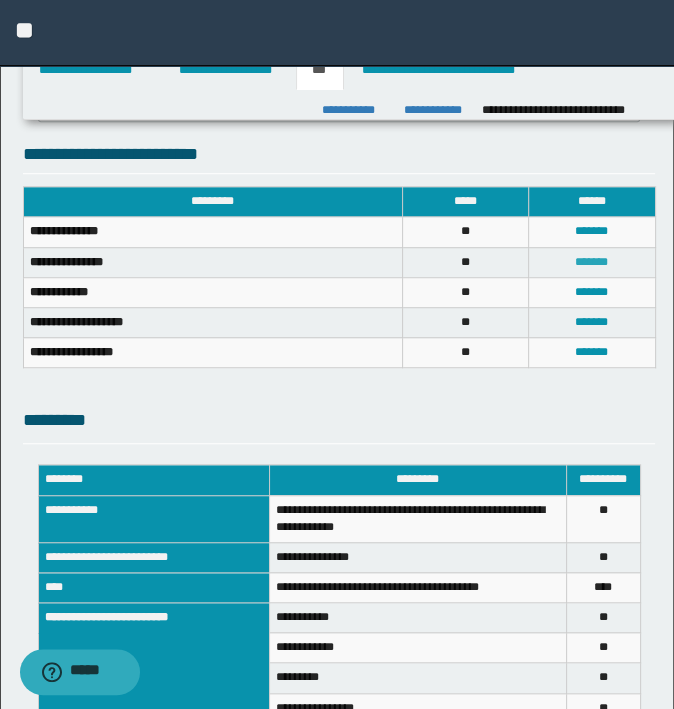 click on "*******" at bounding box center (591, 262) 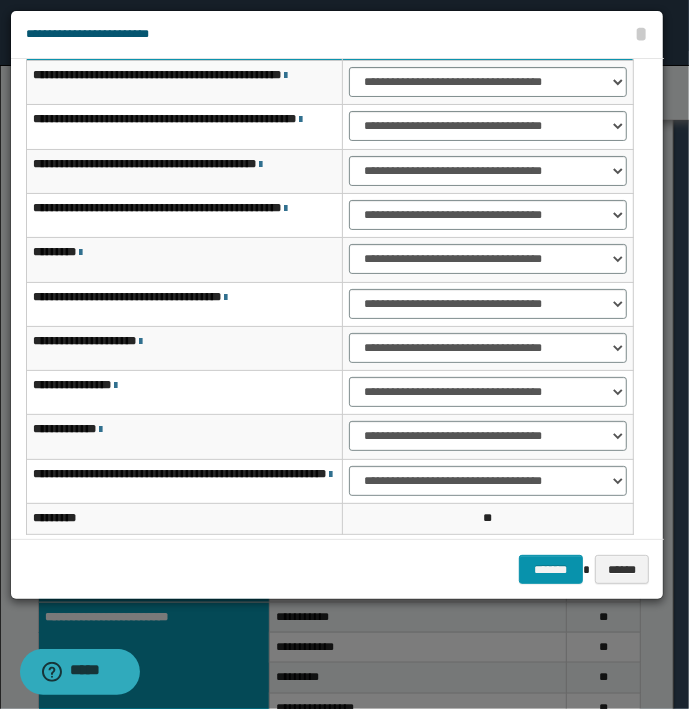 scroll, scrollTop: 163, scrollLeft: 0, axis: vertical 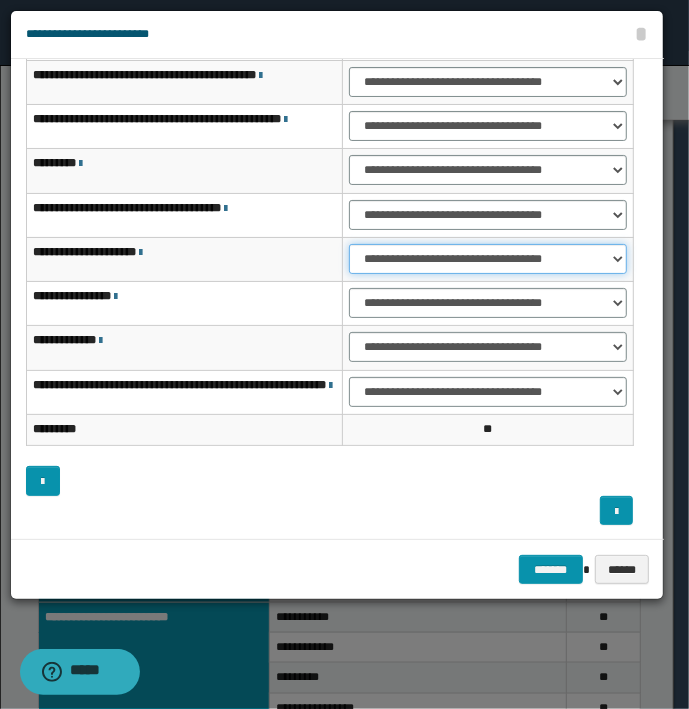 click on "**********" at bounding box center (488, 259) 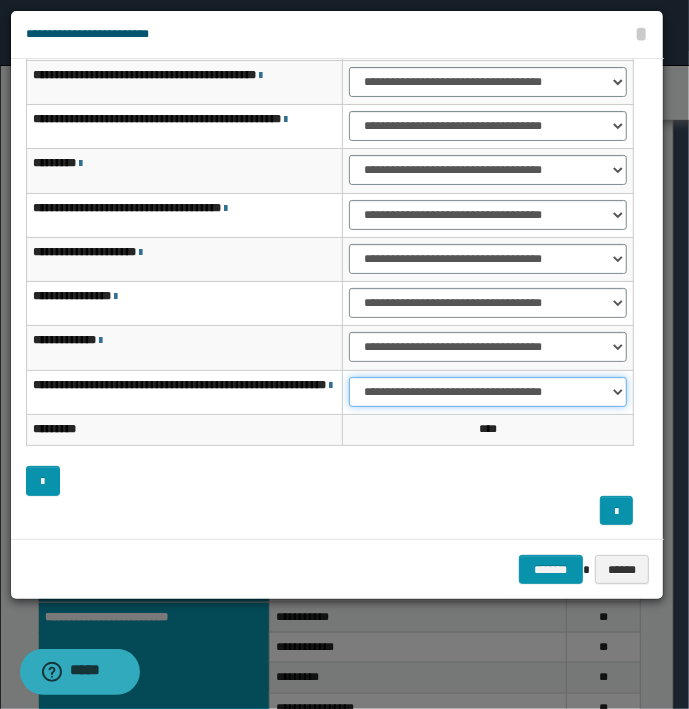 click on "**********" at bounding box center [488, 392] 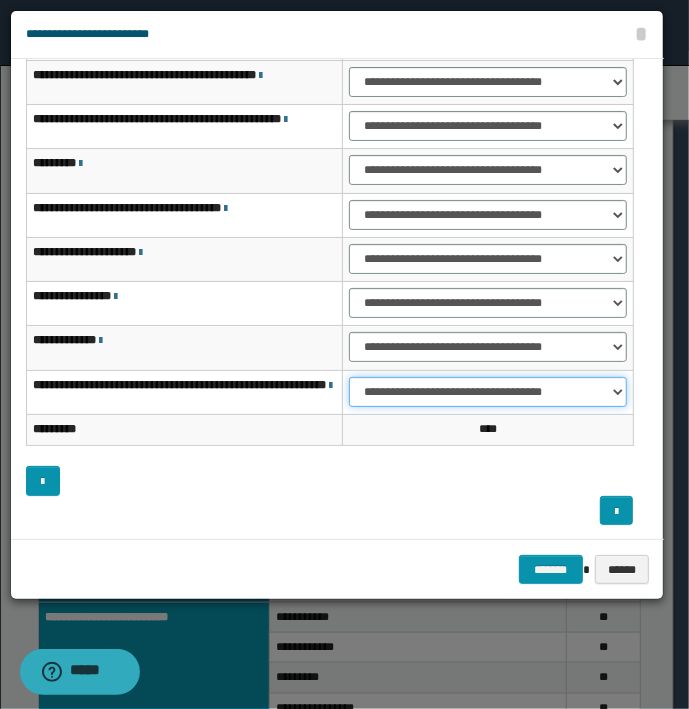 select on "***" 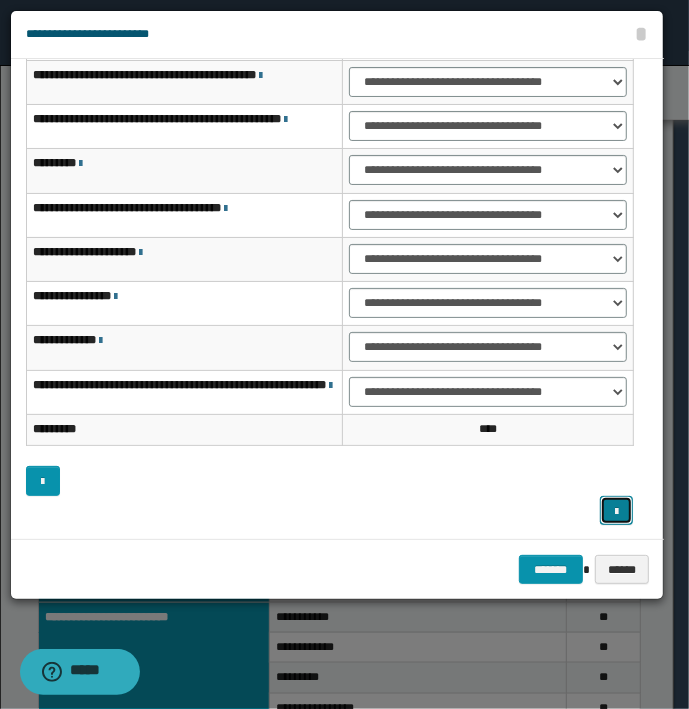 click at bounding box center [616, 512] 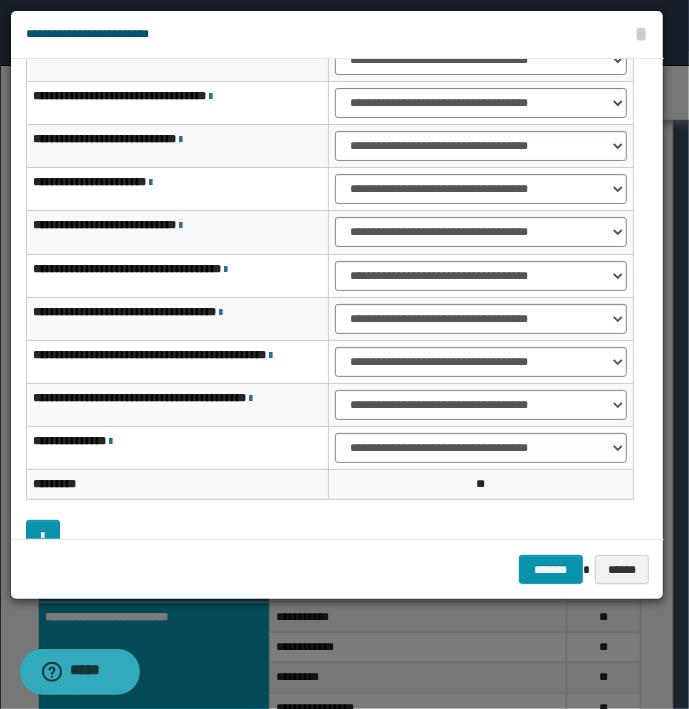 scroll, scrollTop: 0, scrollLeft: 0, axis: both 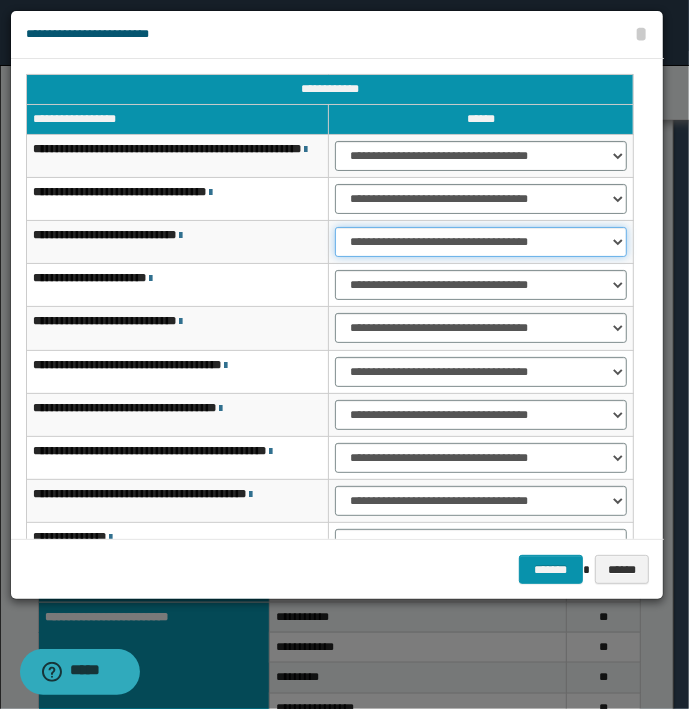 click on "**********" at bounding box center (481, 242) 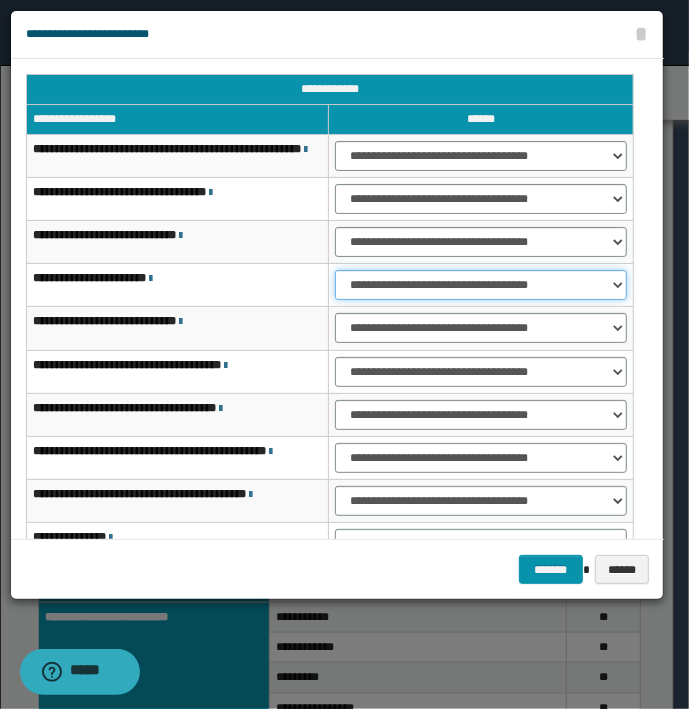 click on "**********" at bounding box center (481, 285) 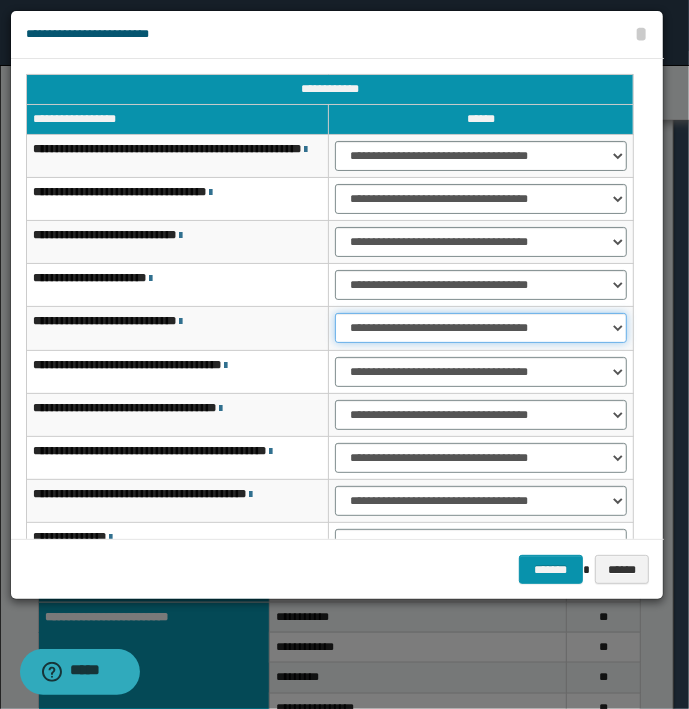 drag, startPoint x: 367, startPoint y: 325, endPoint x: 367, endPoint y: 337, distance: 12 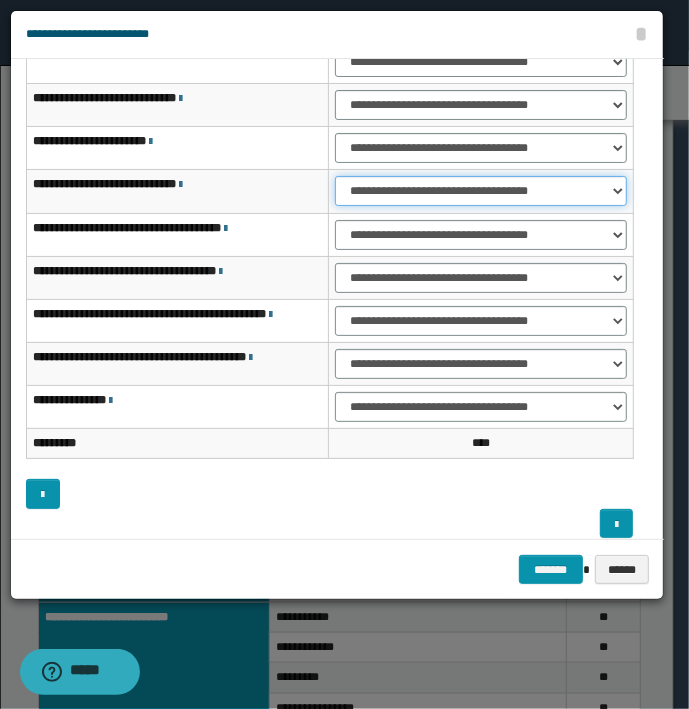 scroll, scrollTop: 151, scrollLeft: 0, axis: vertical 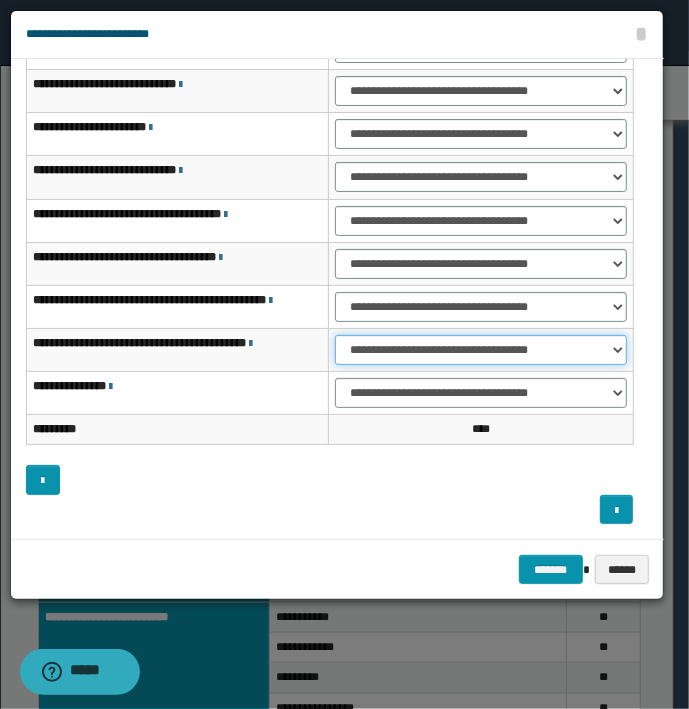 click on "**********" at bounding box center [481, 350] 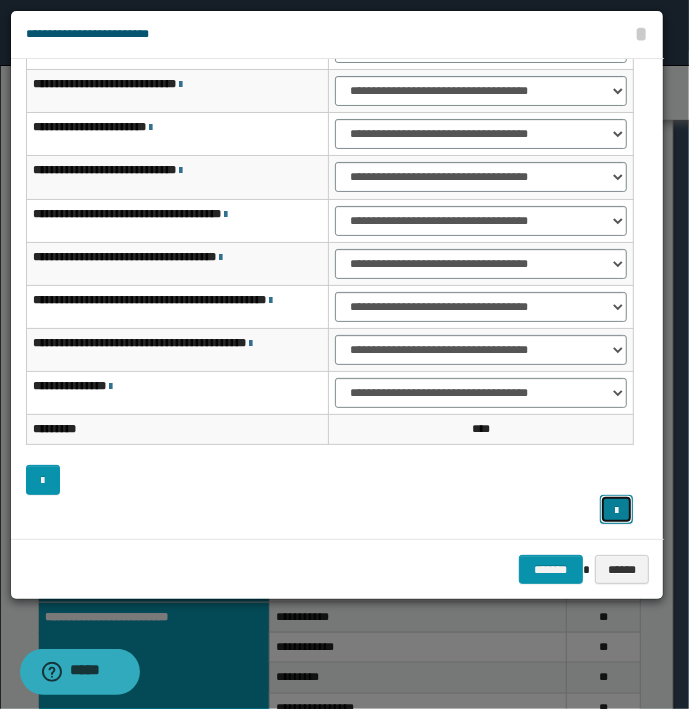 click at bounding box center [617, 510] 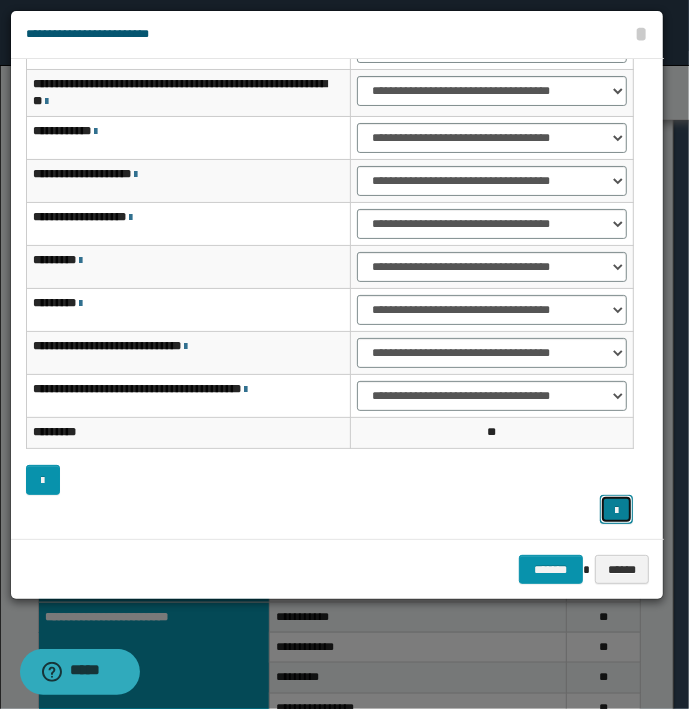 scroll, scrollTop: 0, scrollLeft: 0, axis: both 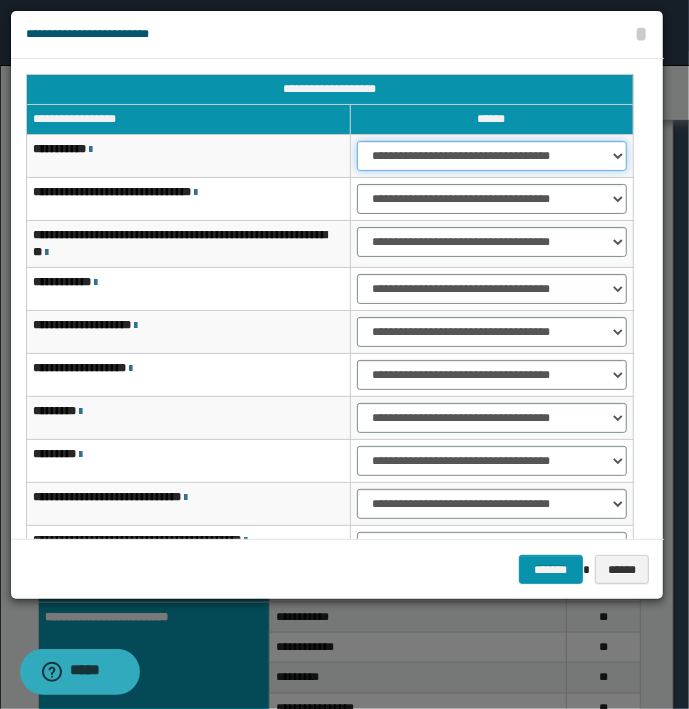 click on "**********" at bounding box center (492, 156) 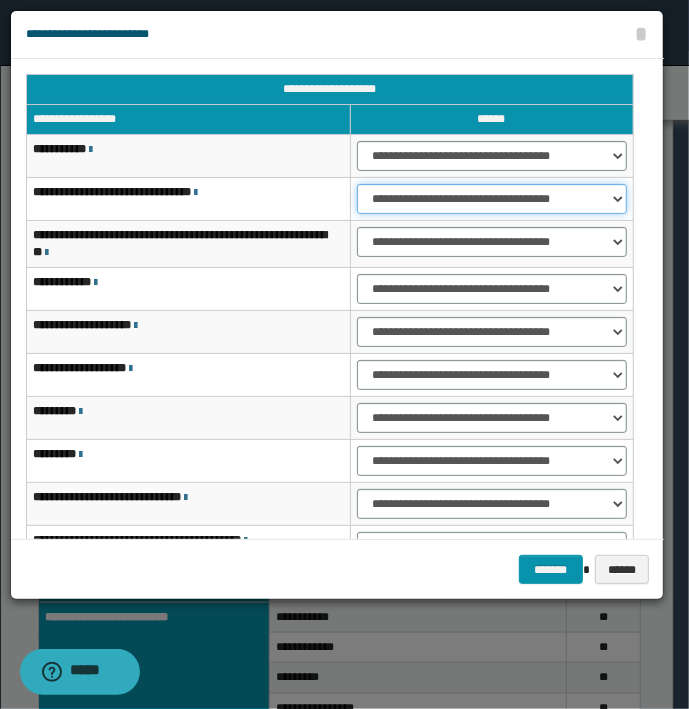 drag, startPoint x: 411, startPoint y: 202, endPoint x: 406, endPoint y: 212, distance: 11.18034 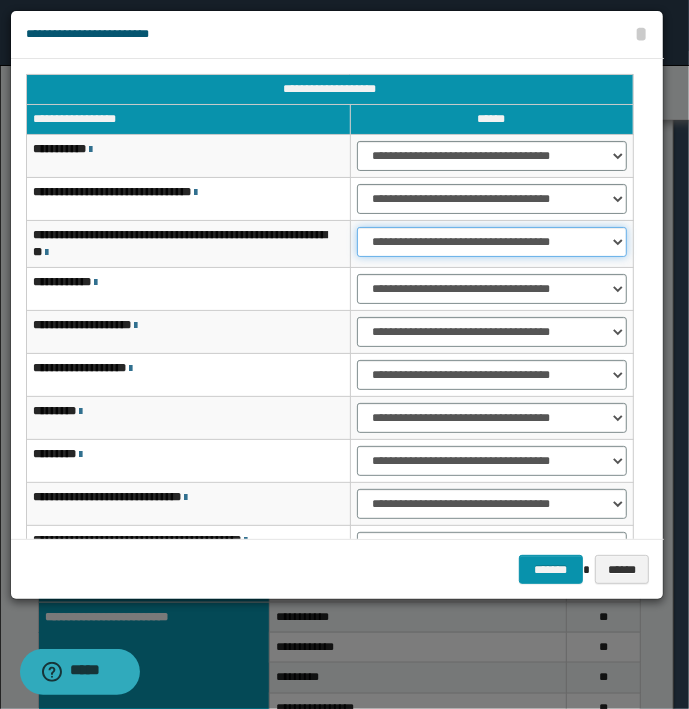 click on "**********" at bounding box center (492, 242) 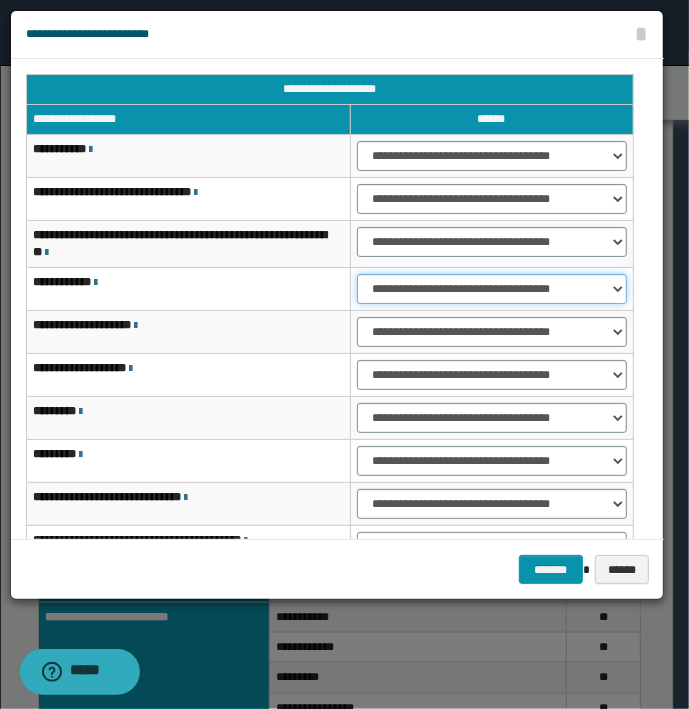drag, startPoint x: 381, startPoint y: 290, endPoint x: 379, endPoint y: 305, distance: 15.132746 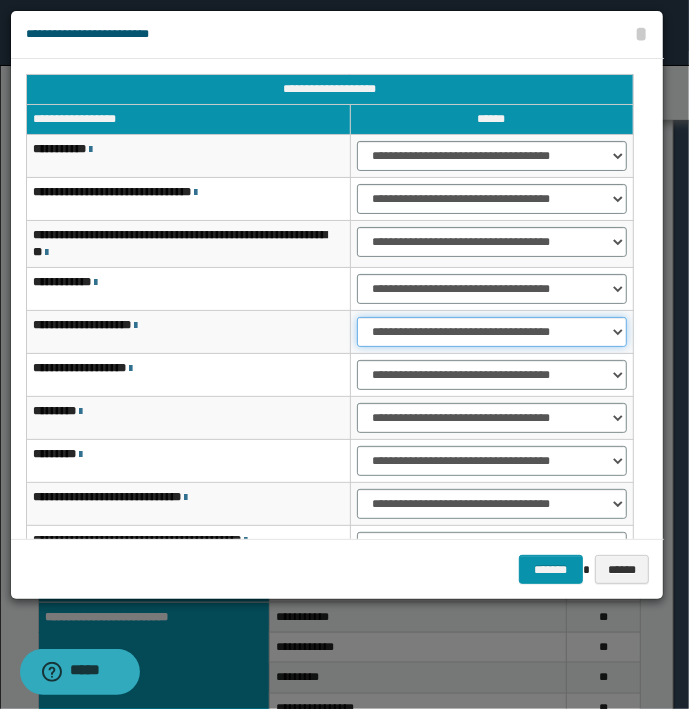 click on "**********" at bounding box center [492, 332] 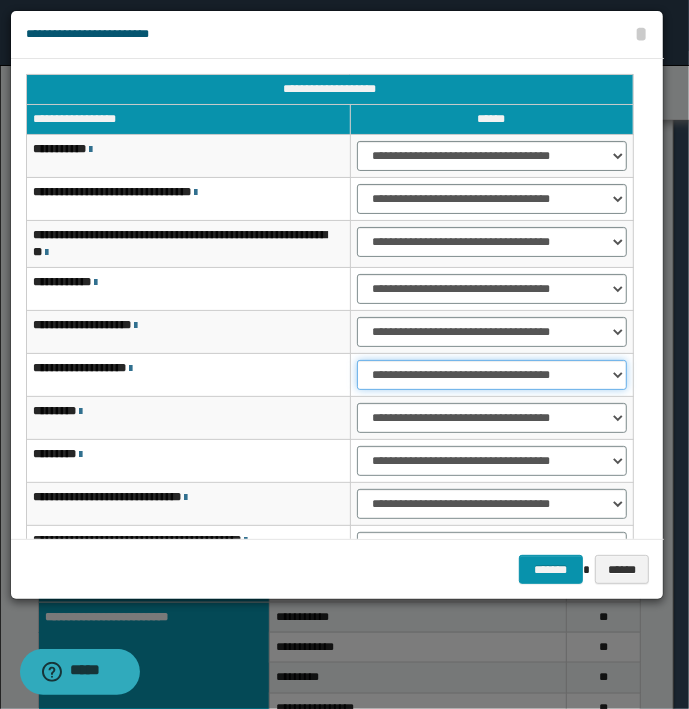click on "**********" at bounding box center (492, 375) 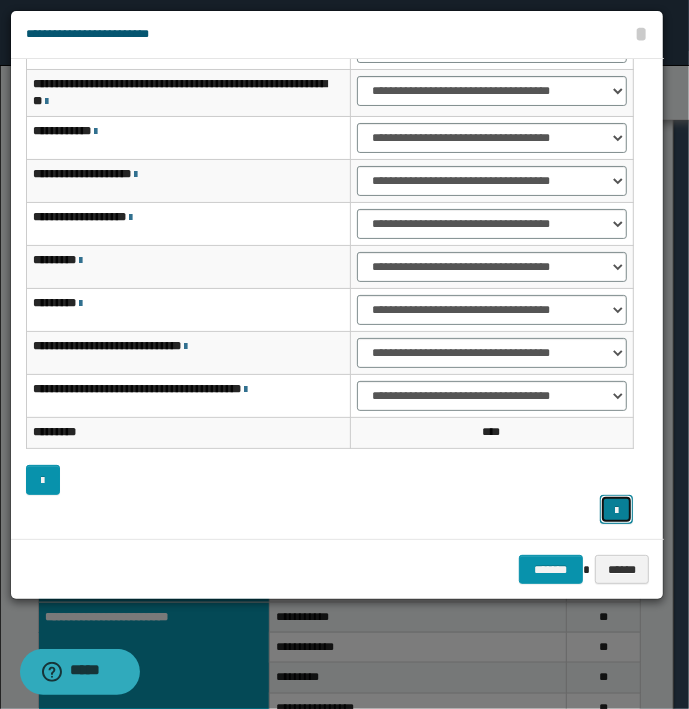 click at bounding box center (617, 510) 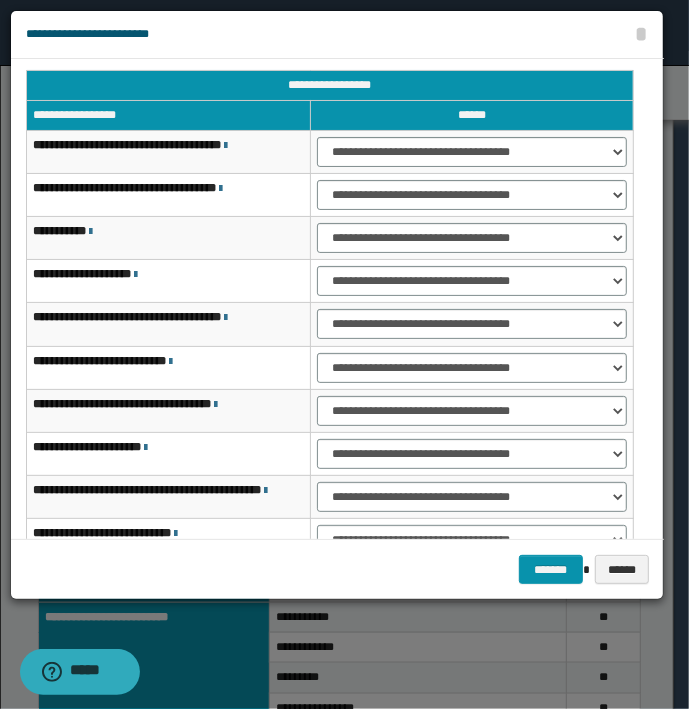 scroll, scrollTop: 0, scrollLeft: 0, axis: both 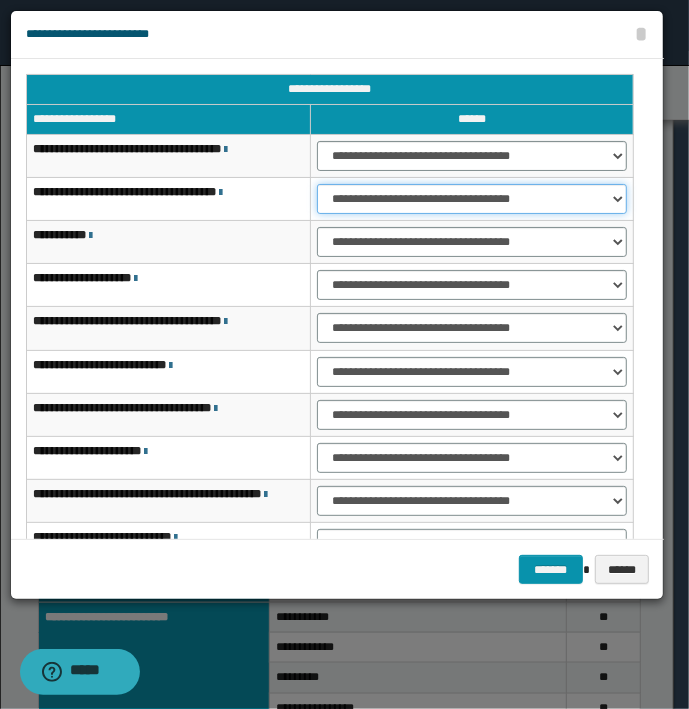 click on "**********" at bounding box center [471, 199] 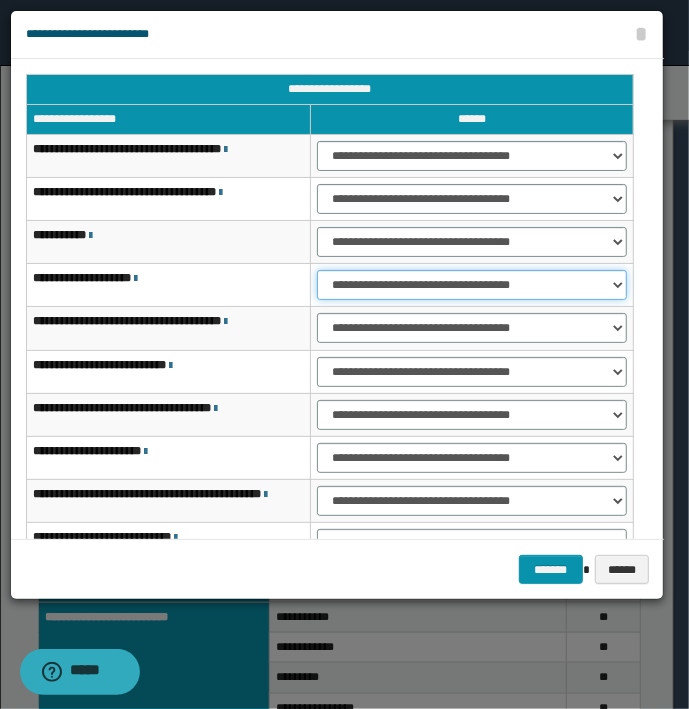 click on "**********" at bounding box center [471, 285] 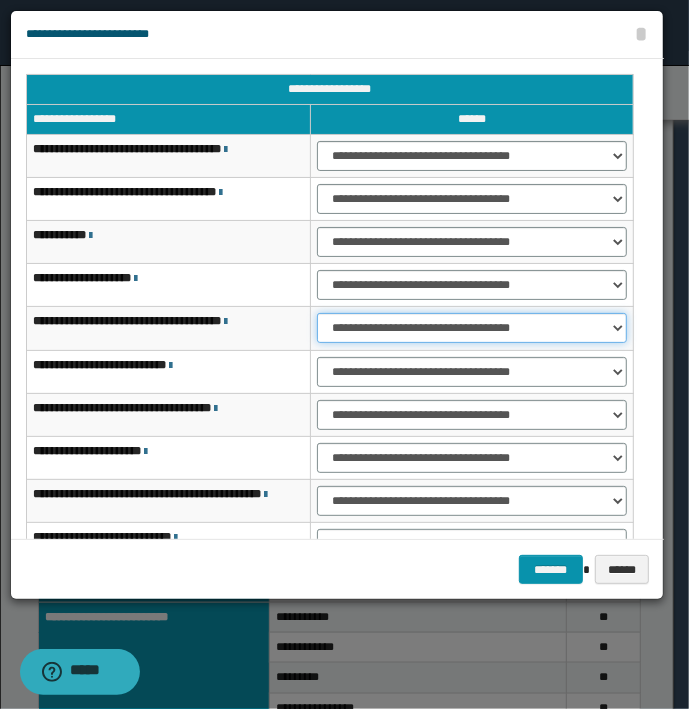 click on "**********" at bounding box center [471, 328] 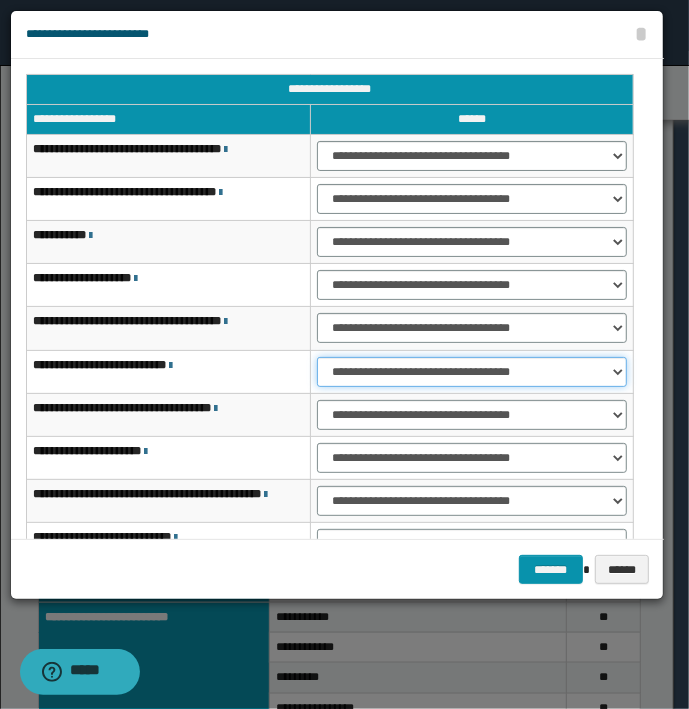 click on "**********" at bounding box center (471, 372) 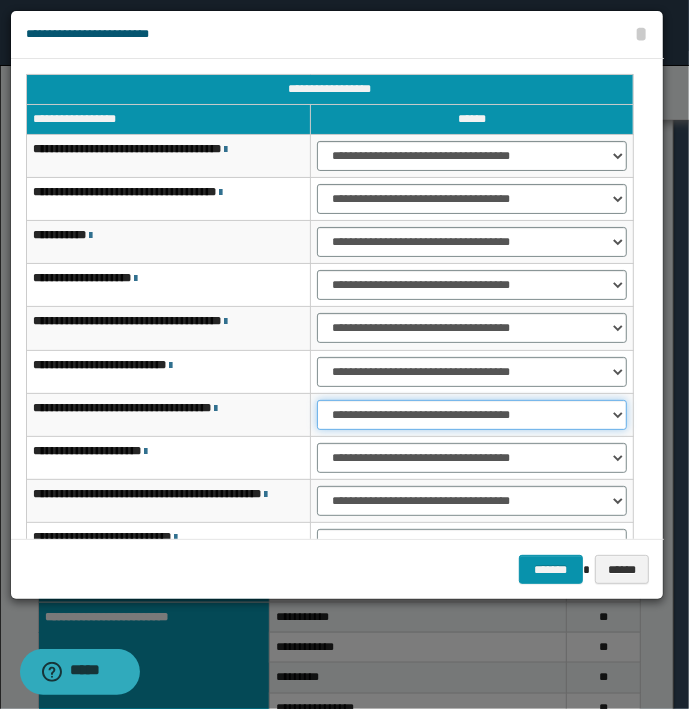 click on "**********" at bounding box center (471, 415) 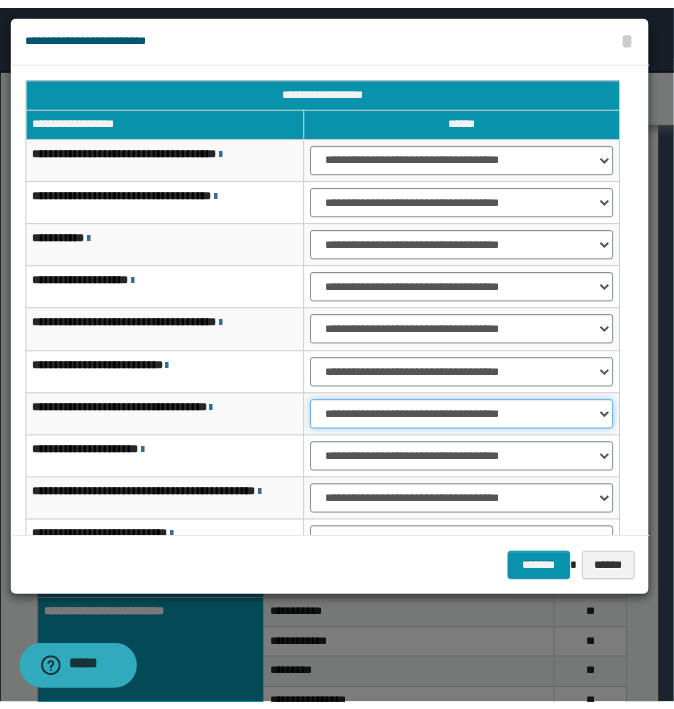 scroll, scrollTop: 123, scrollLeft: 0, axis: vertical 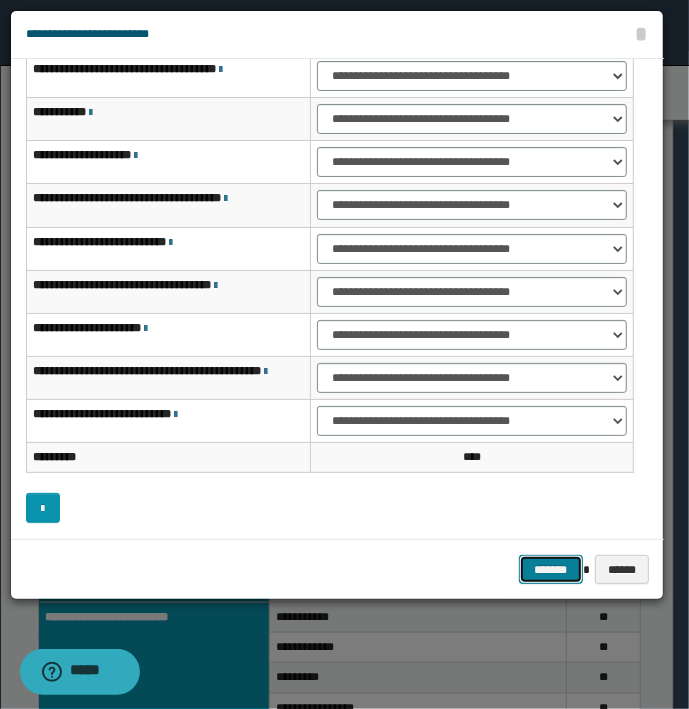 click on "*******" at bounding box center (551, 570) 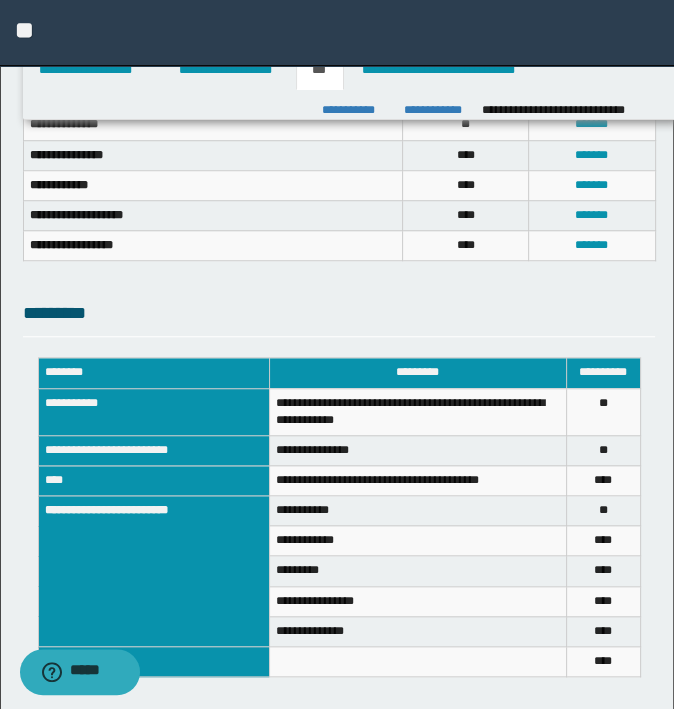 scroll, scrollTop: 961, scrollLeft: 0, axis: vertical 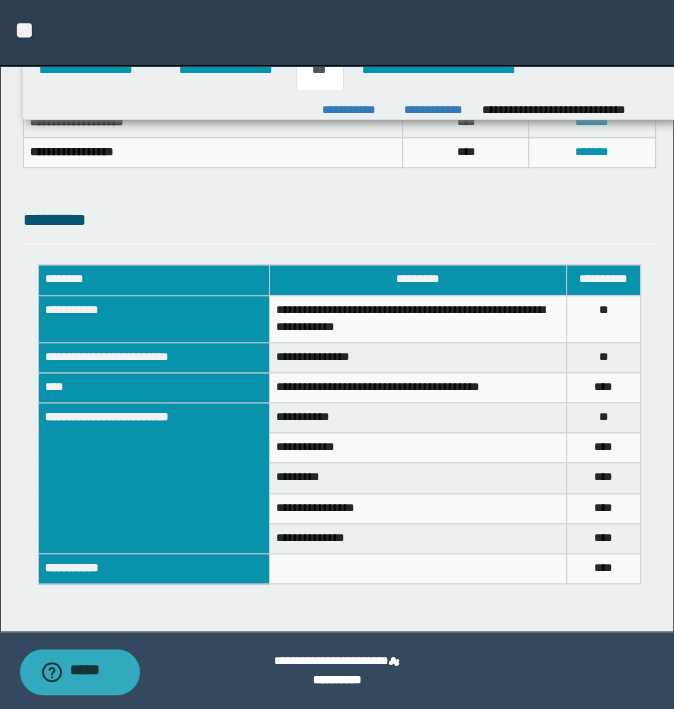 click on "**********" at bounding box center [337, 33] 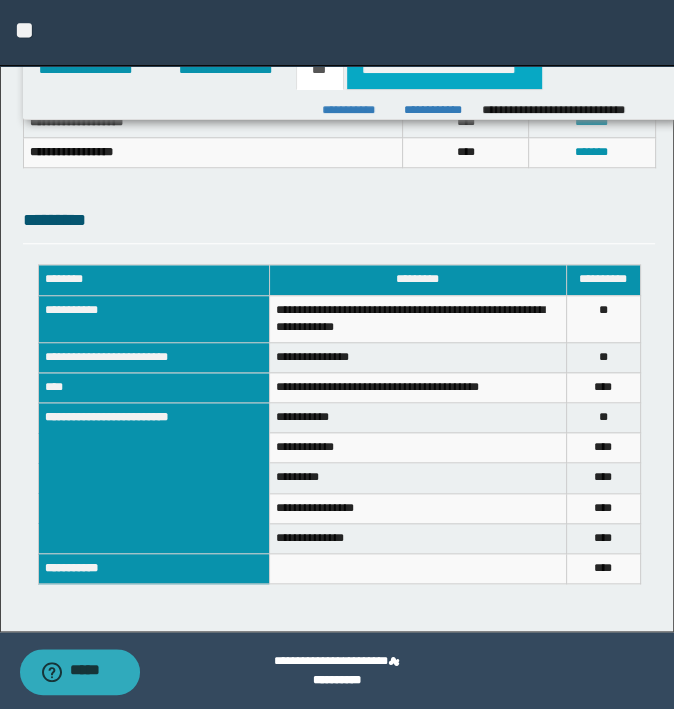 click on "**********" at bounding box center (444, 70) 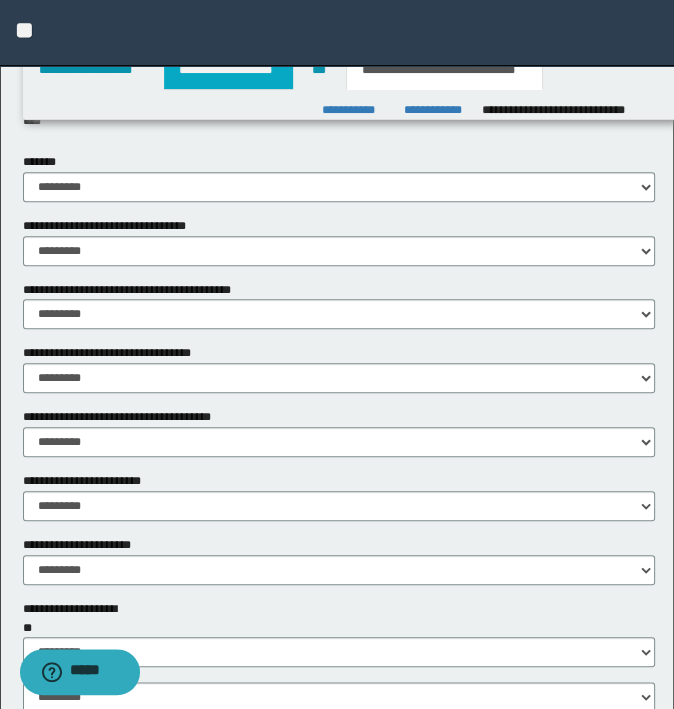 click on "**********" at bounding box center (228, 70) 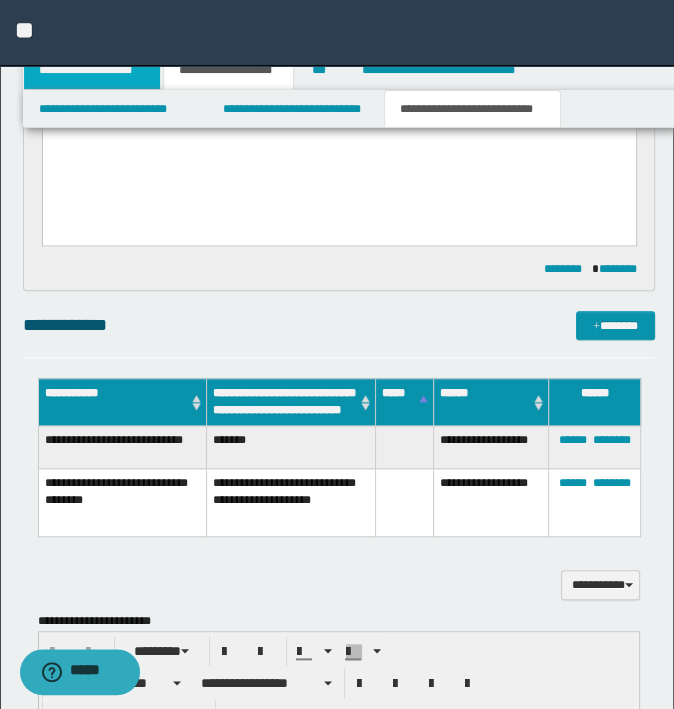 click on "**********" at bounding box center [92, 70] 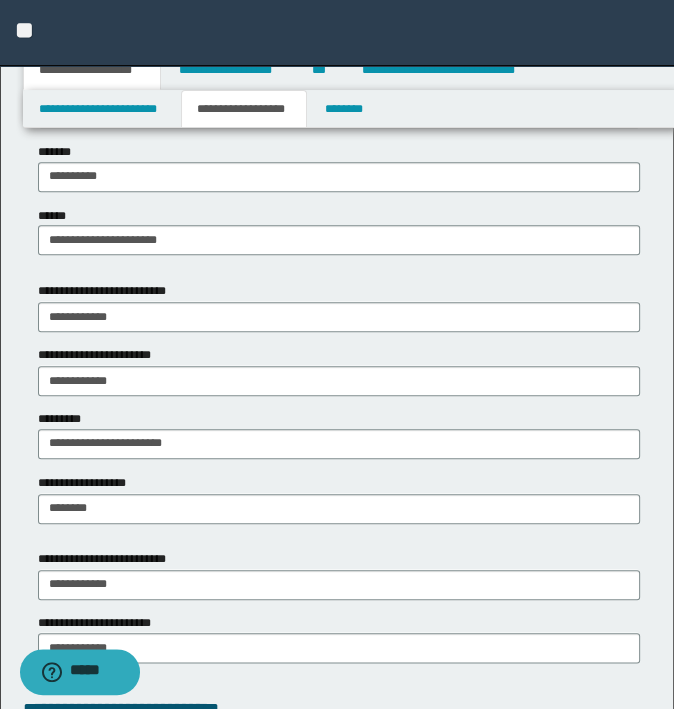 click on "**********" at bounding box center (337, 33) 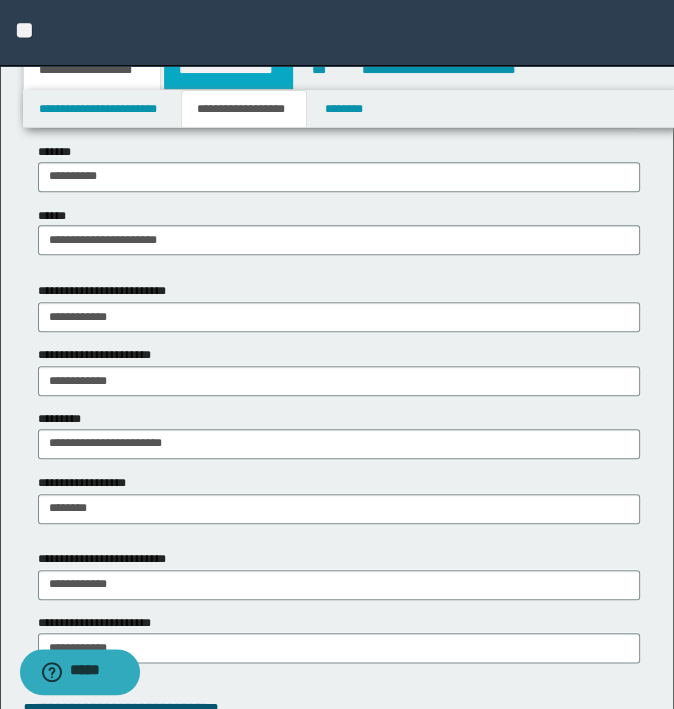 click on "**********" at bounding box center (228, 70) 